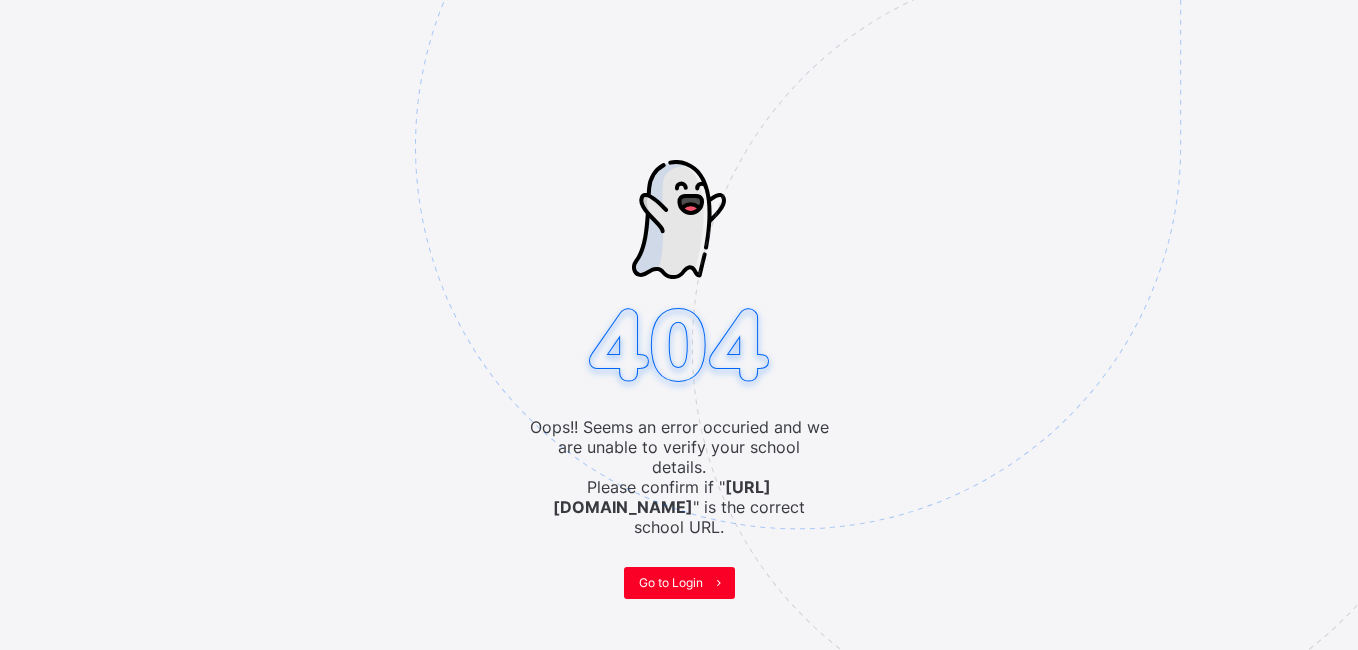 scroll, scrollTop: 0, scrollLeft: 0, axis: both 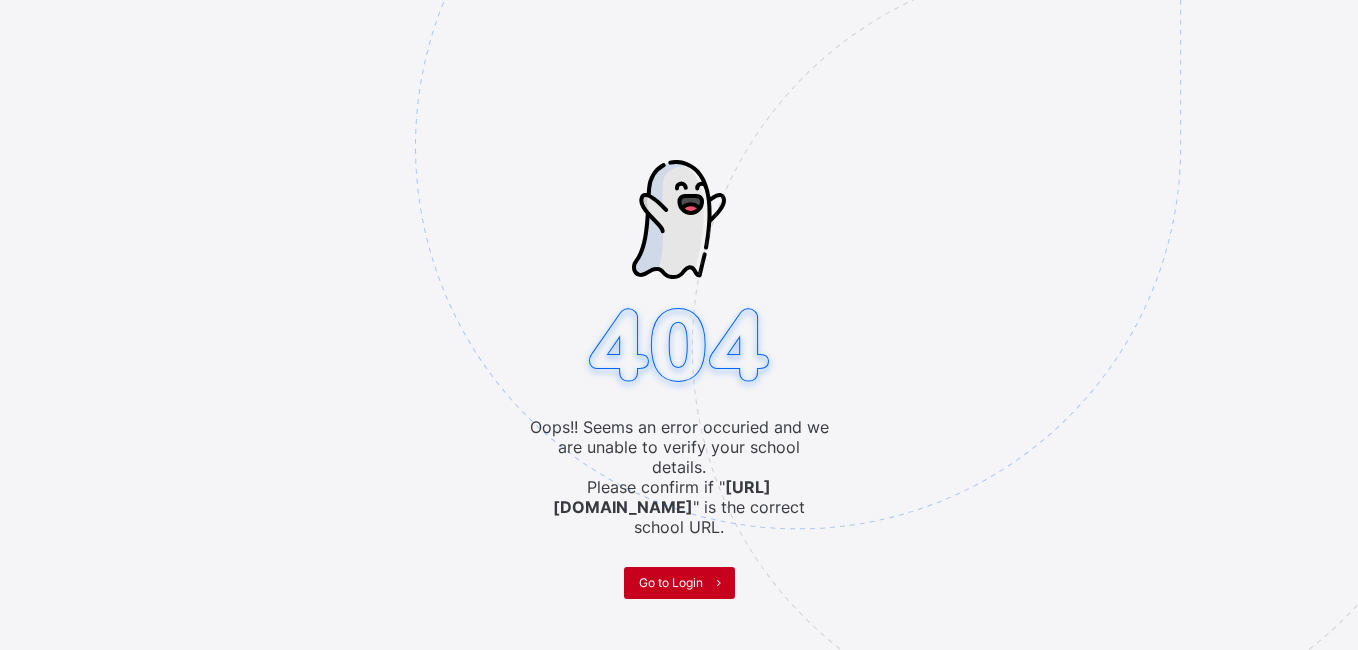 click on "Go to Login" at bounding box center [671, 582] 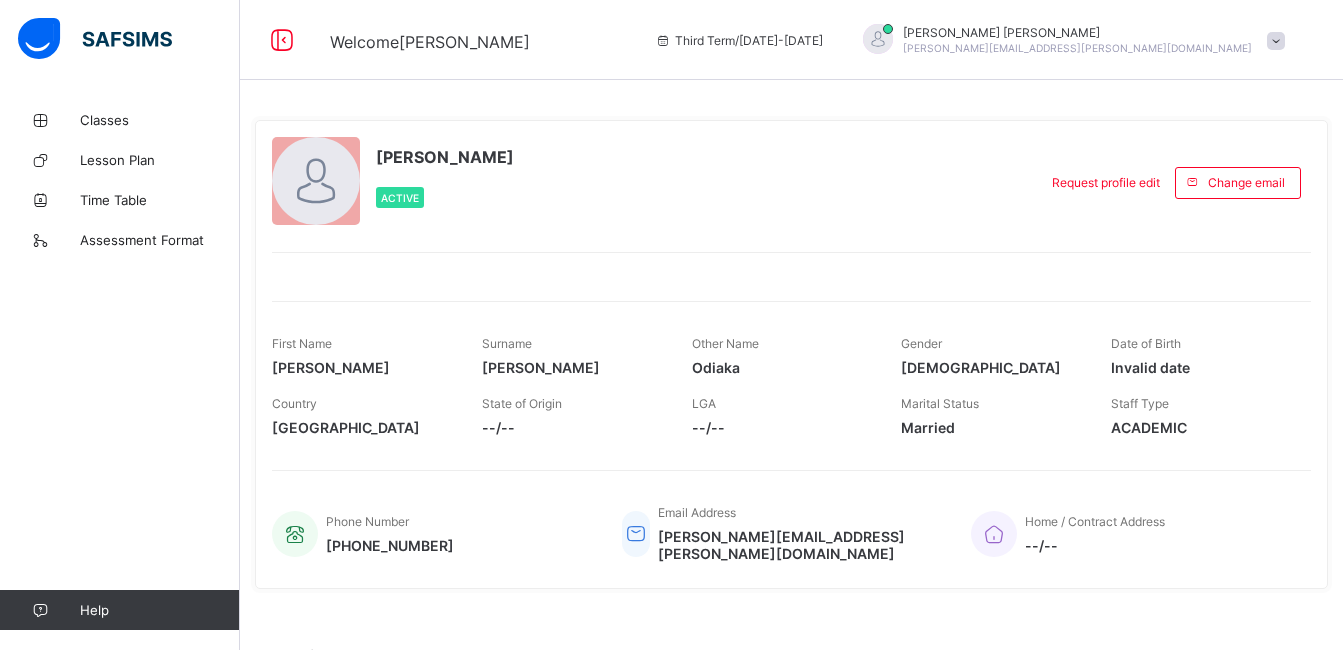 scroll, scrollTop: 0, scrollLeft: 0, axis: both 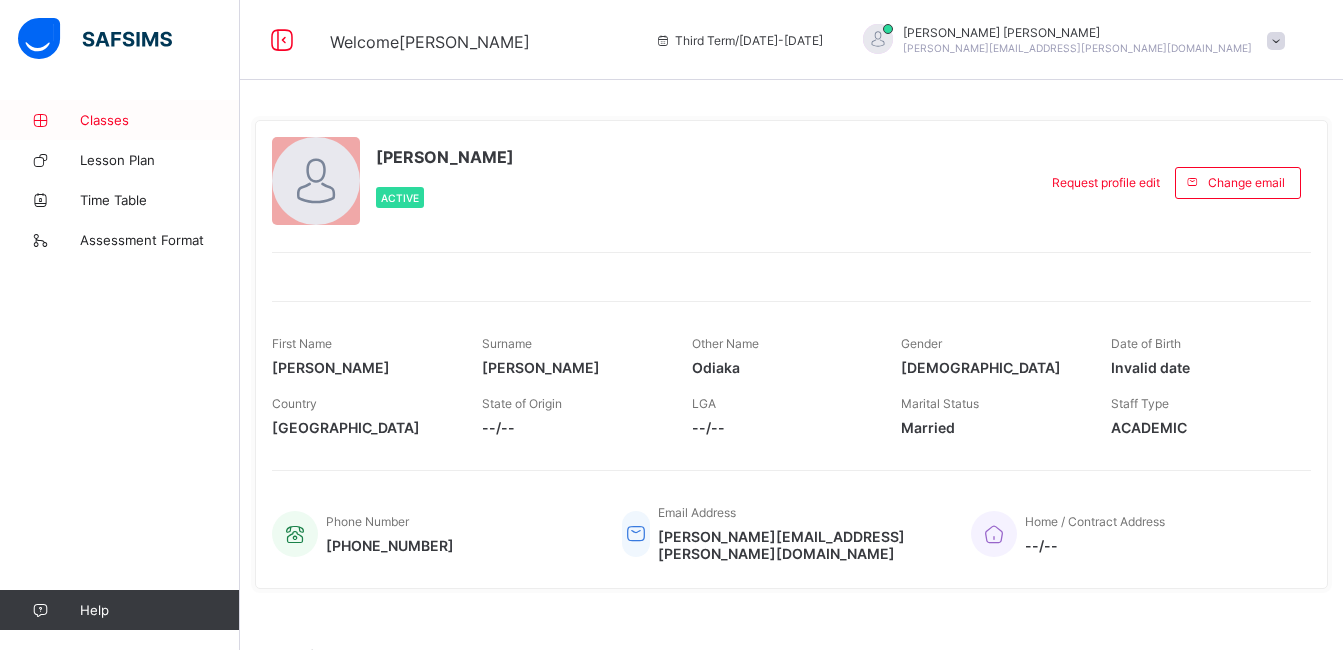 click on "Classes" at bounding box center [160, 120] 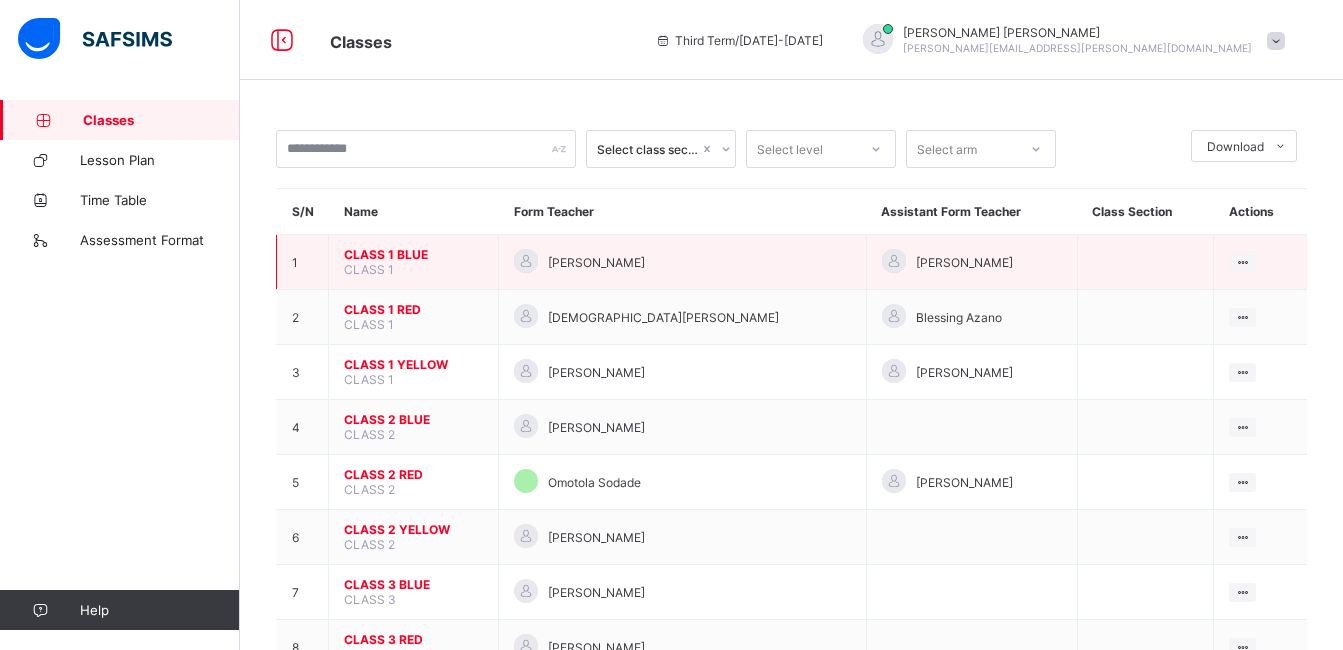 click on "CLASS 1   BLUE" at bounding box center (413, 254) 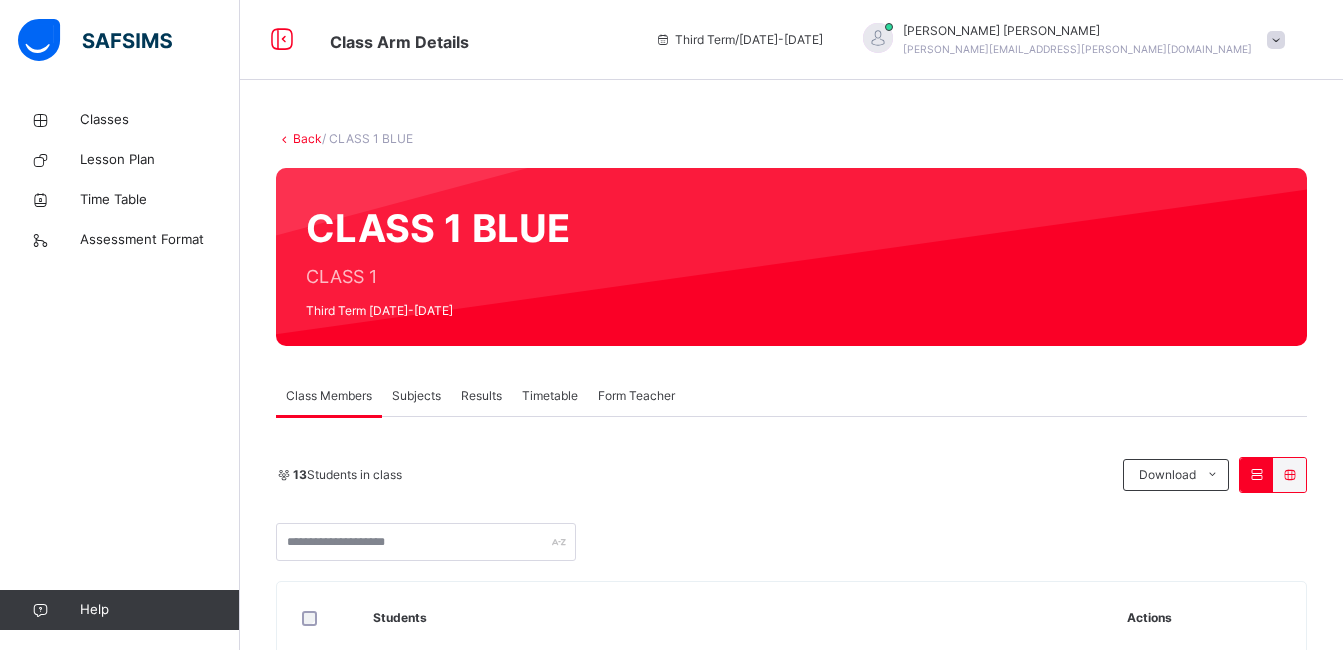 click on "Subjects" at bounding box center [416, 396] 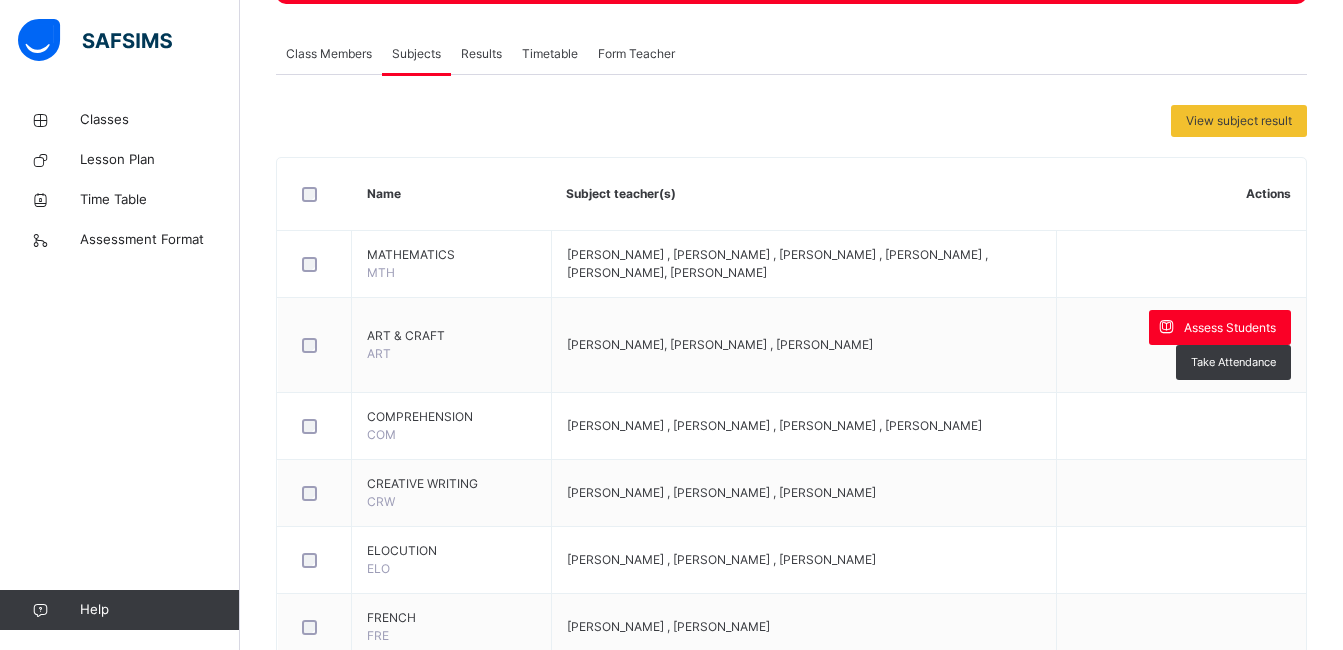 scroll, scrollTop: 358, scrollLeft: 0, axis: vertical 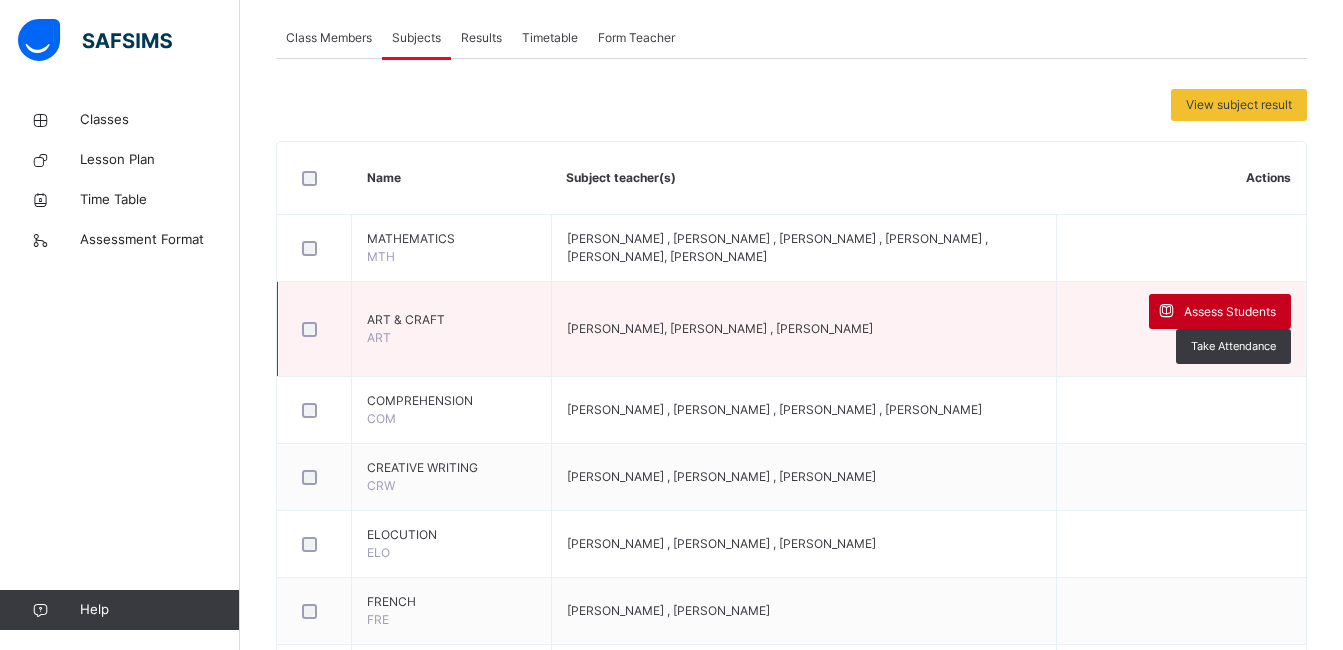 click on "Assess Students" at bounding box center (1220, 311) 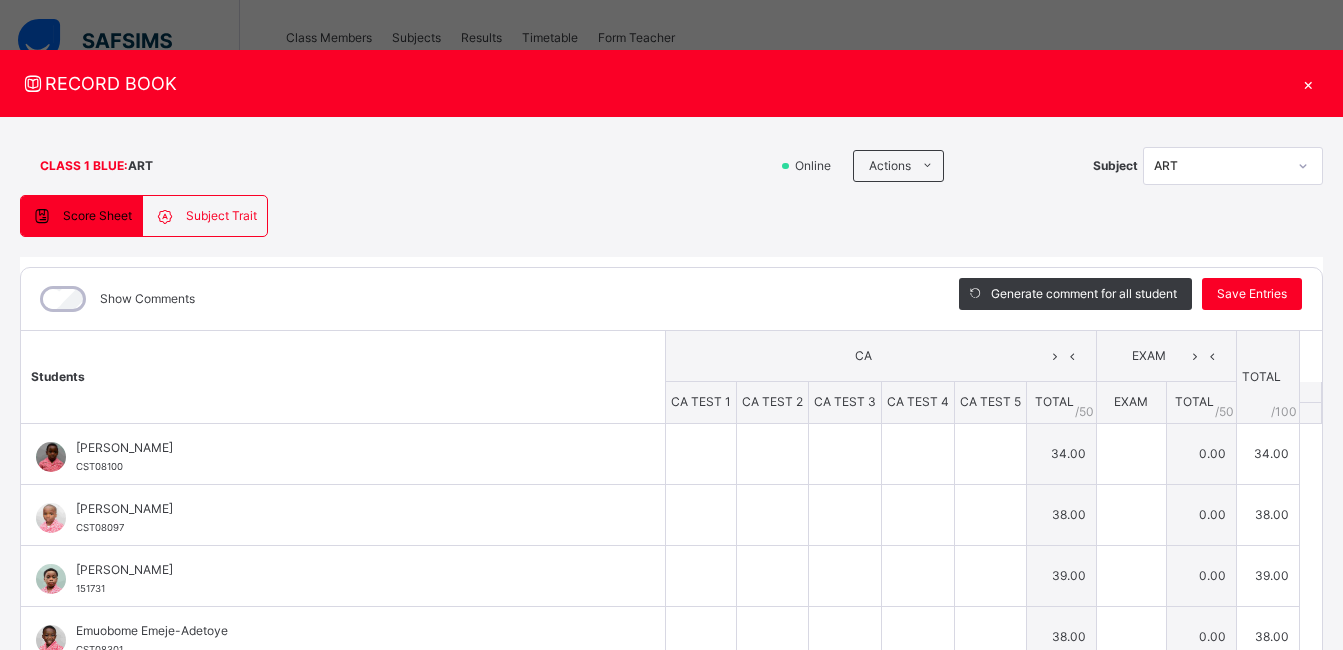 type on "*" 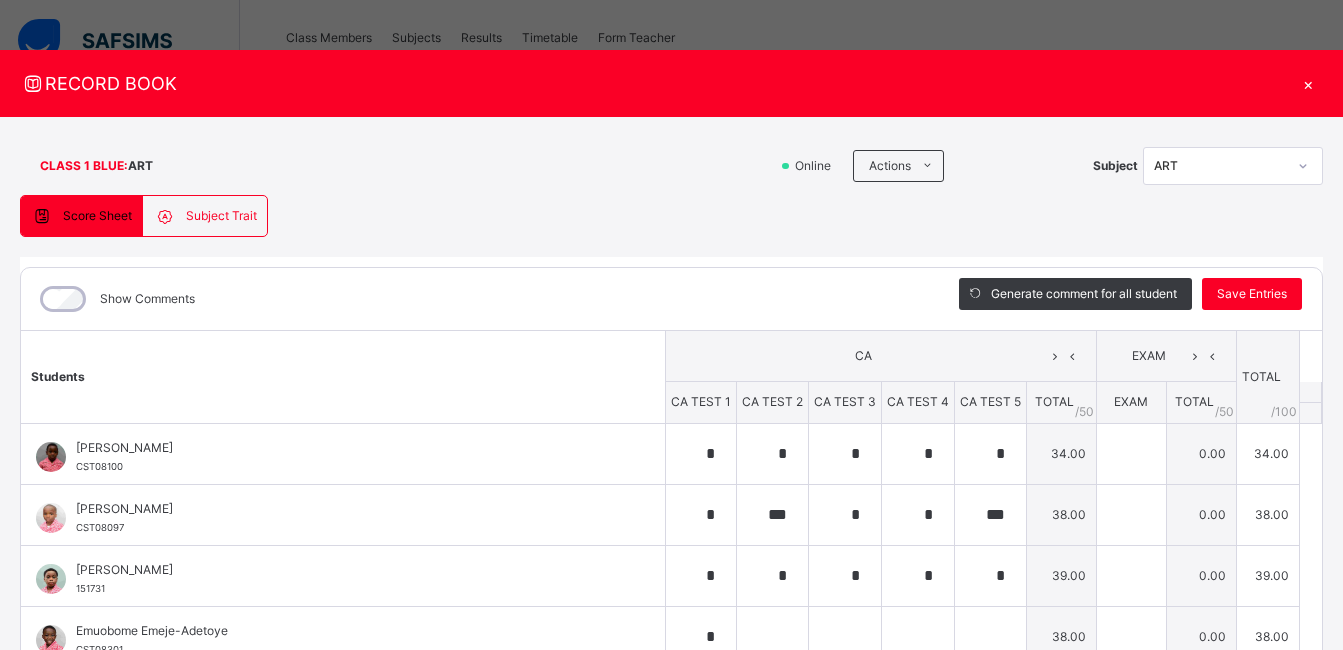type on "***" 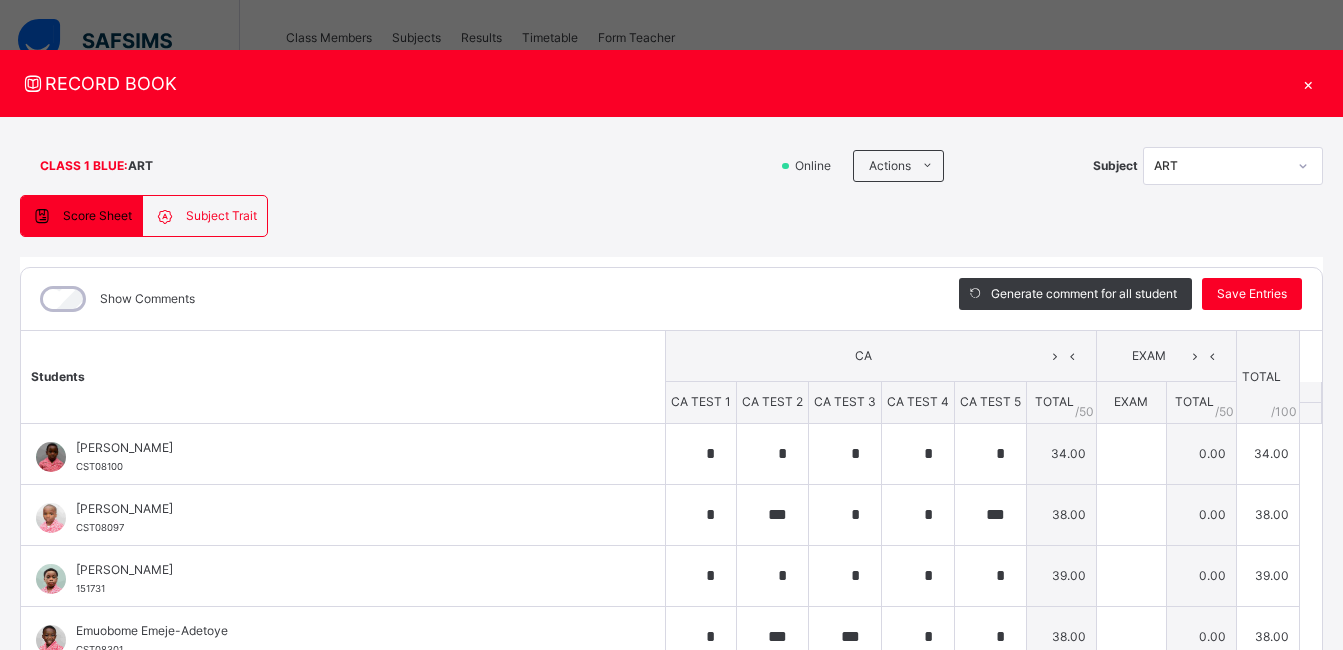 click on "Subject Trait" at bounding box center [221, 216] 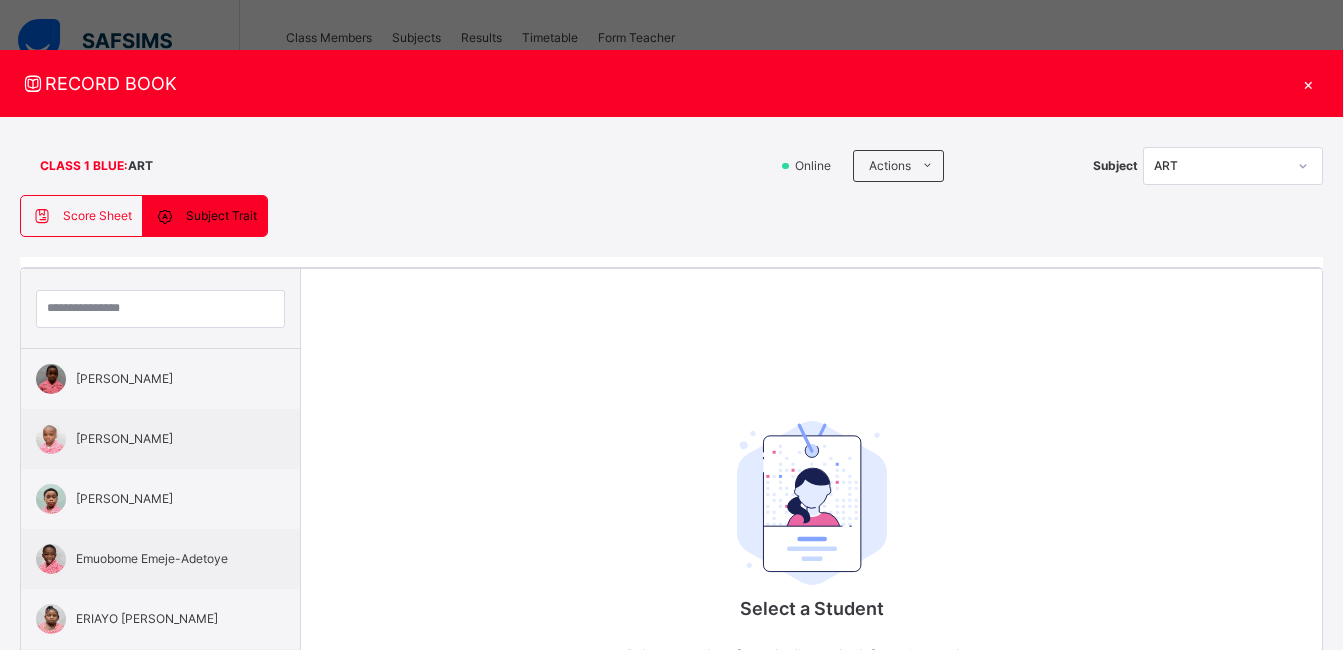click on "Score Sheet" at bounding box center [82, 216] 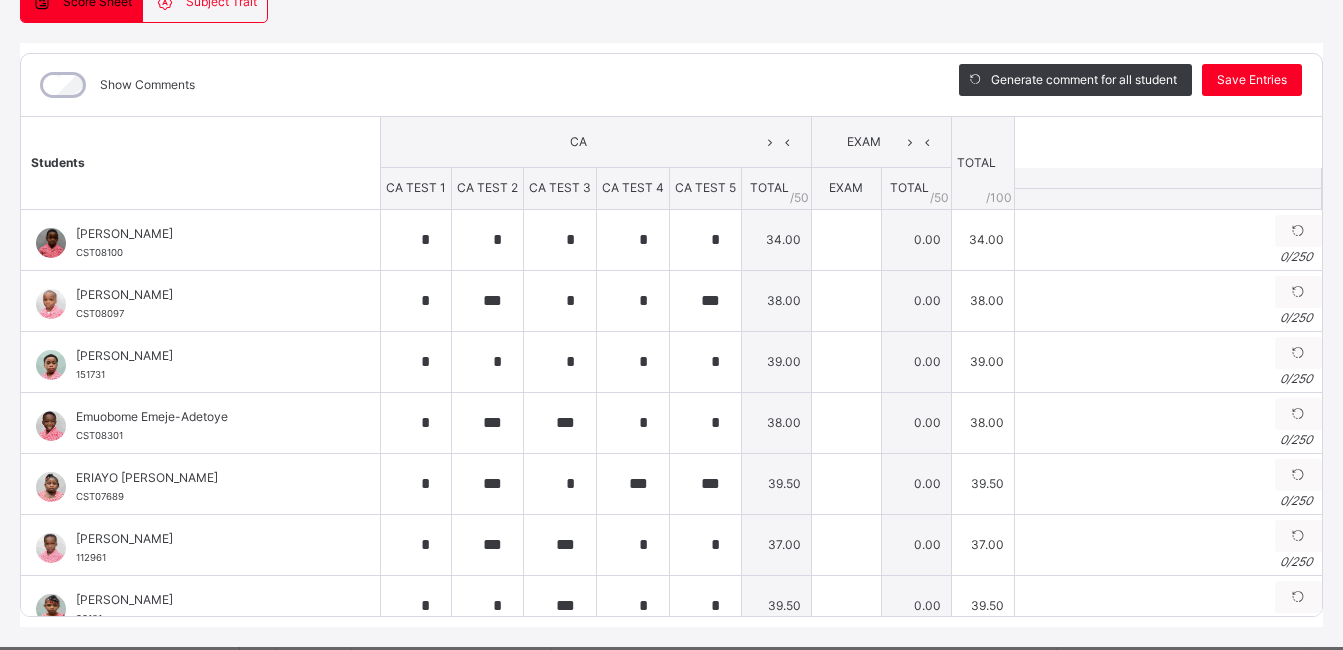 scroll, scrollTop: 234, scrollLeft: 0, axis: vertical 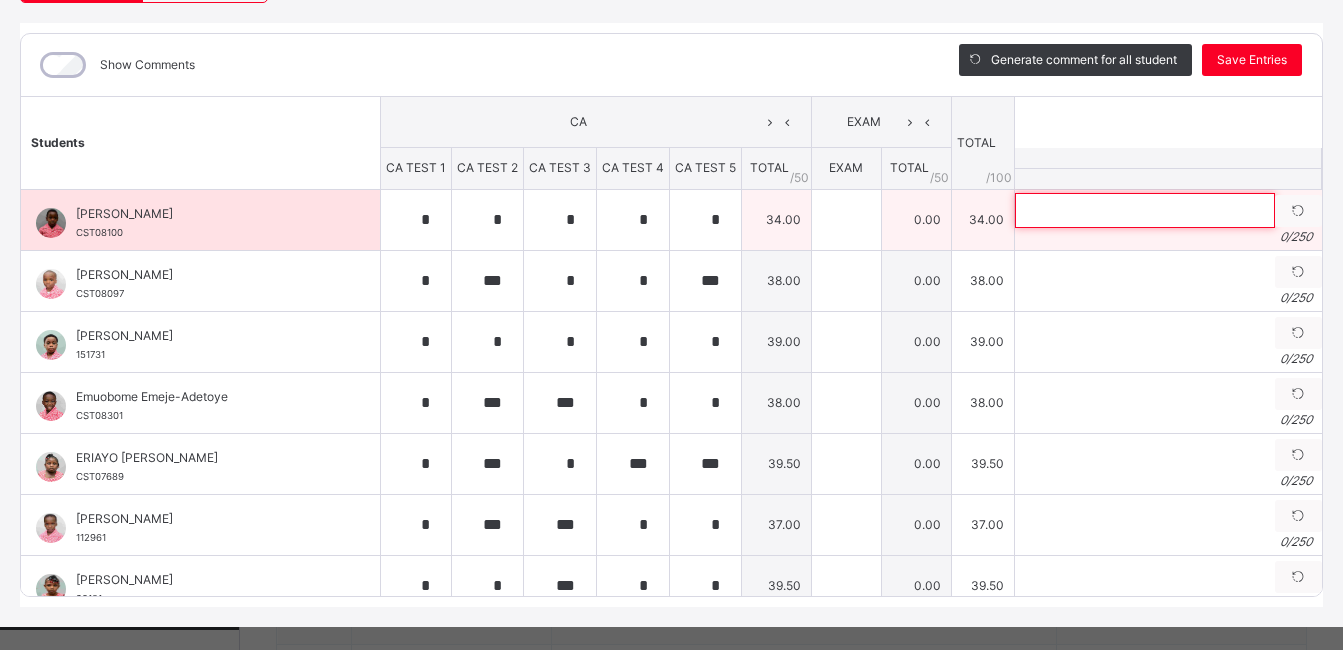 click at bounding box center (1145, 210) 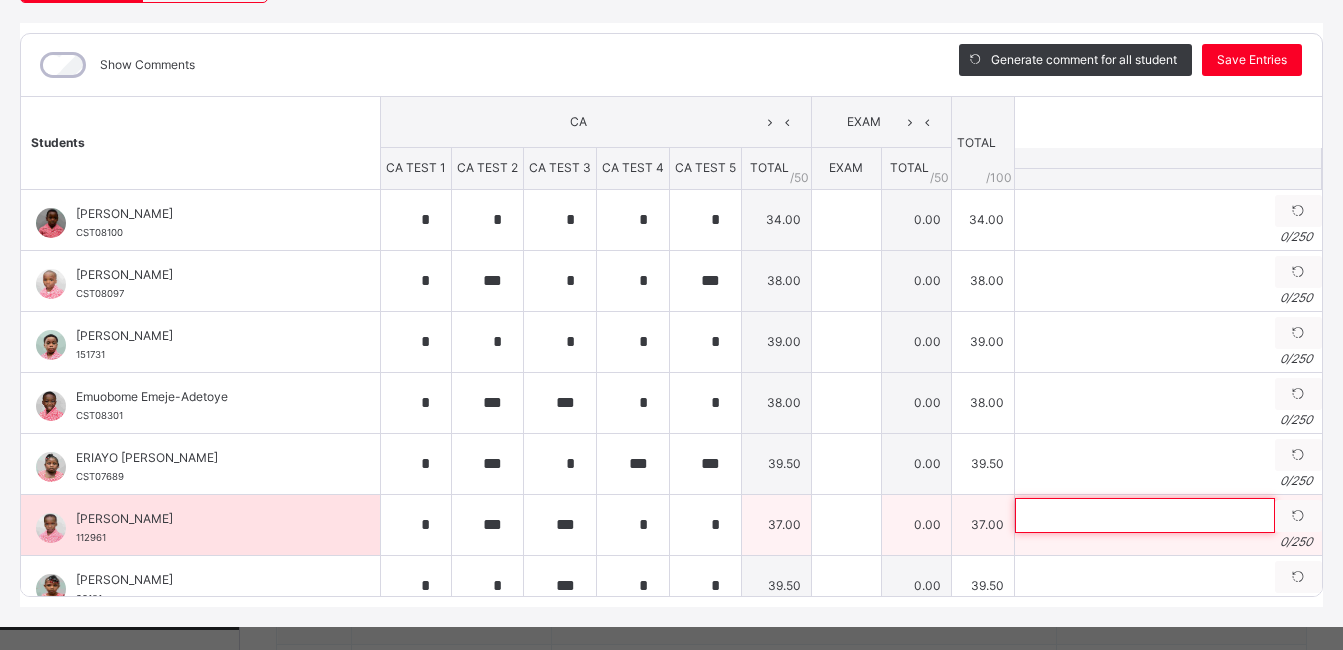click at bounding box center [1145, 515] 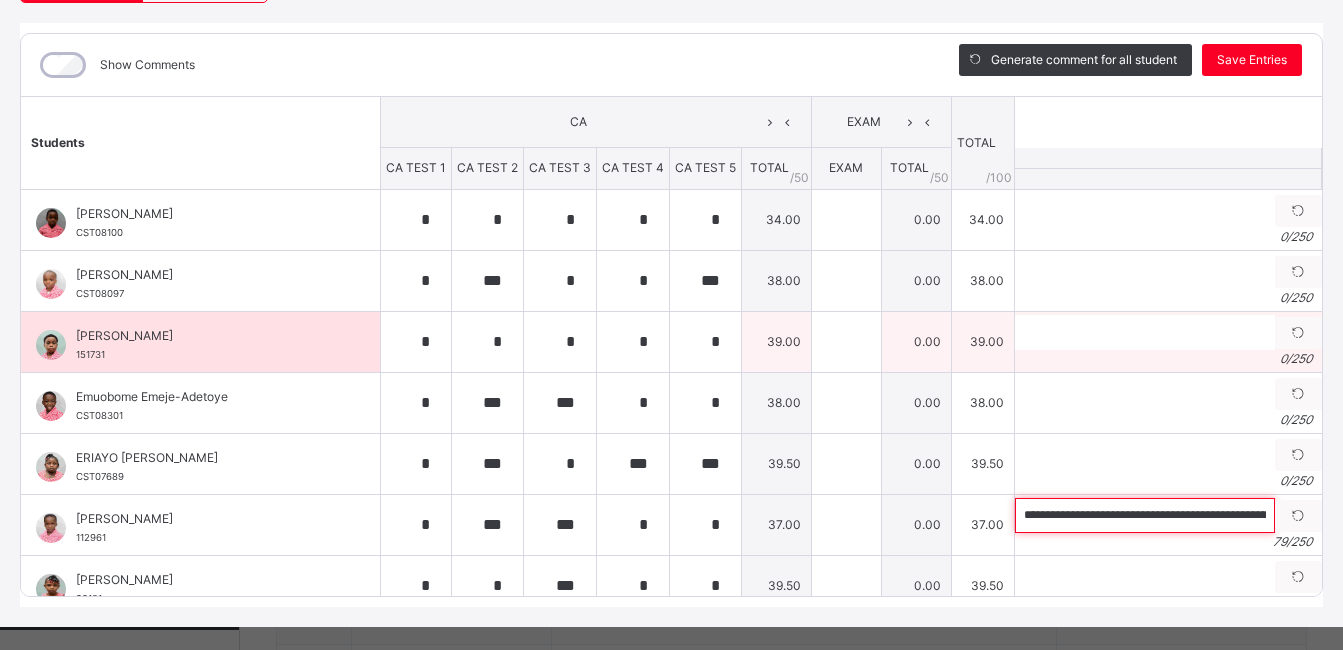 scroll, scrollTop: 0, scrollLeft: 212, axis: horizontal 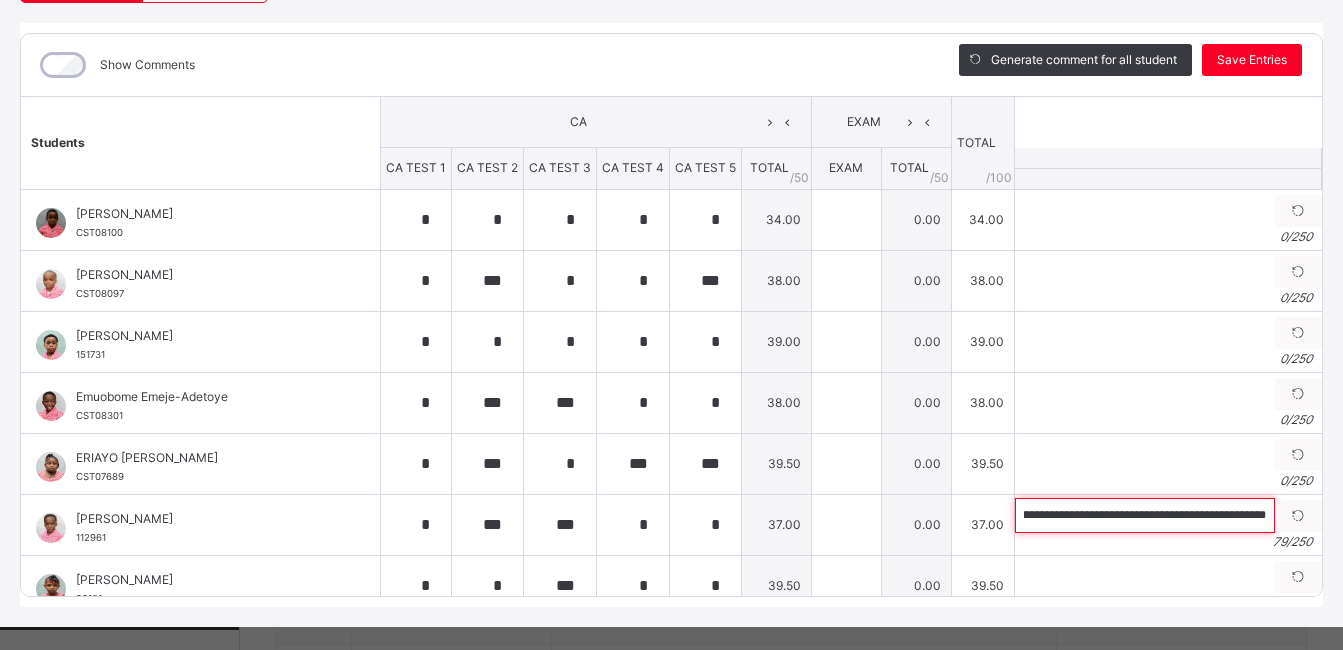 type on "**********" 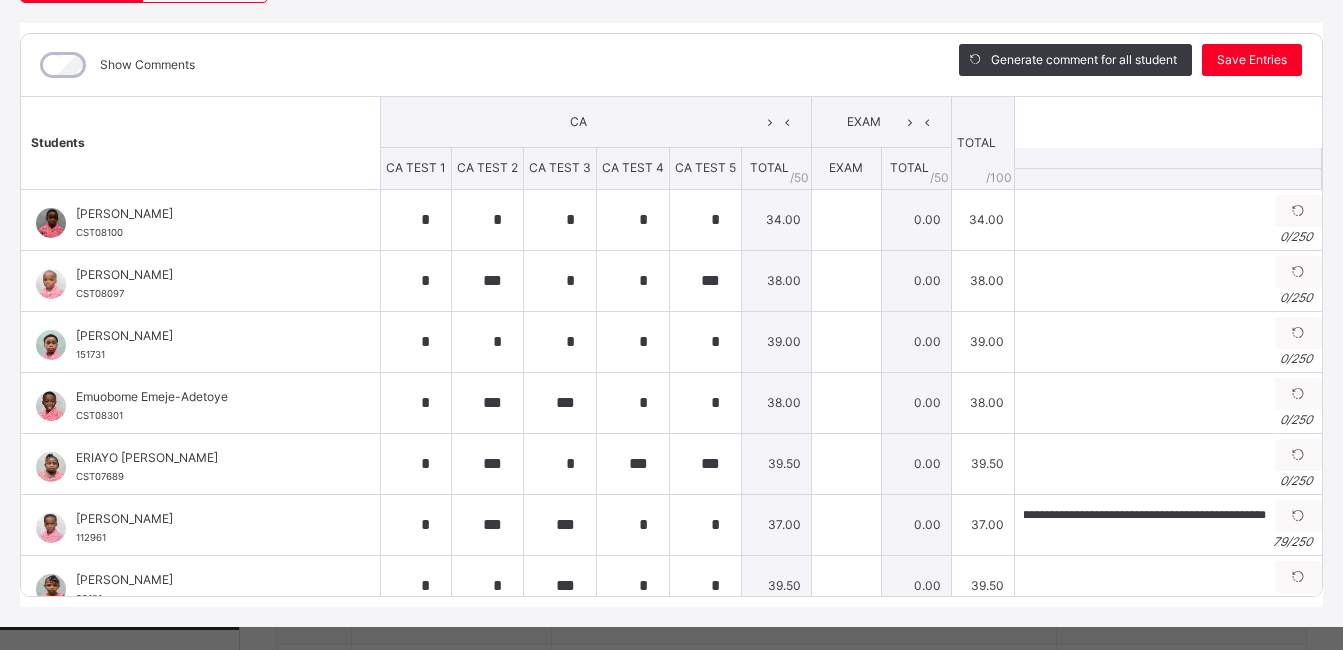 scroll, scrollTop: 0, scrollLeft: 0, axis: both 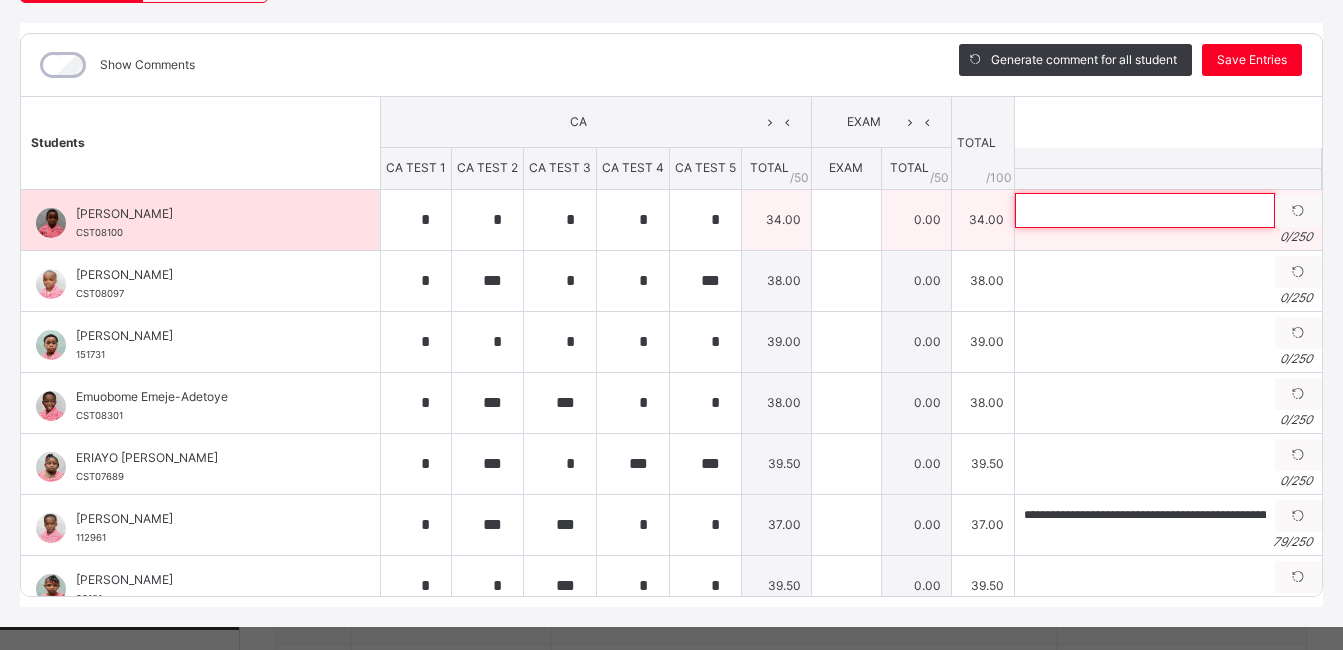 click at bounding box center [1145, 210] 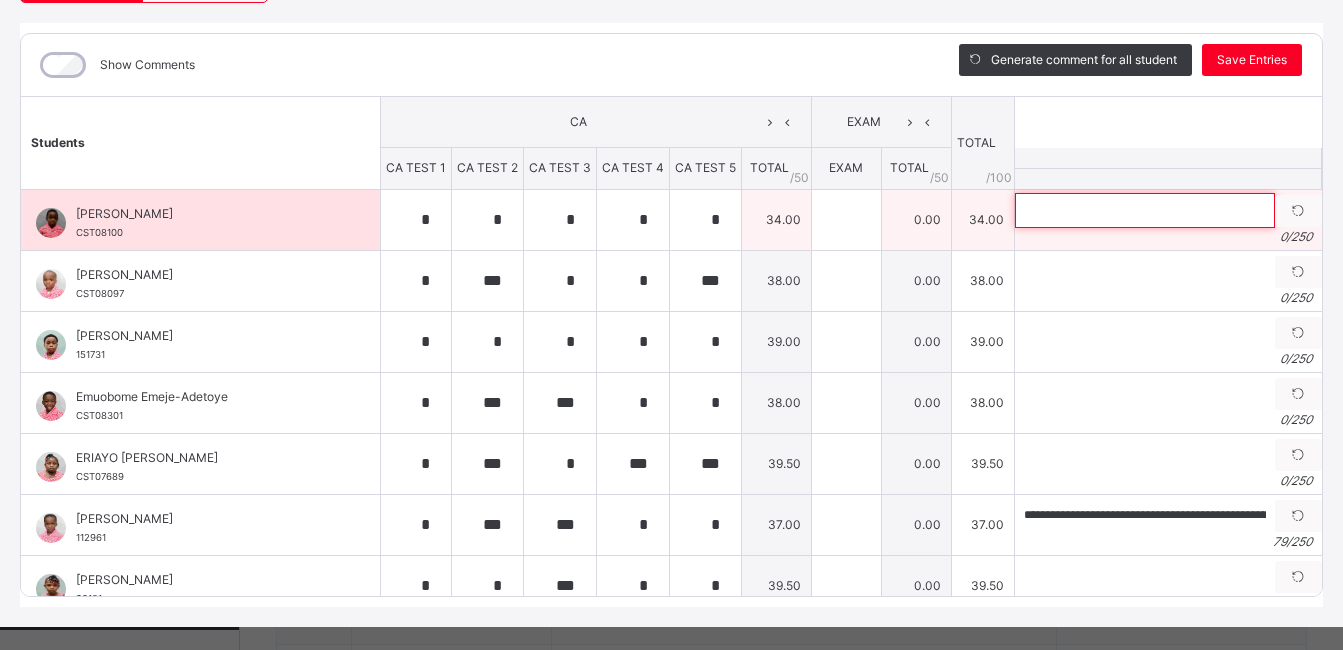paste on "**********" 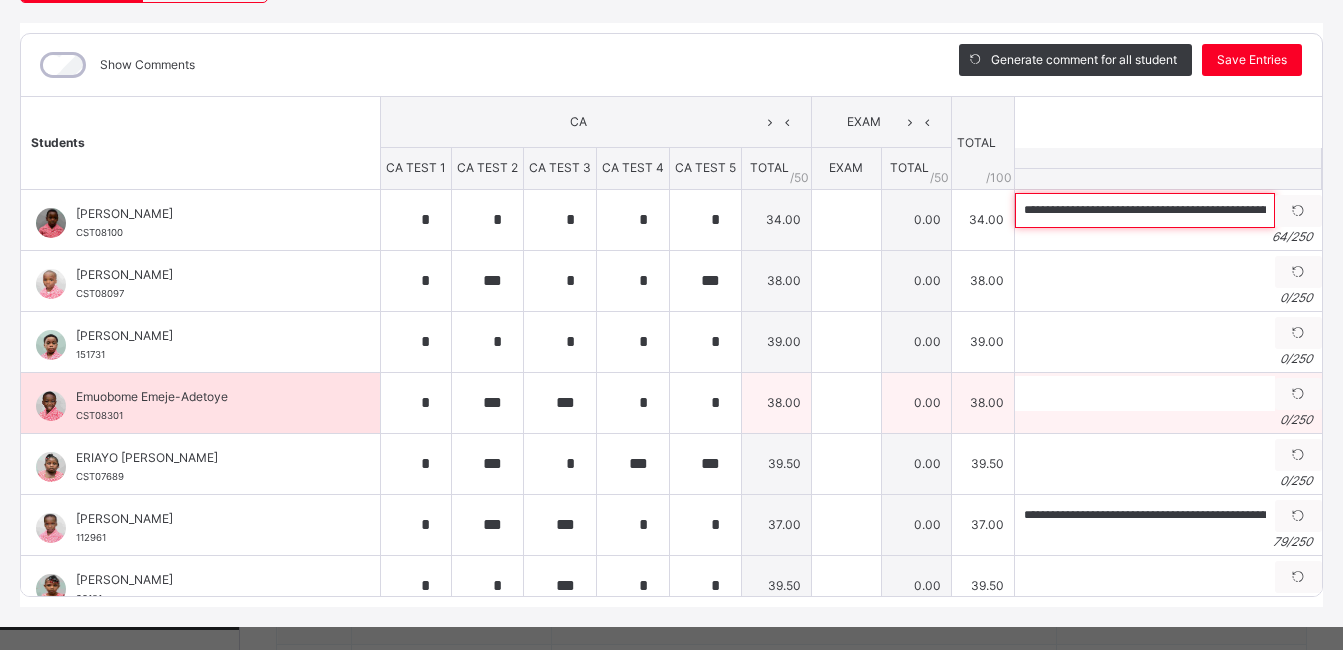 scroll, scrollTop: 0, scrollLeft: 140, axis: horizontal 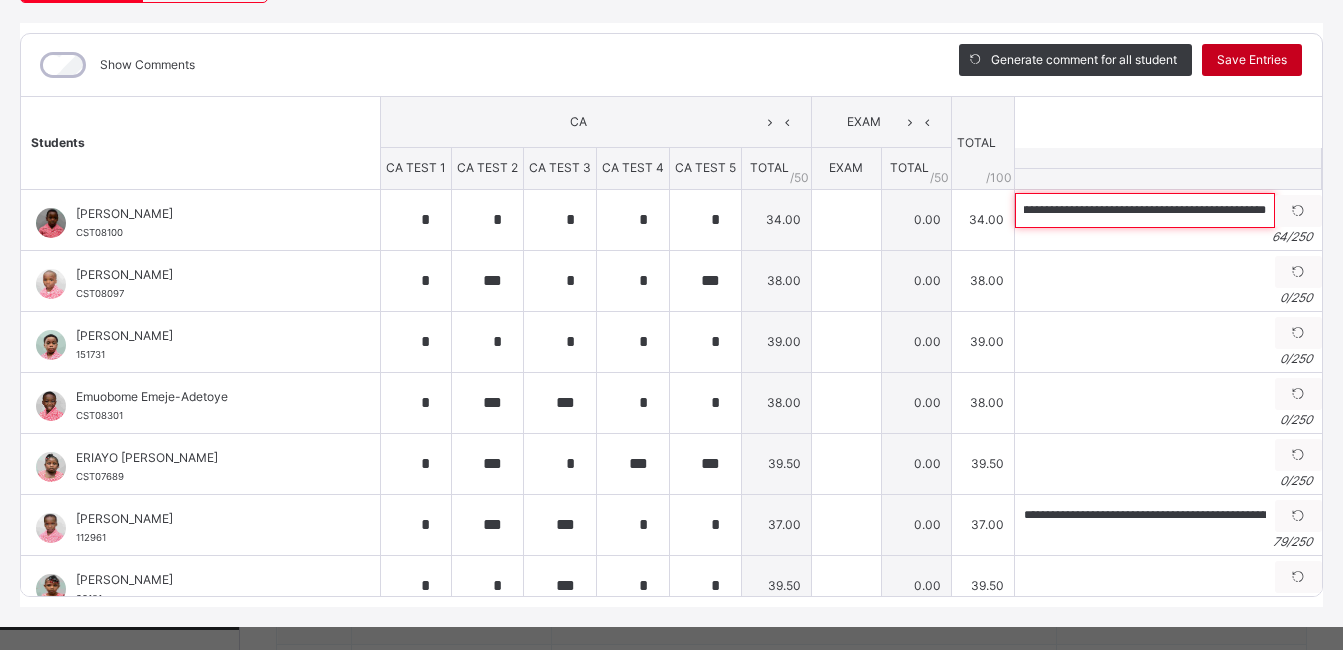 type on "**********" 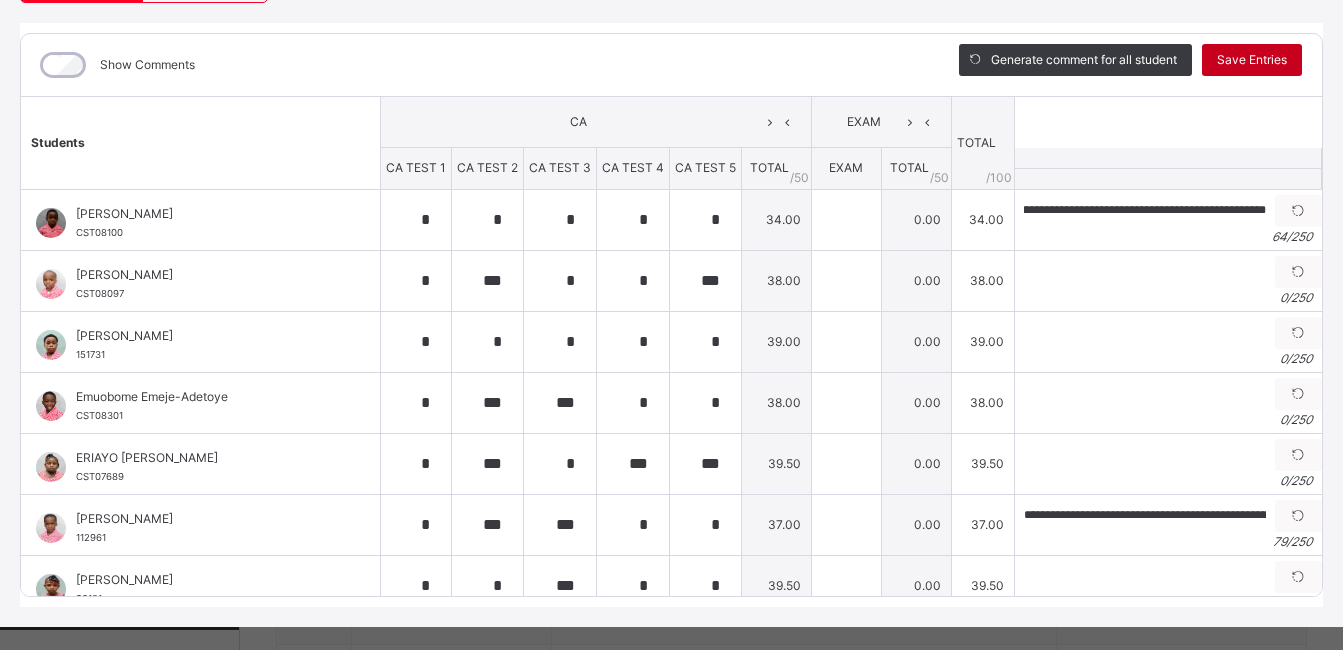 scroll, scrollTop: 0, scrollLeft: 0, axis: both 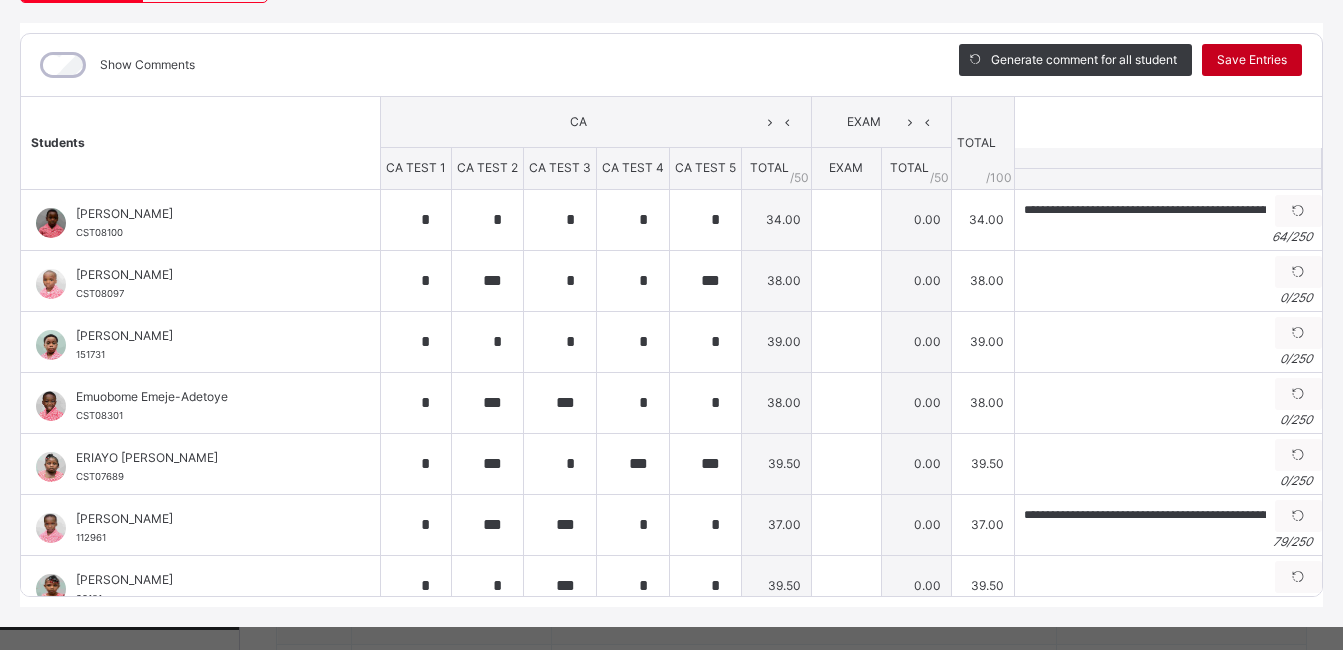 click on "Save Entries" at bounding box center (1252, 60) 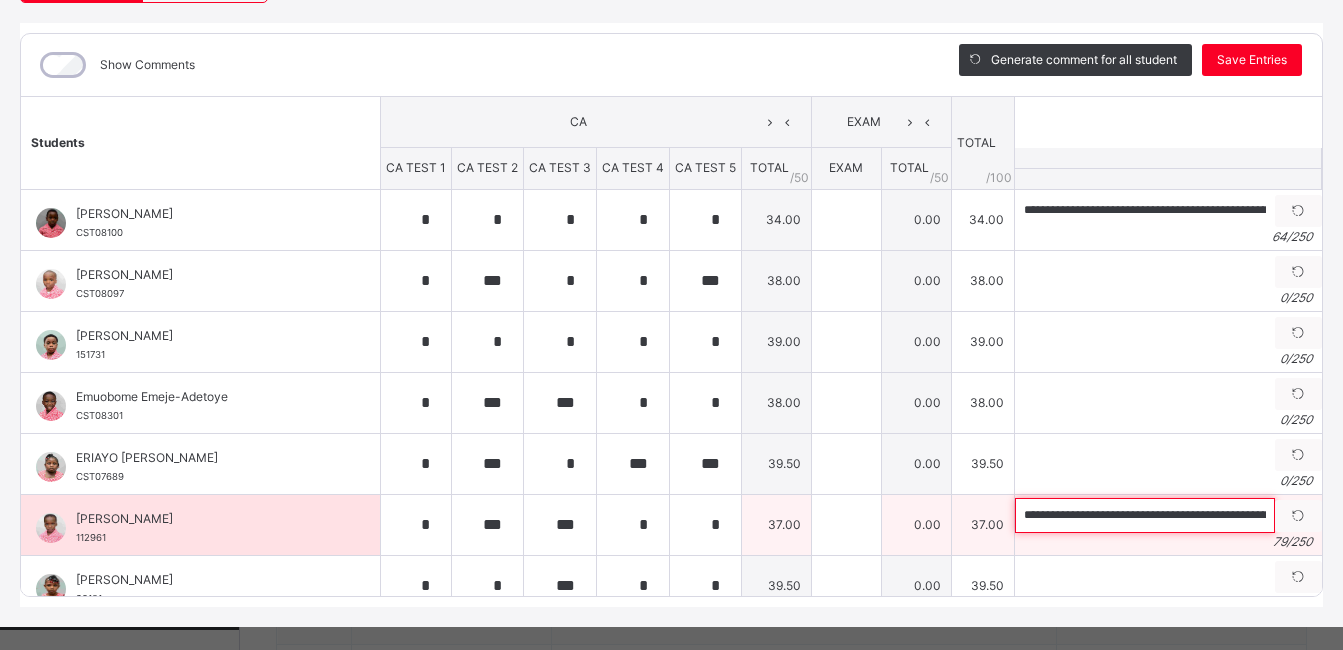 drag, startPoint x: 1164, startPoint y: 516, endPoint x: 1054, endPoint y: 505, distance: 110.54863 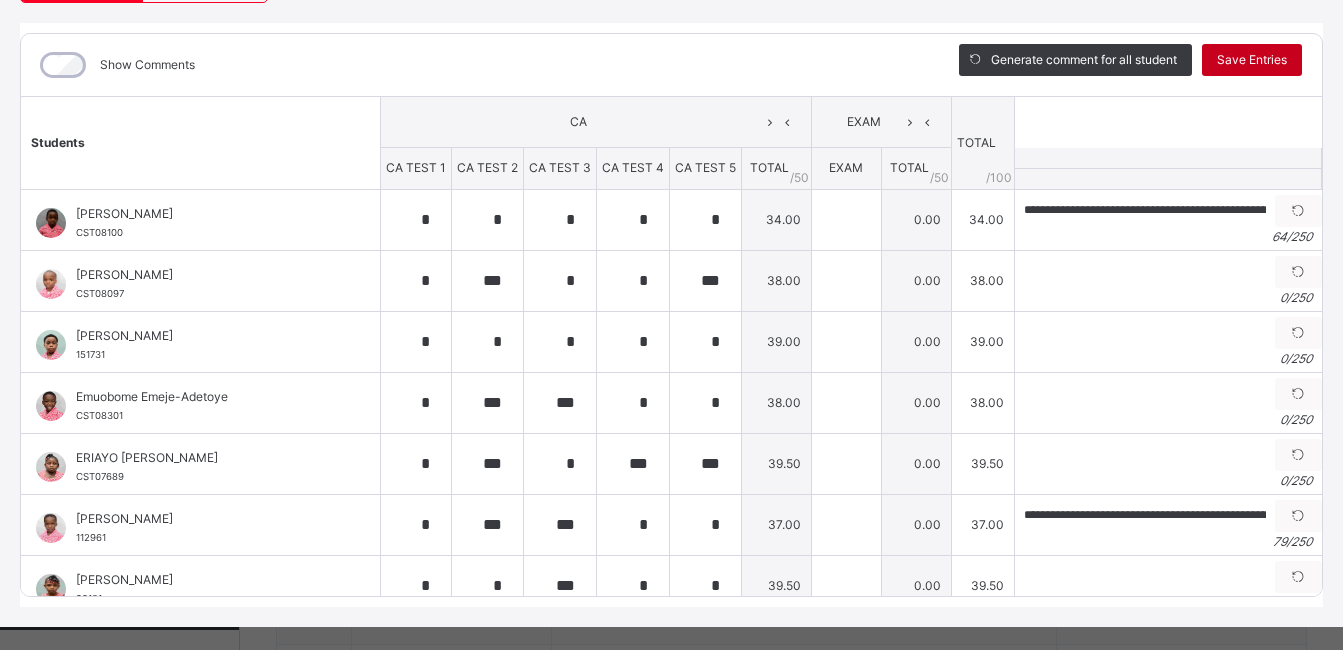 click on "Save Entries" at bounding box center (1252, 60) 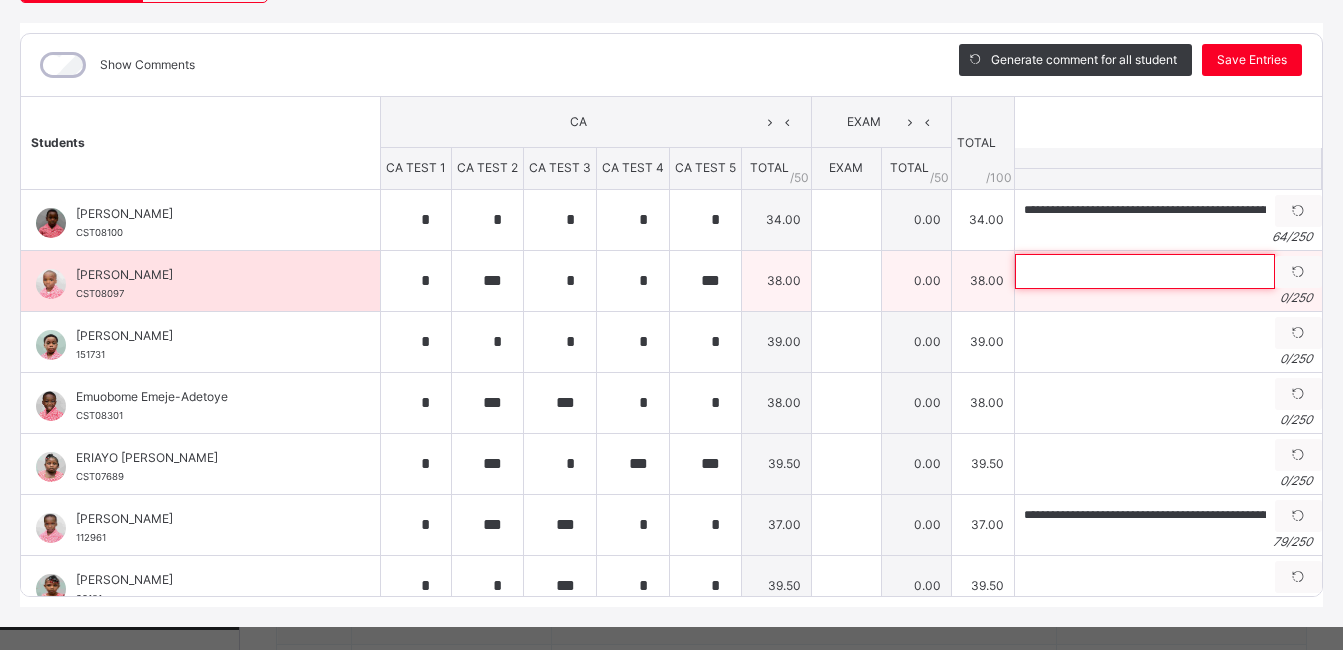 click at bounding box center [1145, 271] 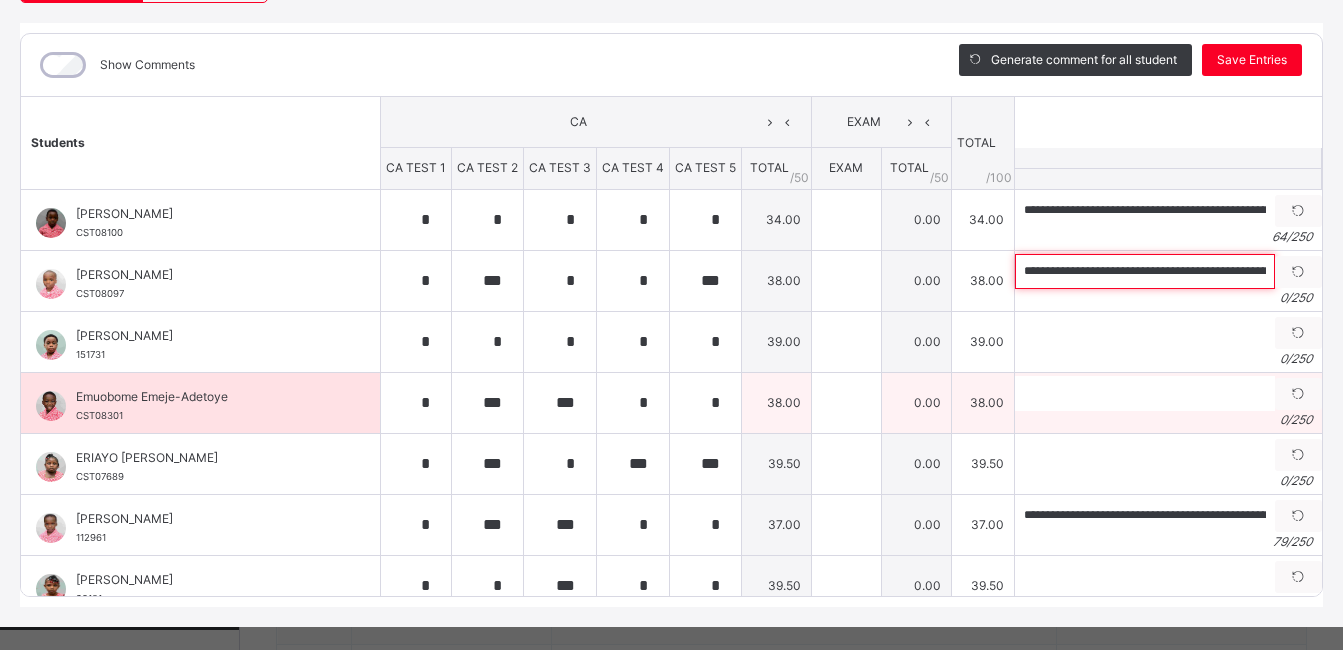 scroll, scrollTop: 0, scrollLeft: 309, axis: horizontal 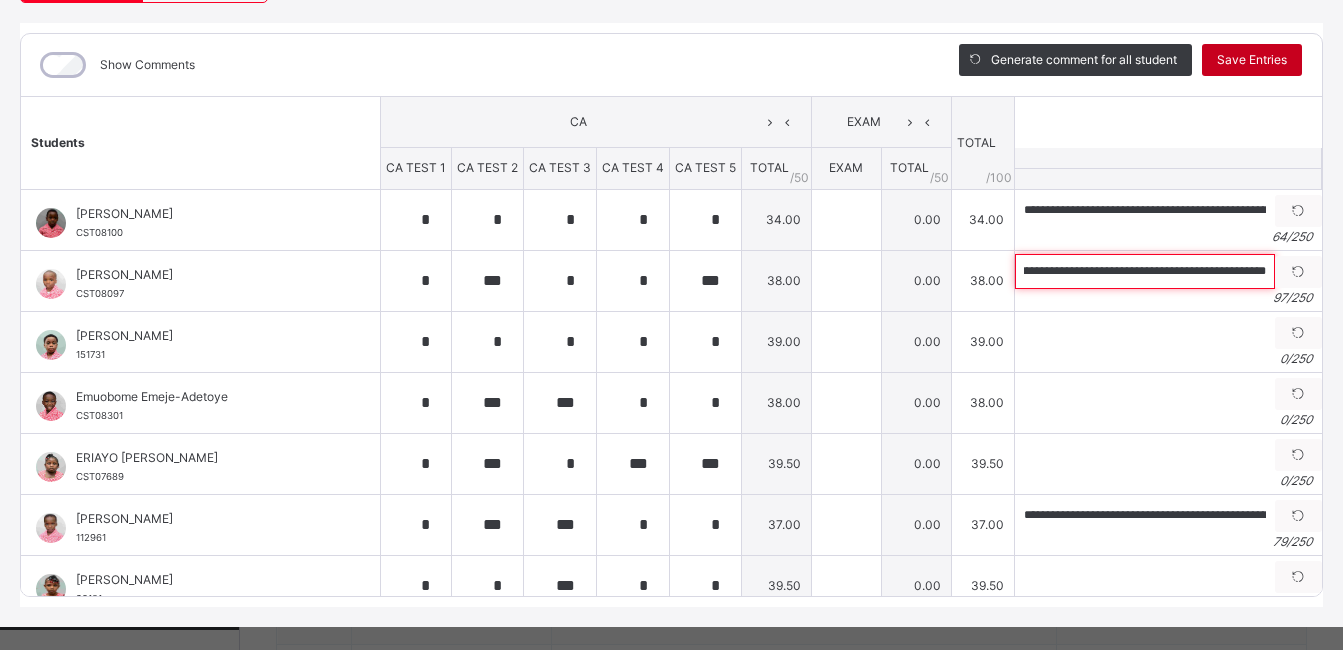 type on "**********" 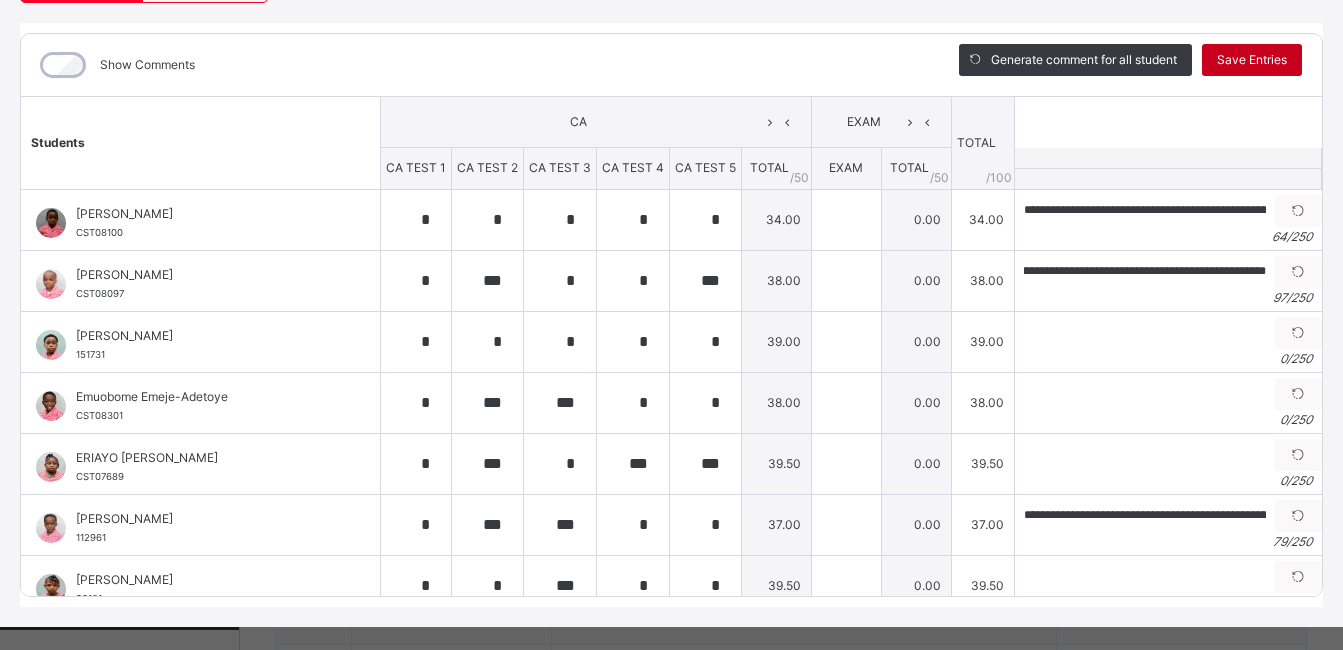 click on "Save Entries" at bounding box center [1252, 60] 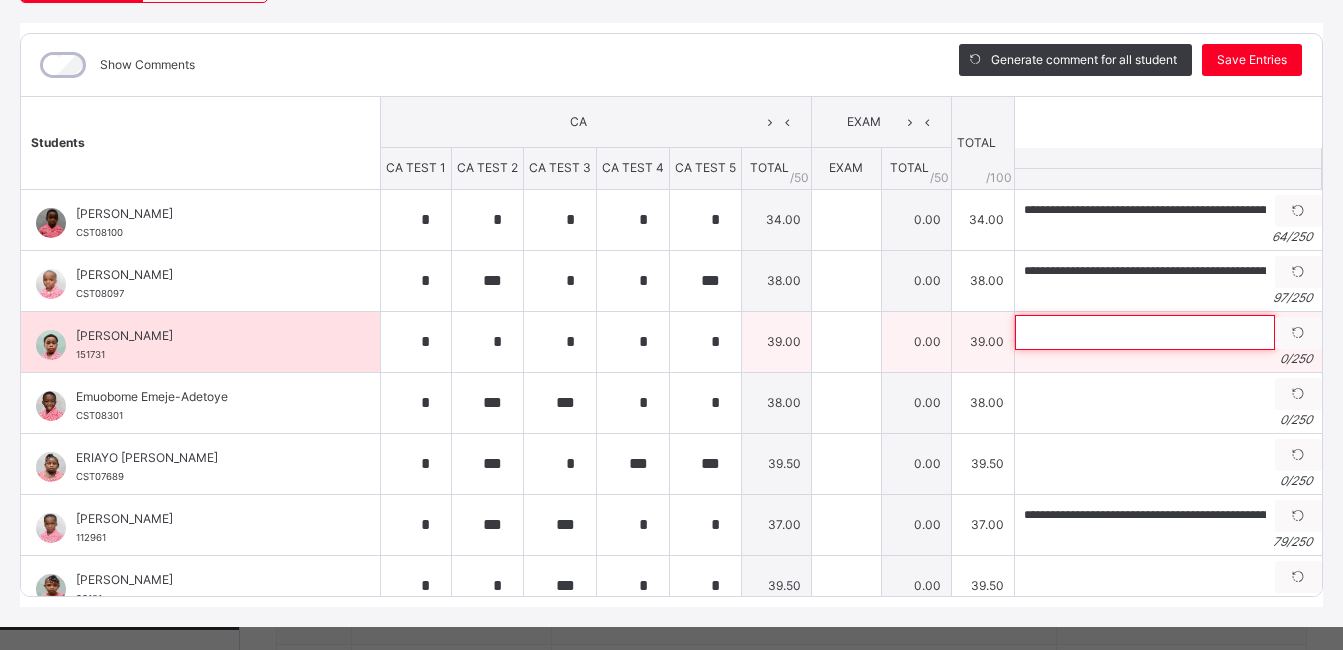 click at bounding box center (1145, 332) 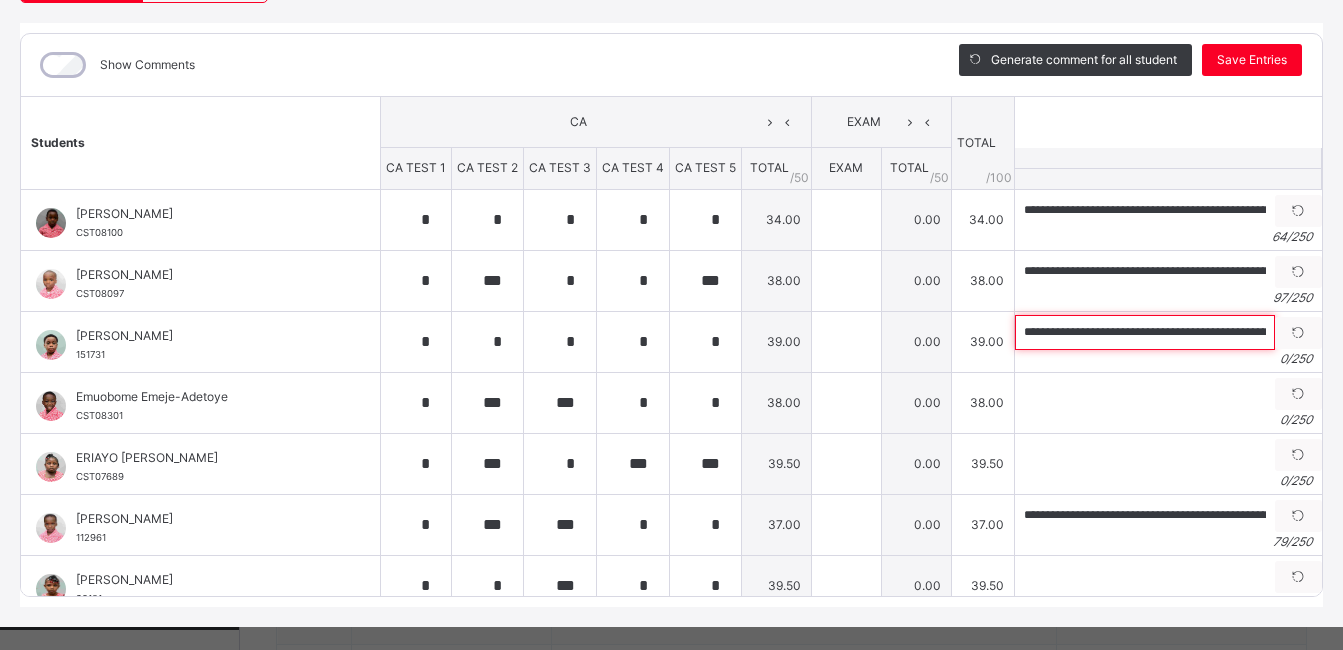 scroll, scrollTop: 0, scrollLeft: 107, axis: horizontal 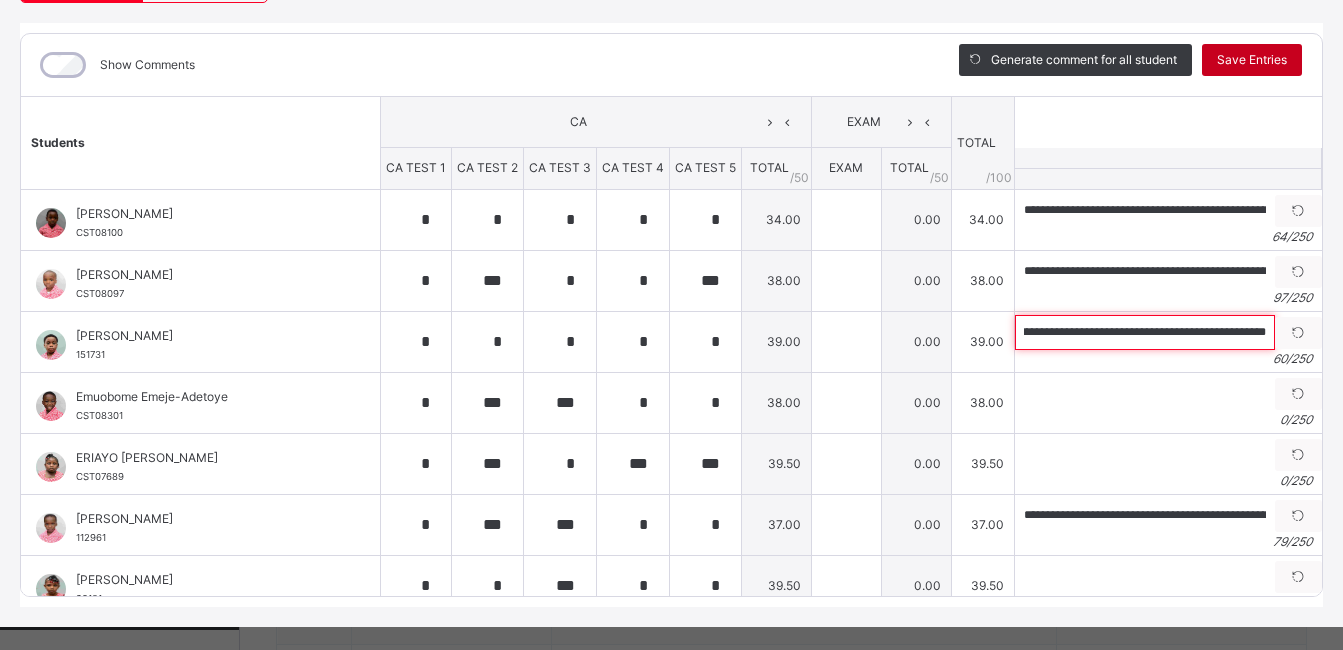 type on "**********" 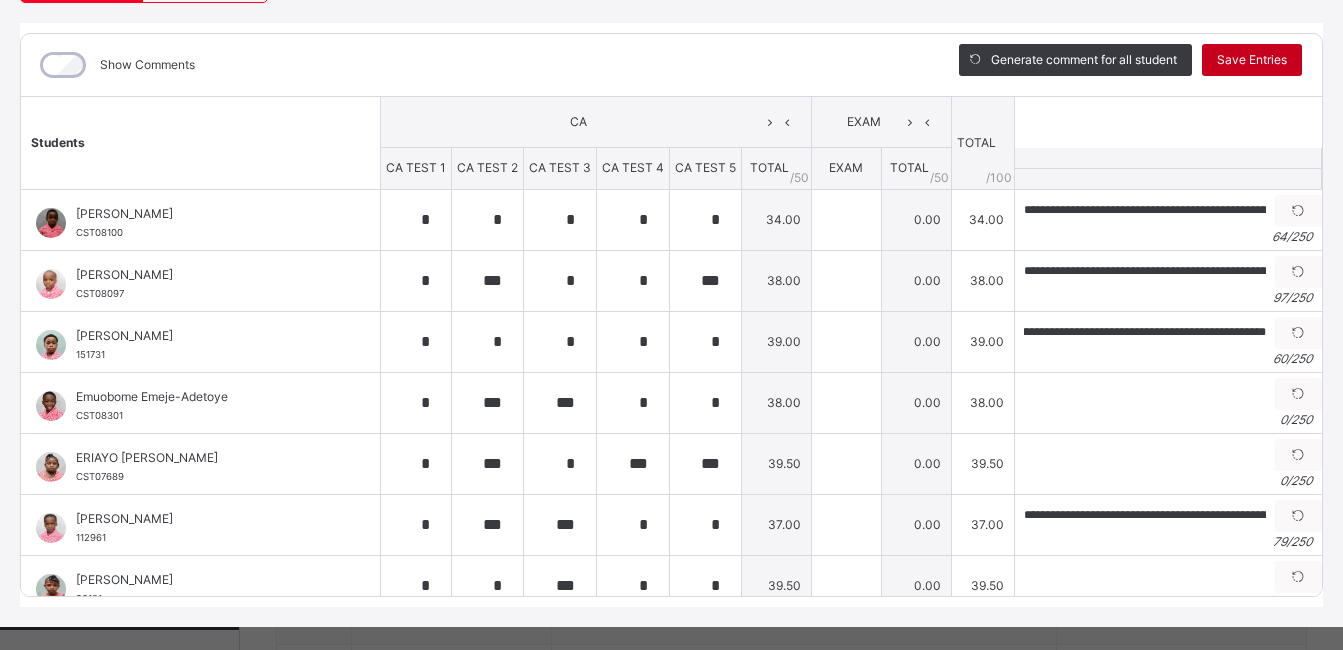 click on "Save Entries" at bounding box center [1252, 60] 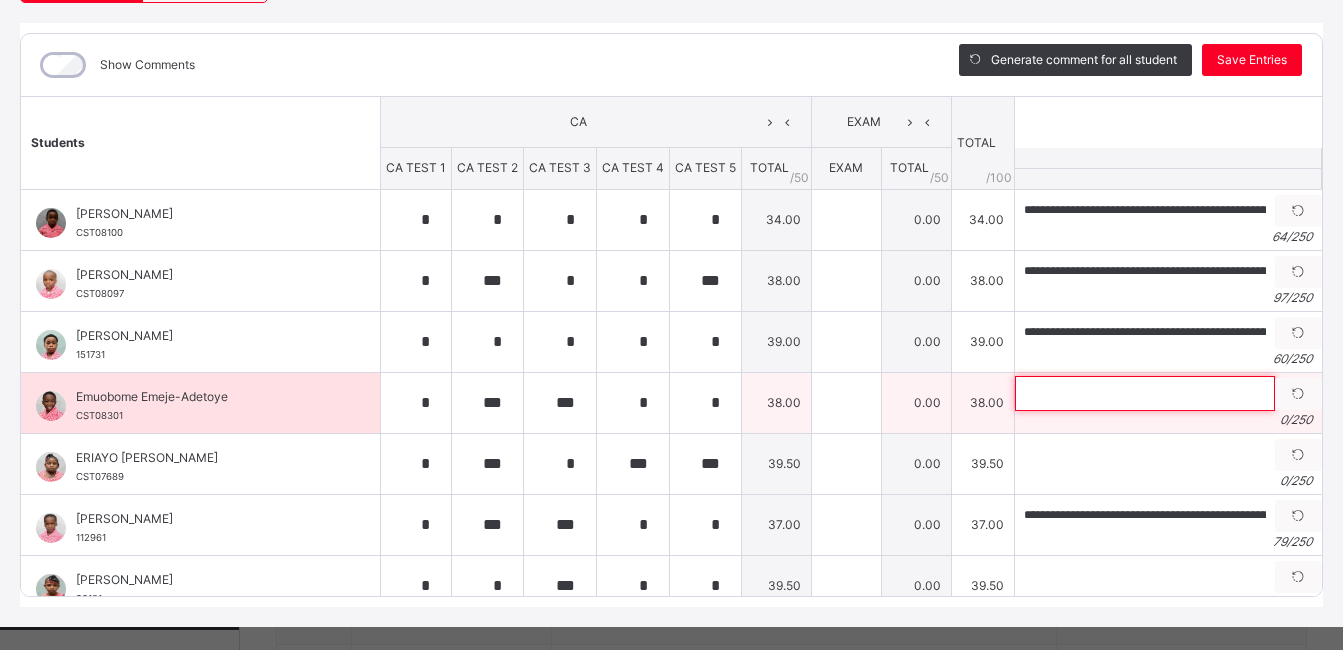 click at bounding box center [1145, 393] 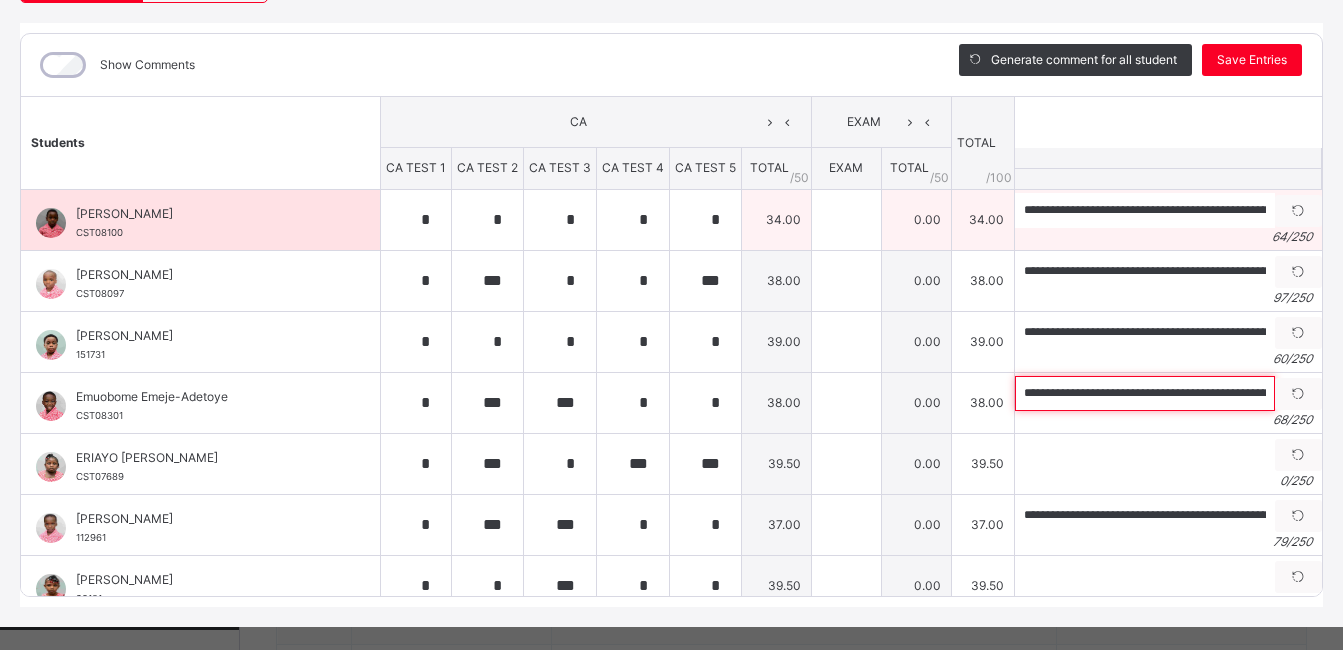 scroll, scrollTop: 0, scrollLeft: 185, axis: horizontal 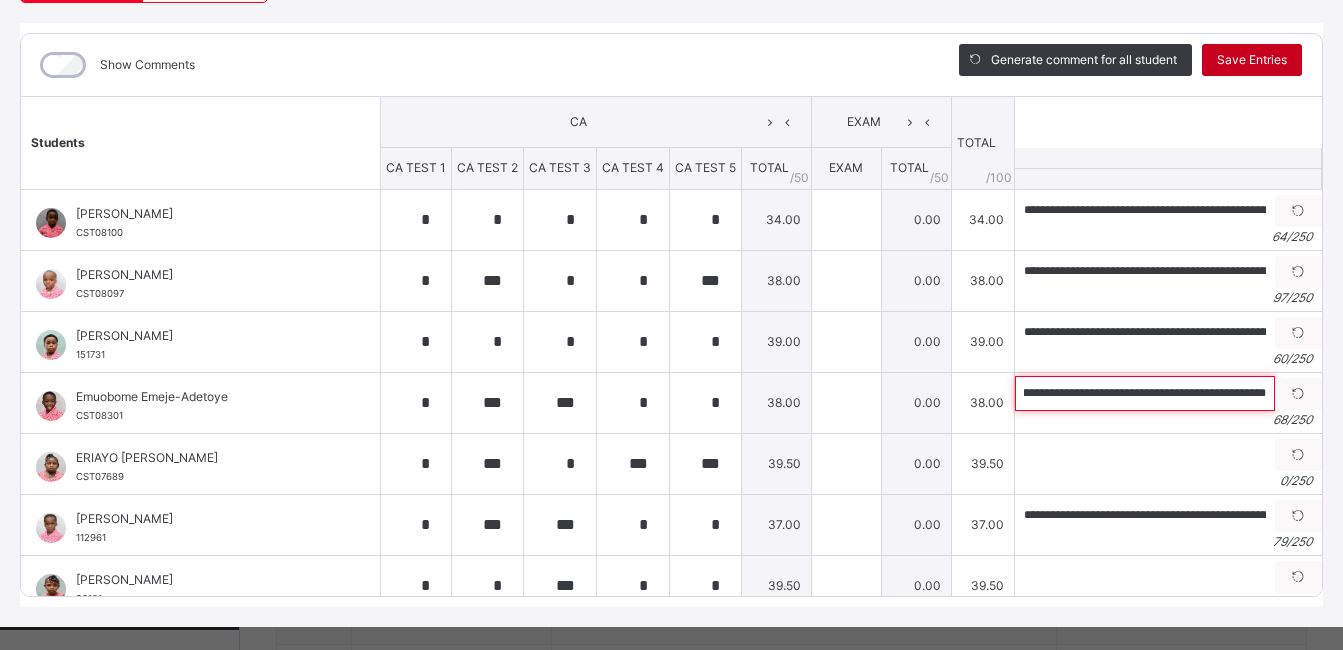 type on "**********" 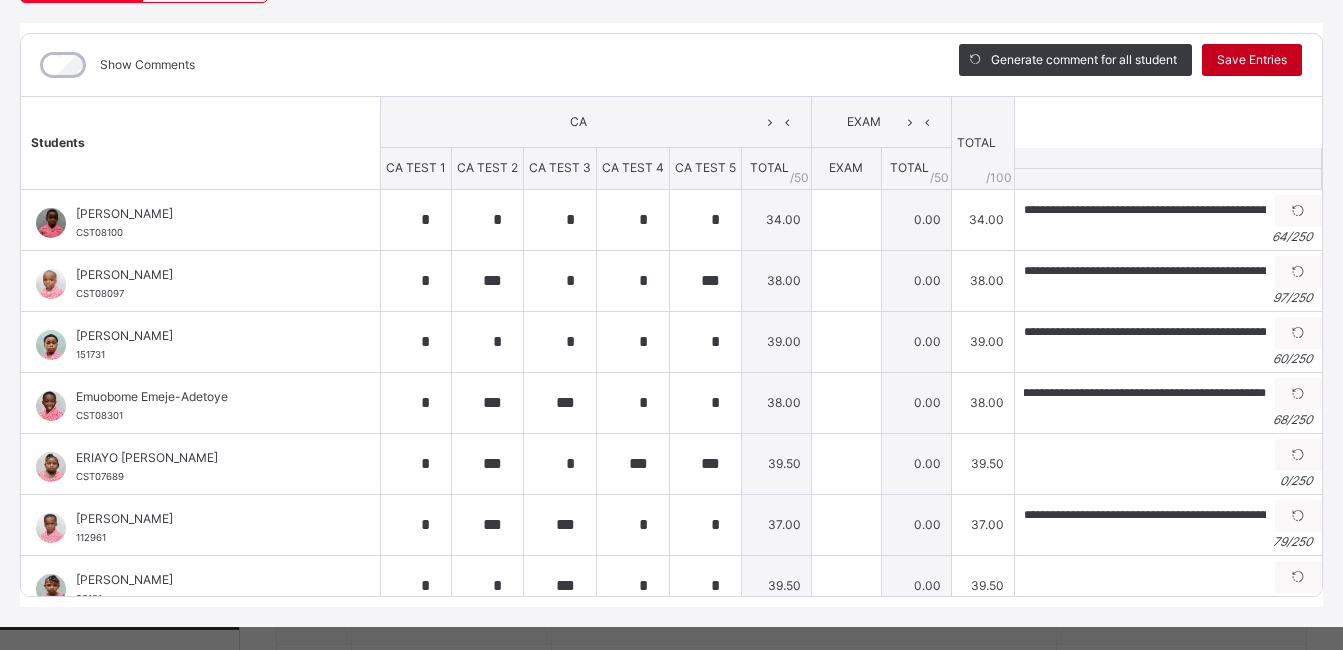 click on "Save Entries" at bounding box center (1252, 60) 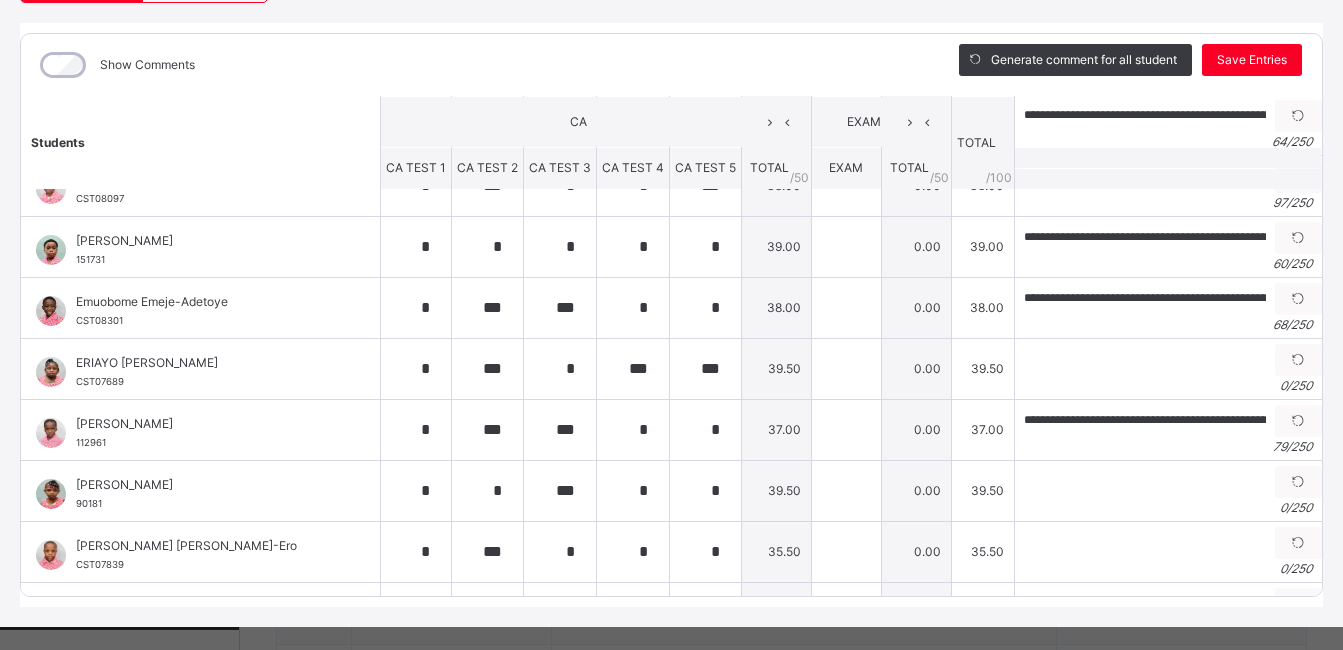 scroll, scrollTop: 113, scrollLeft: 0, axis: vertical 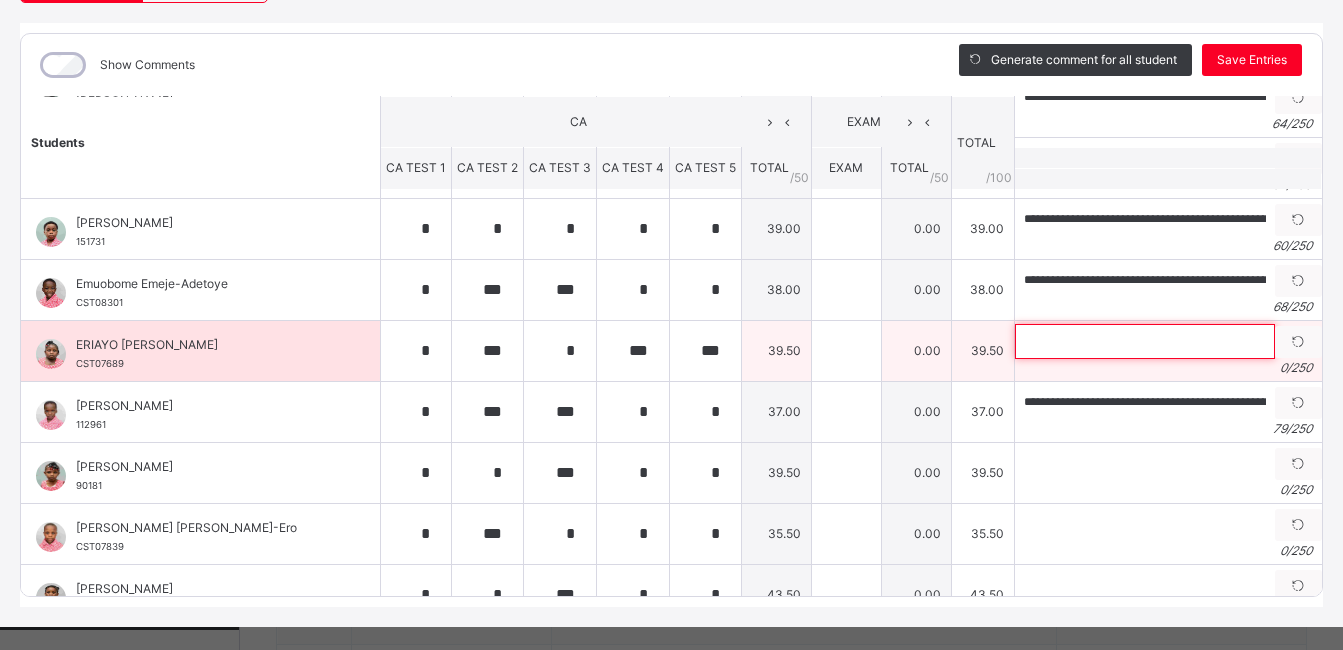 click at bounding box center [1145, 341] 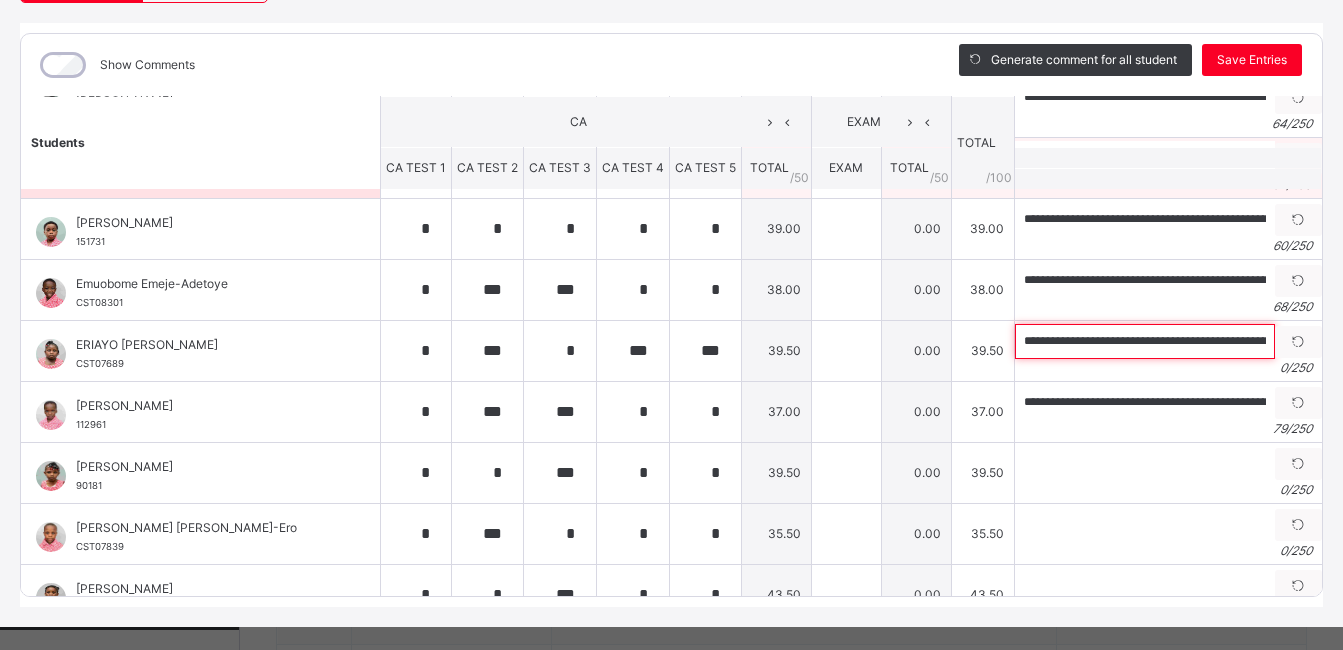 scroll, scrollTop: 0, scrollLeft: 231, axis: horizontal 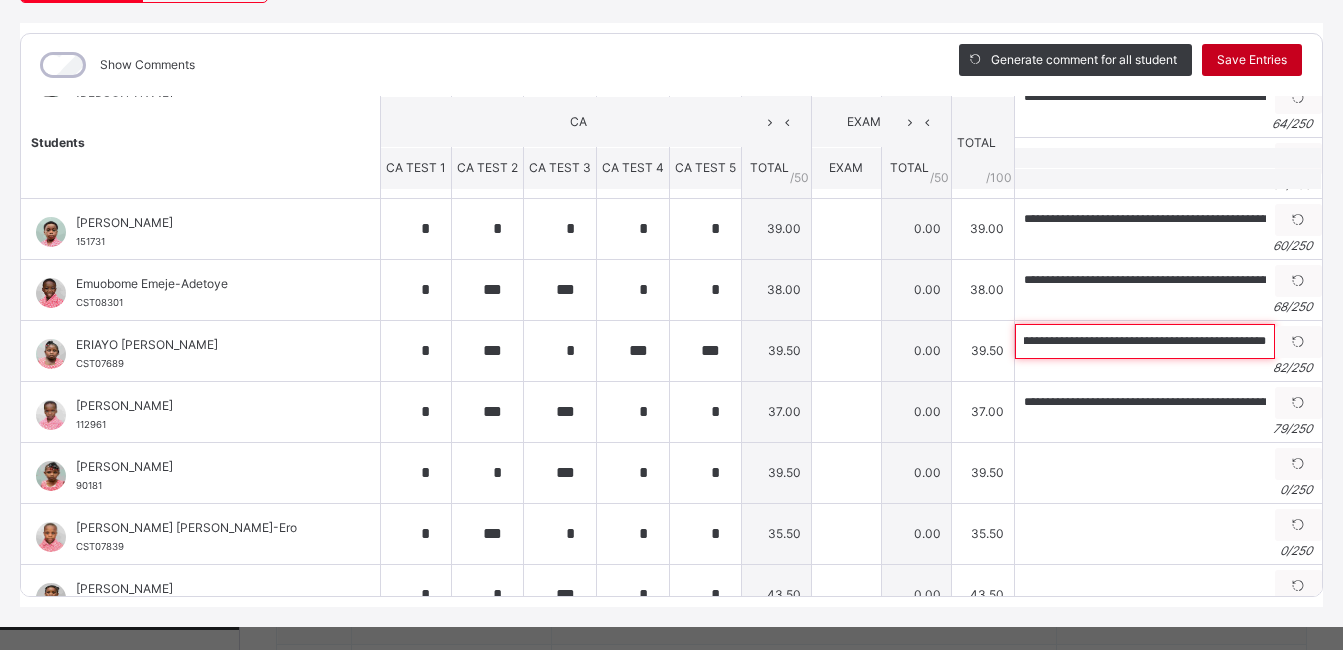 type on "**********" 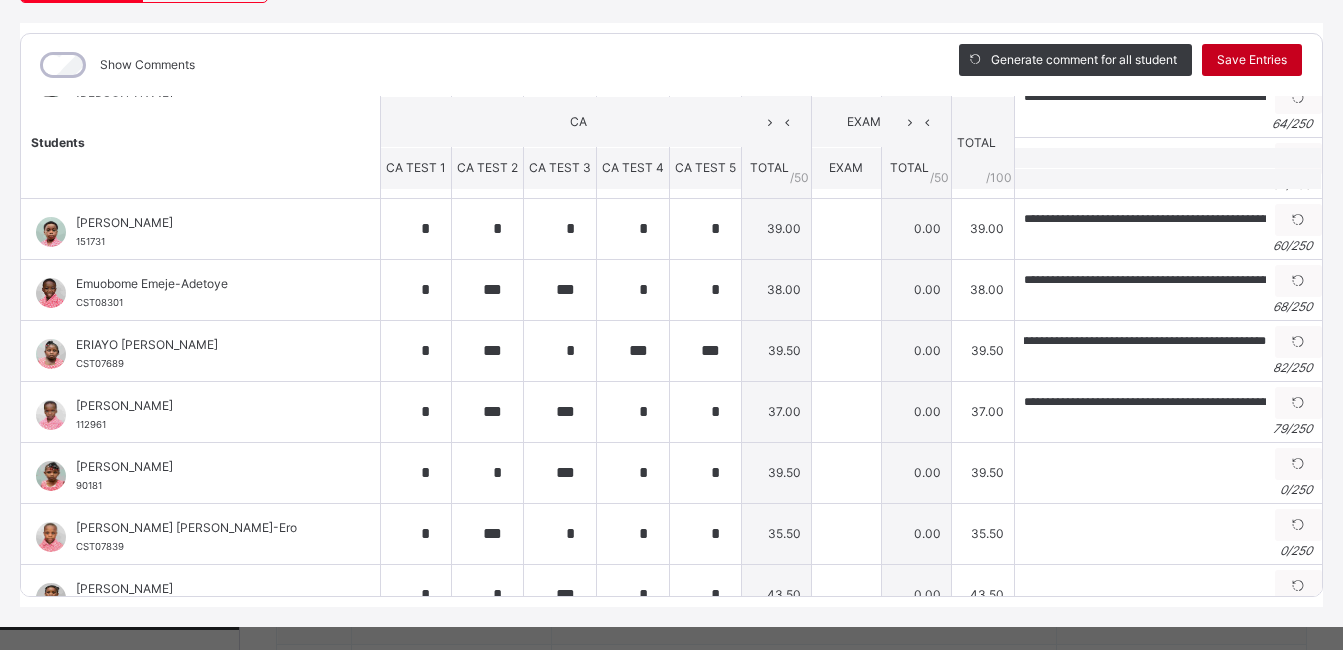 scroll, scrollTop: 0, scrollLeft: 0, axis: both 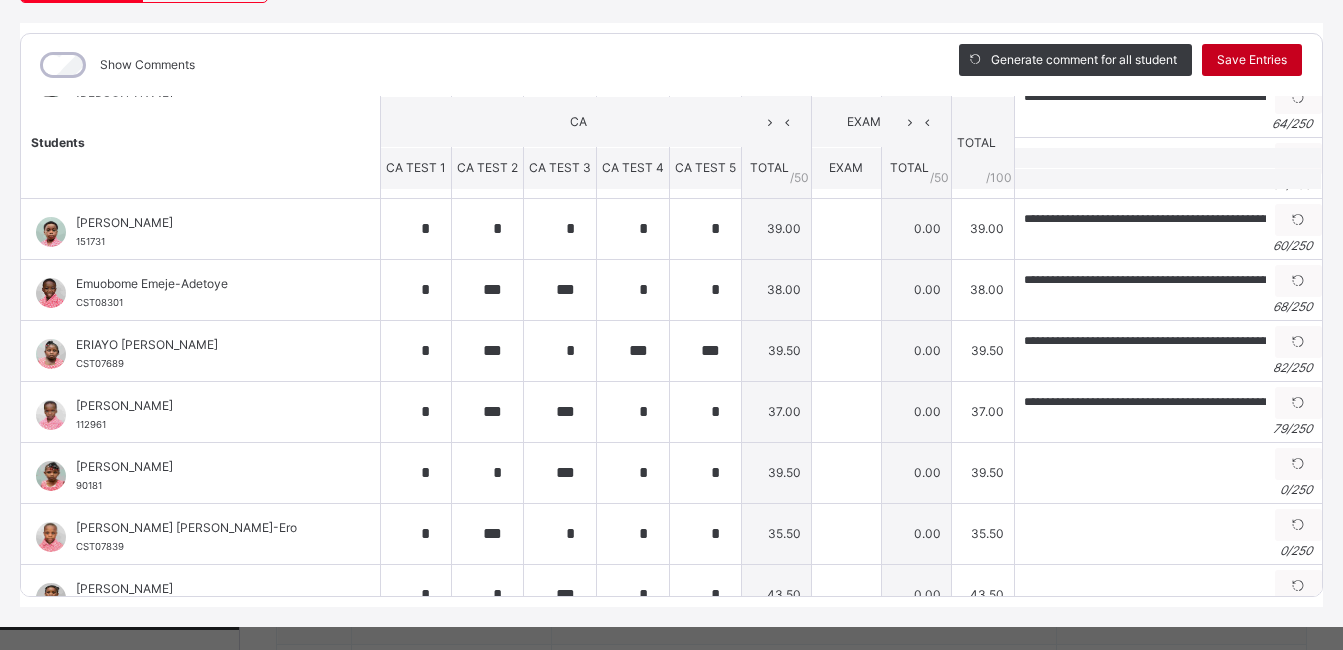 click on "Save Entries" at bounding box center (1252, 60) 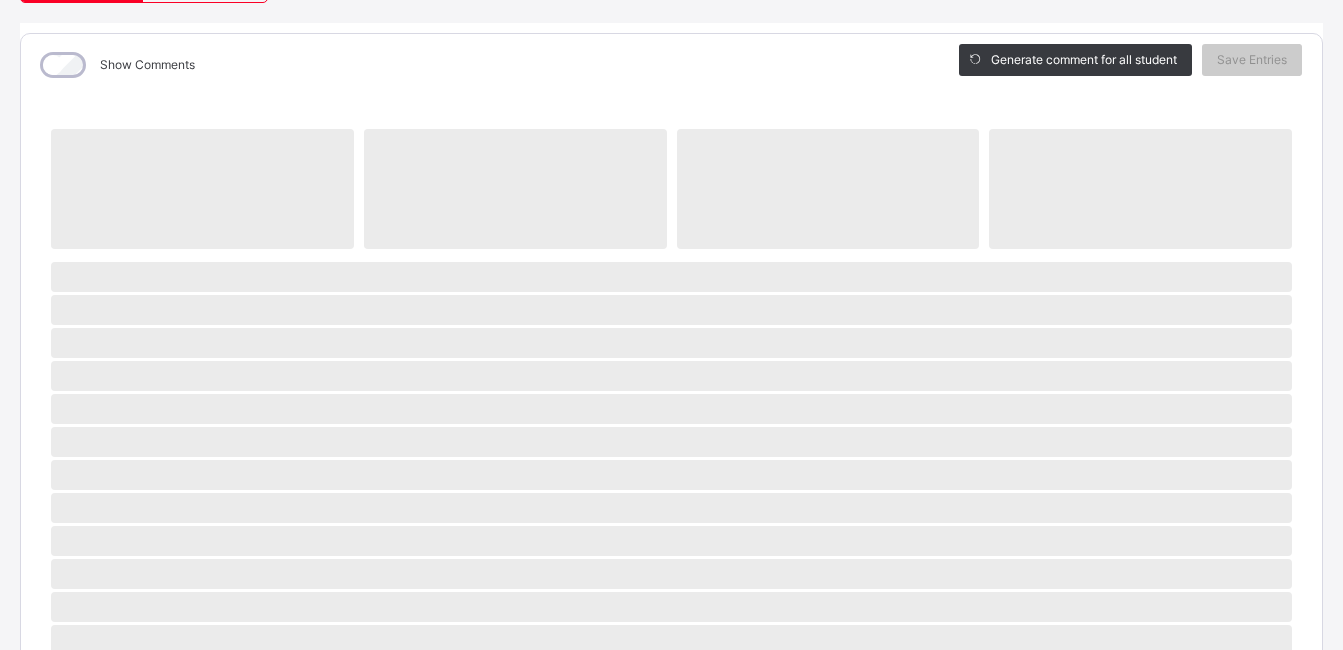 click on "‌ ‌ ‌ ‌ ‌ ‌ ‌ ‌ ‌ ‌ ‌ ‌ ‌ ‌ ‌ ‌ ‌ ‌ ‌ ‌ ‌ ‌ ‌ ‌ ‌ ‌ ‌ ‌ ‌" at bounding box center (671, 605) 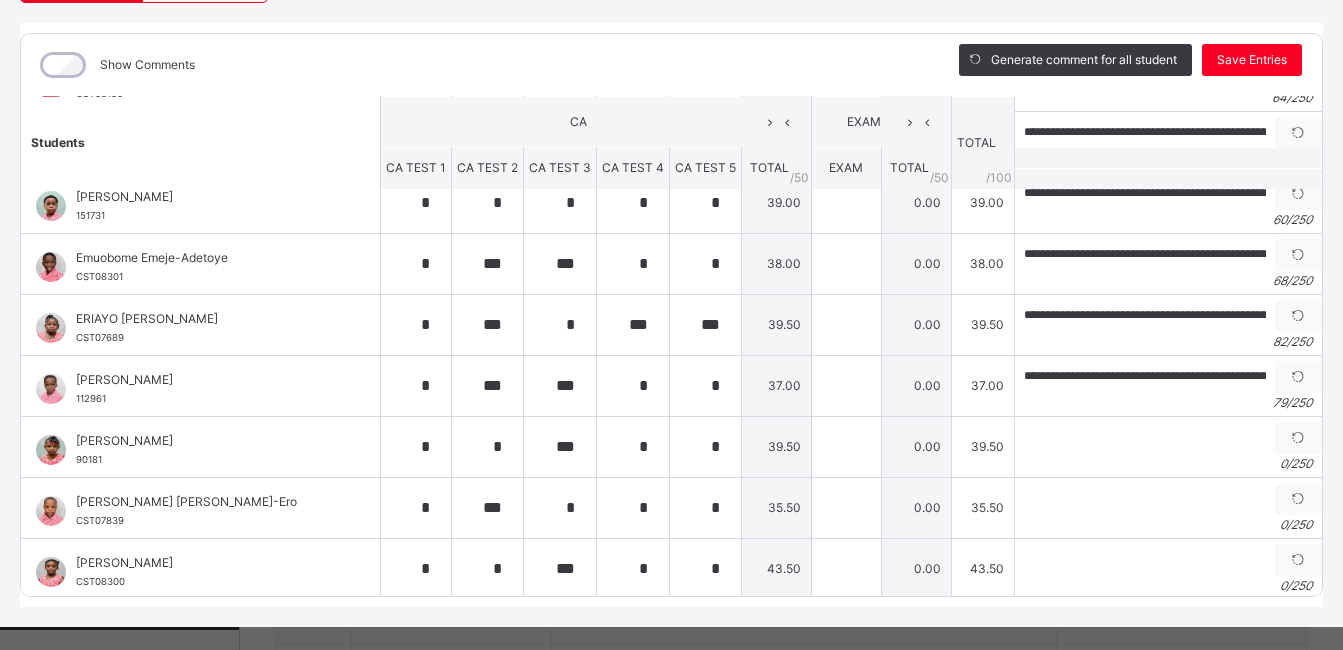 scroll, scrollTop: 152, scrollLeft: 0, axis: vertical 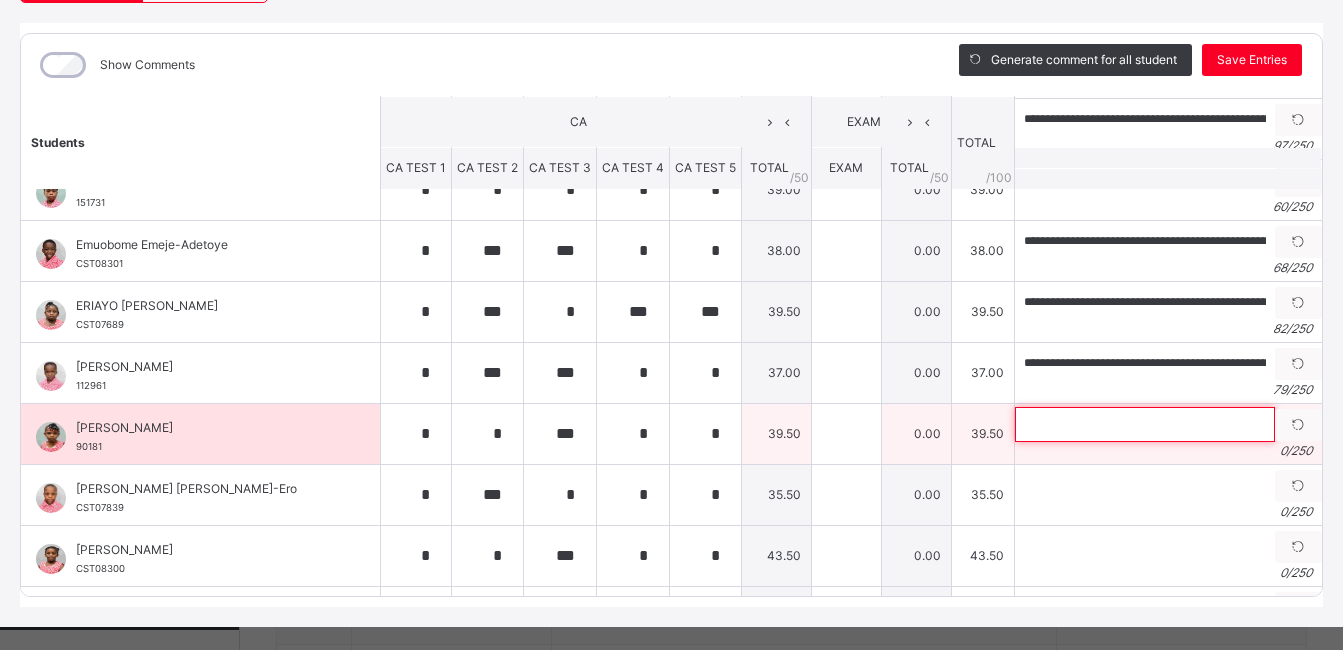 click at bounding box center [1145, 424] 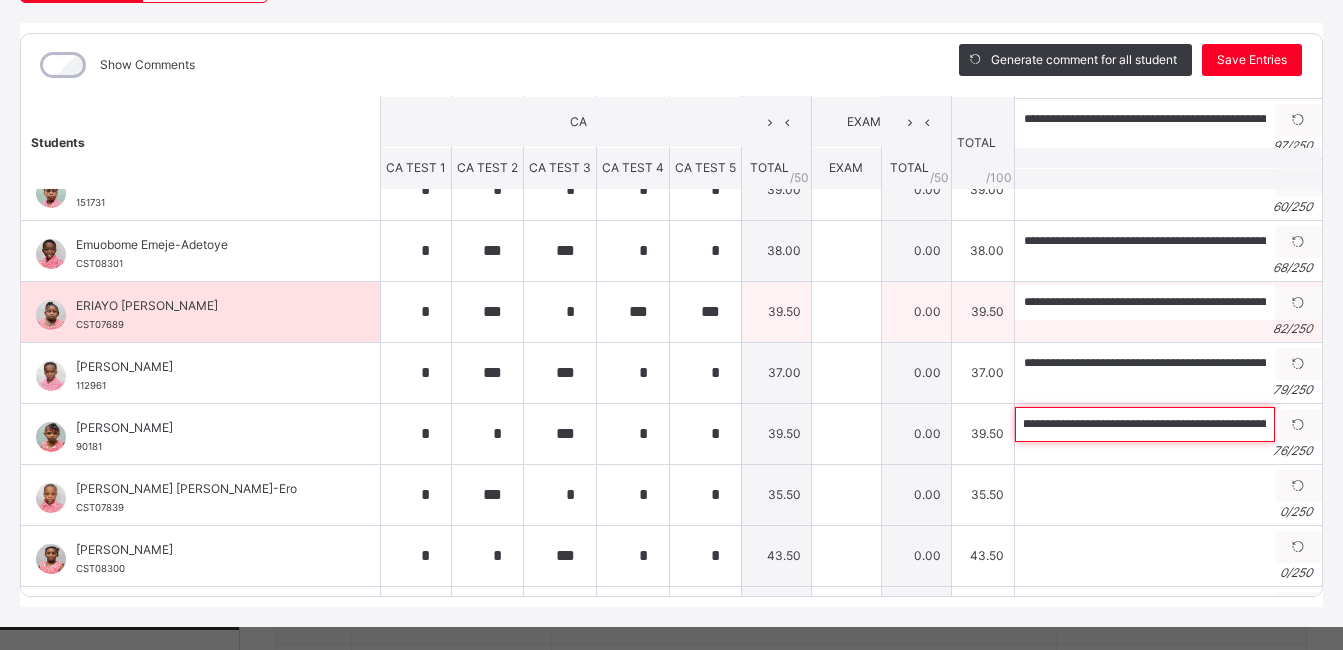 scroll, scrollTop: 0, scrollLeft: 0, axis: both 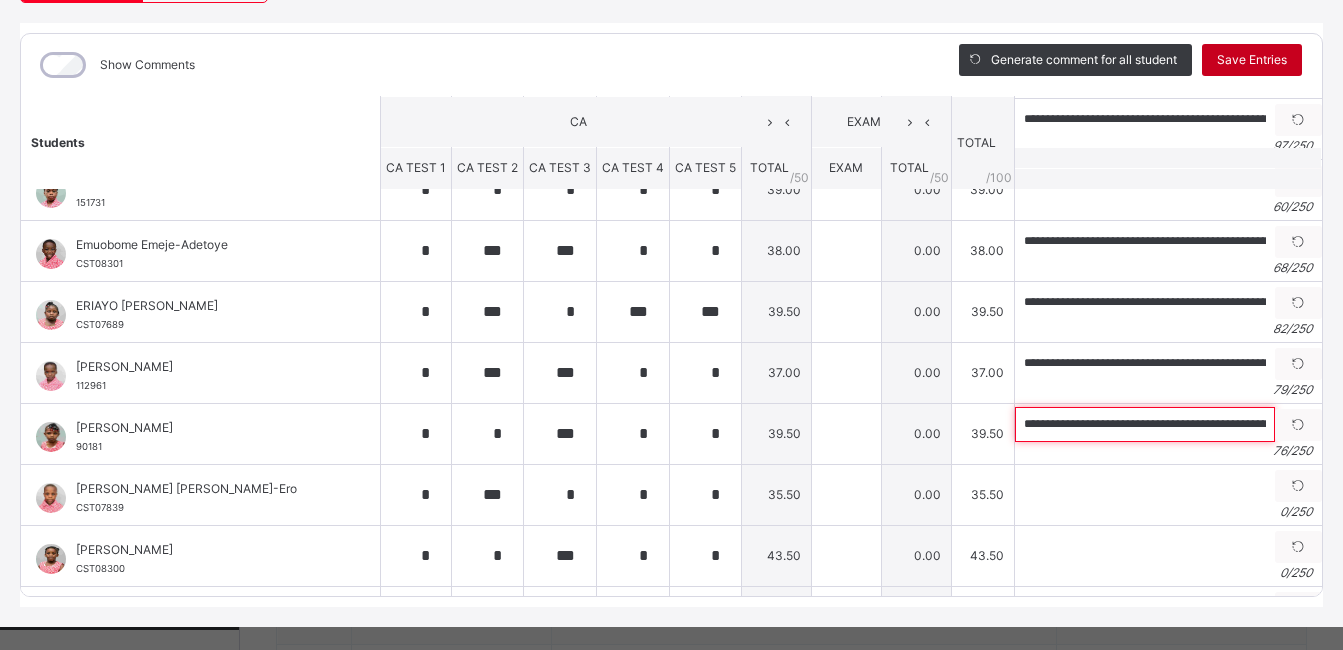 type on "**********" 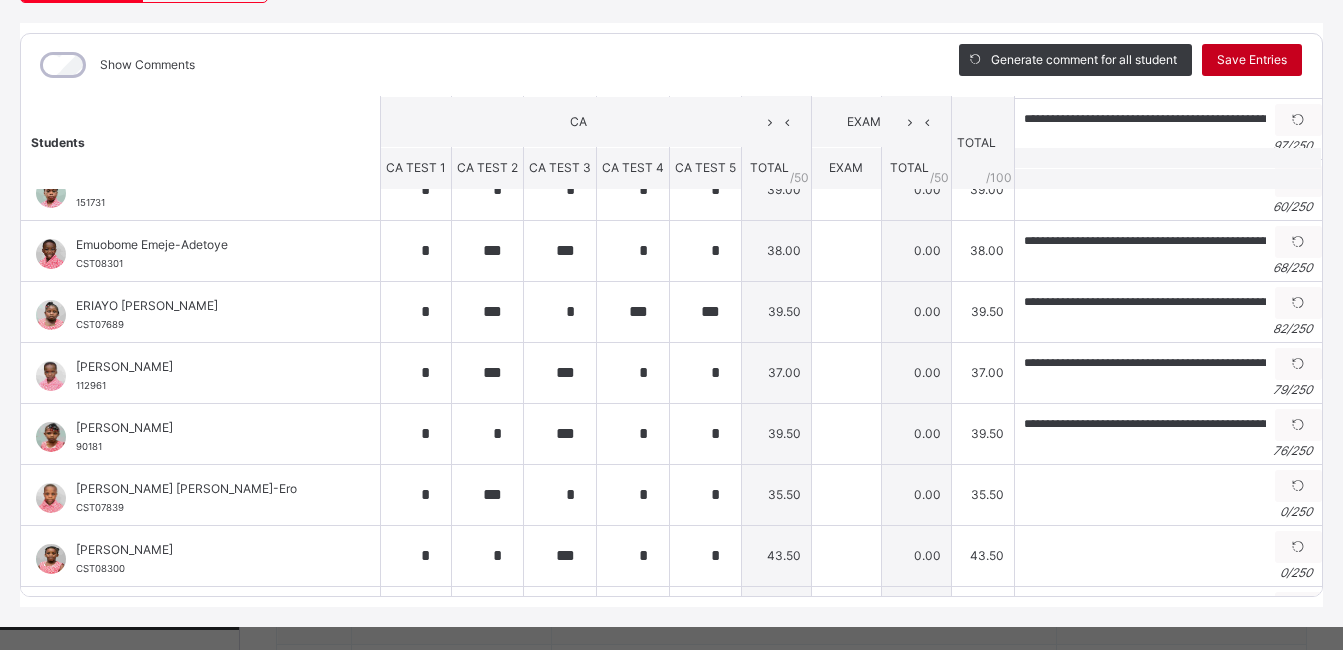 click on "Save Entries" at bounding box center (1252, 60) 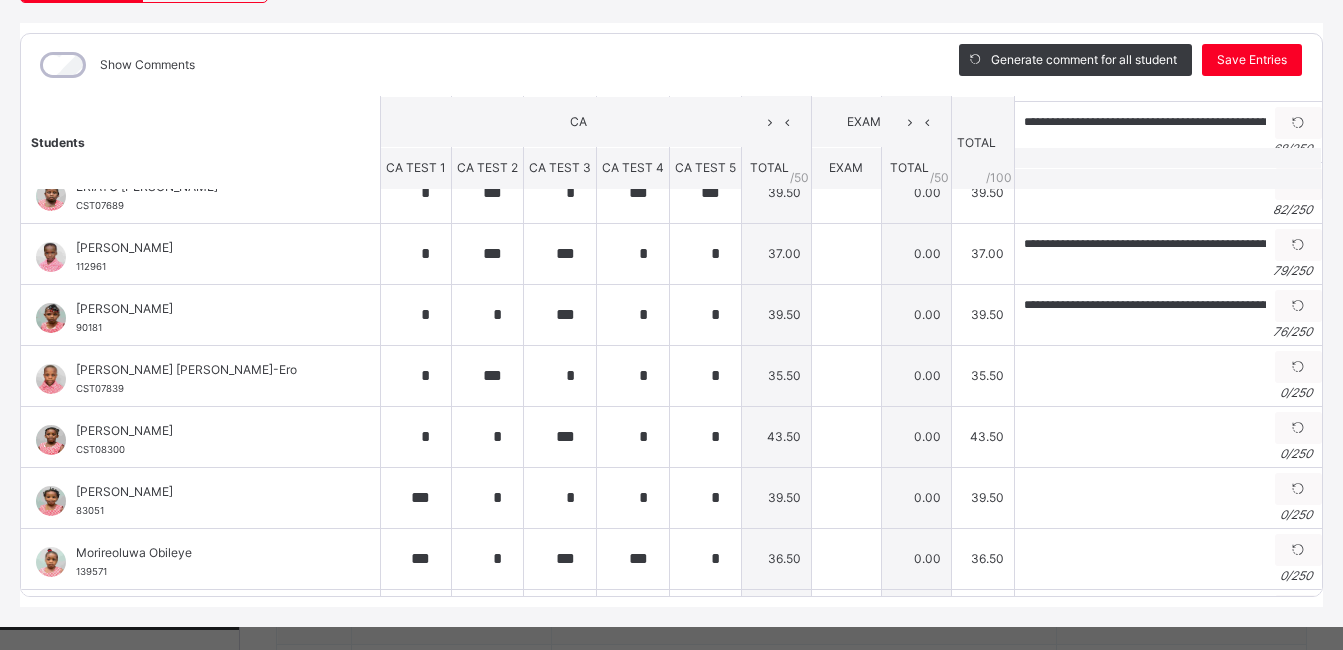 scroll, scrollTop: 279, scrollLeft: 0, axis: vertical 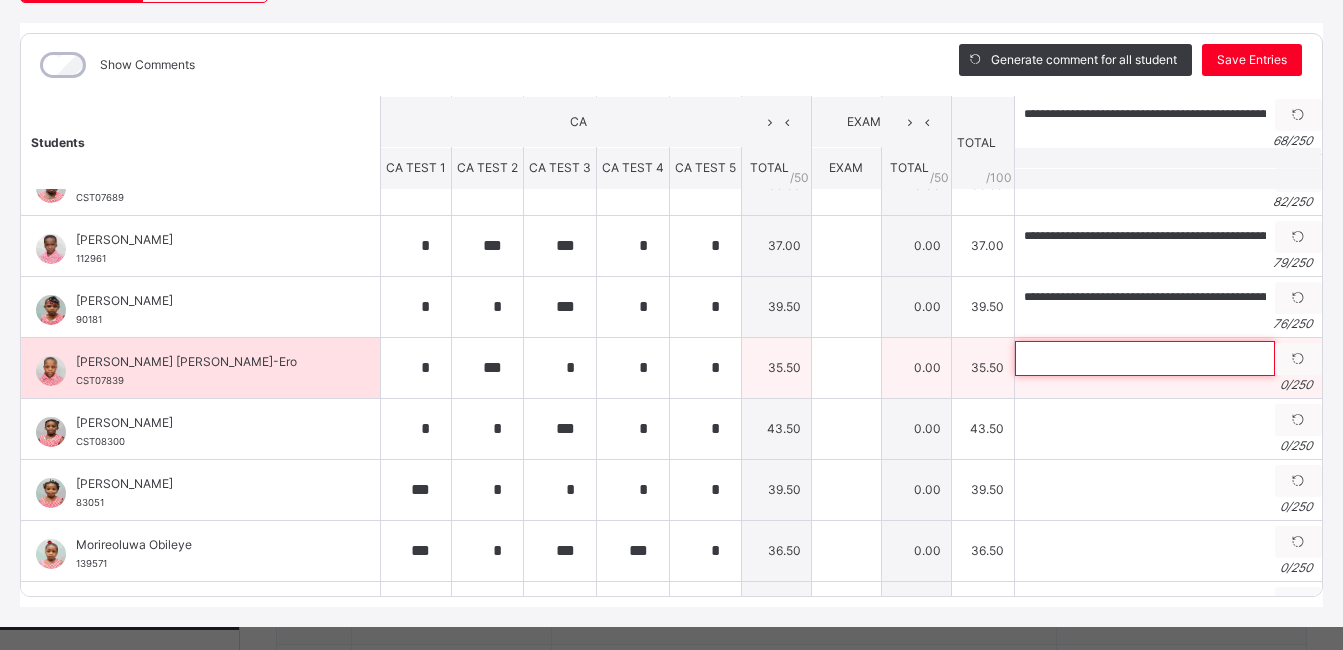 click at bounding box center [1145, 358] 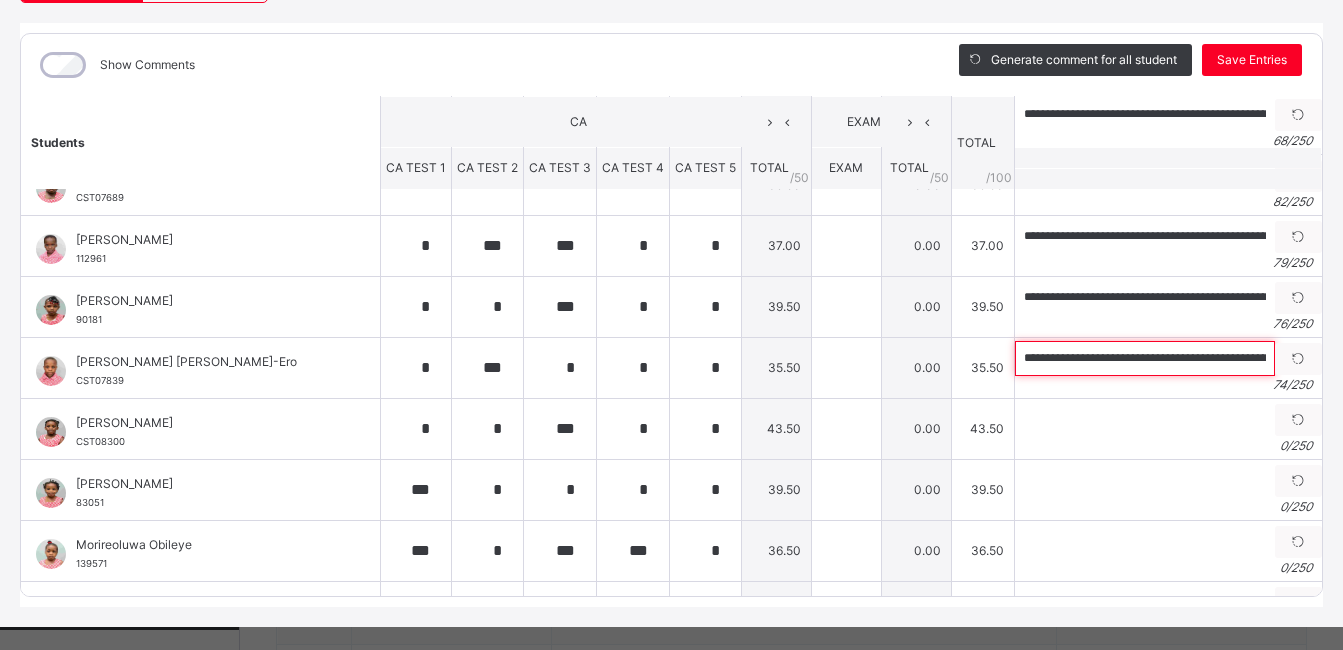 scroll, scrollTop: 0, scrollLeft: 179, axis: horizontal 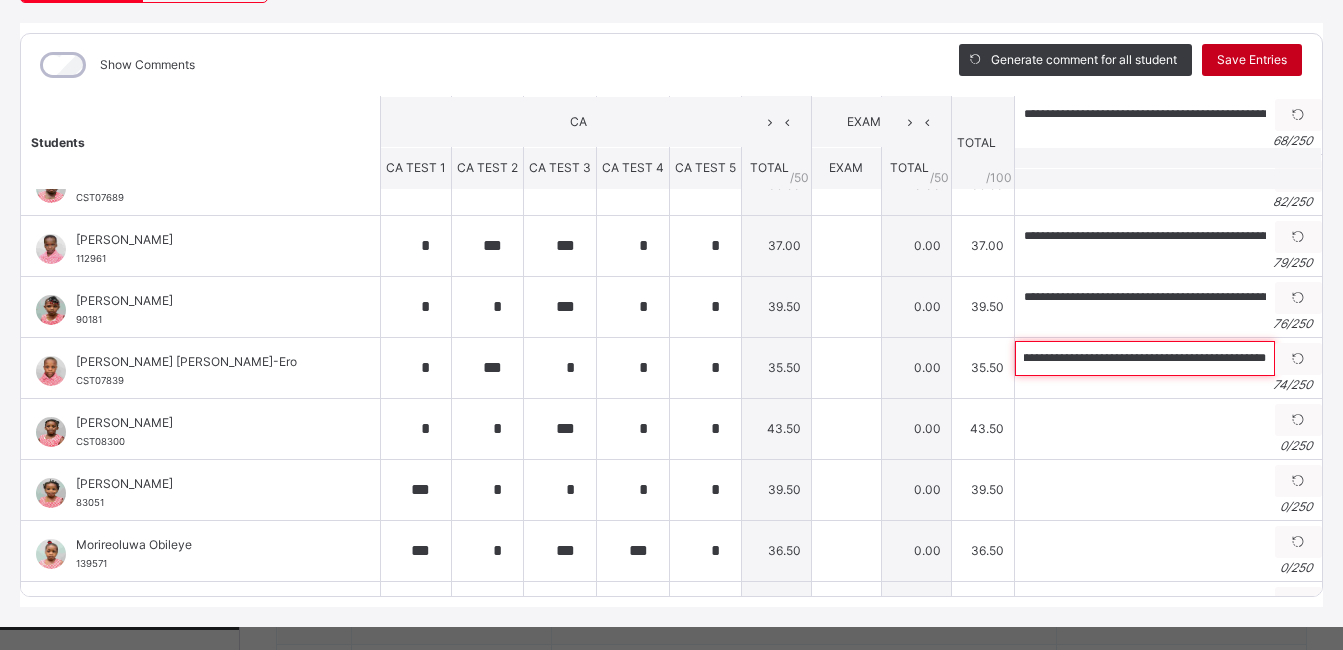 type on "**********" 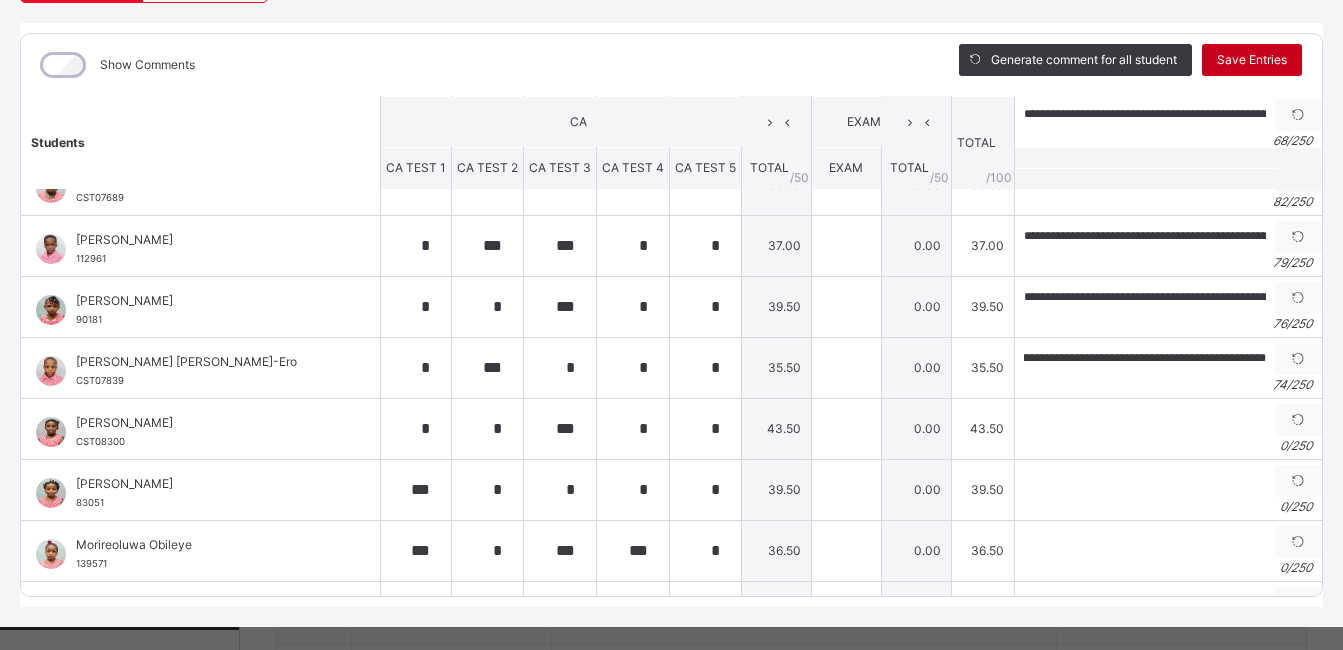 click on "Save Entries" at bounding box center [1252, 60] 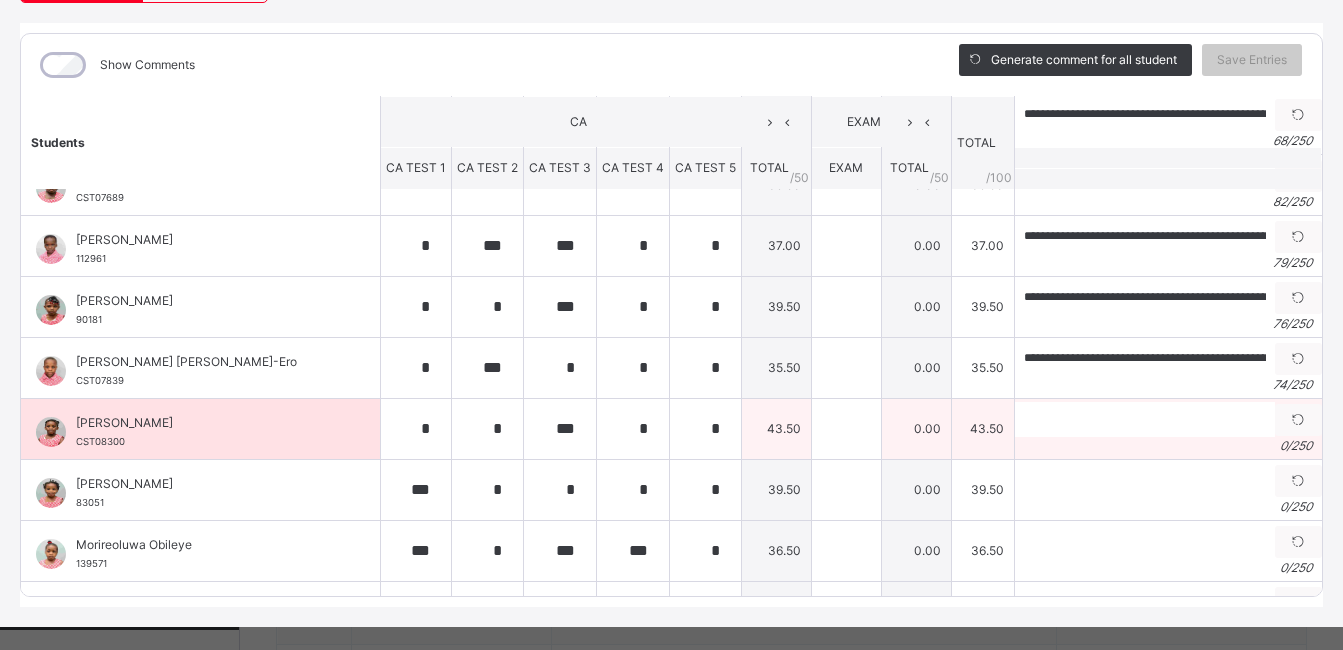 click on "0 / 250" at bounding box center [1168, 446] 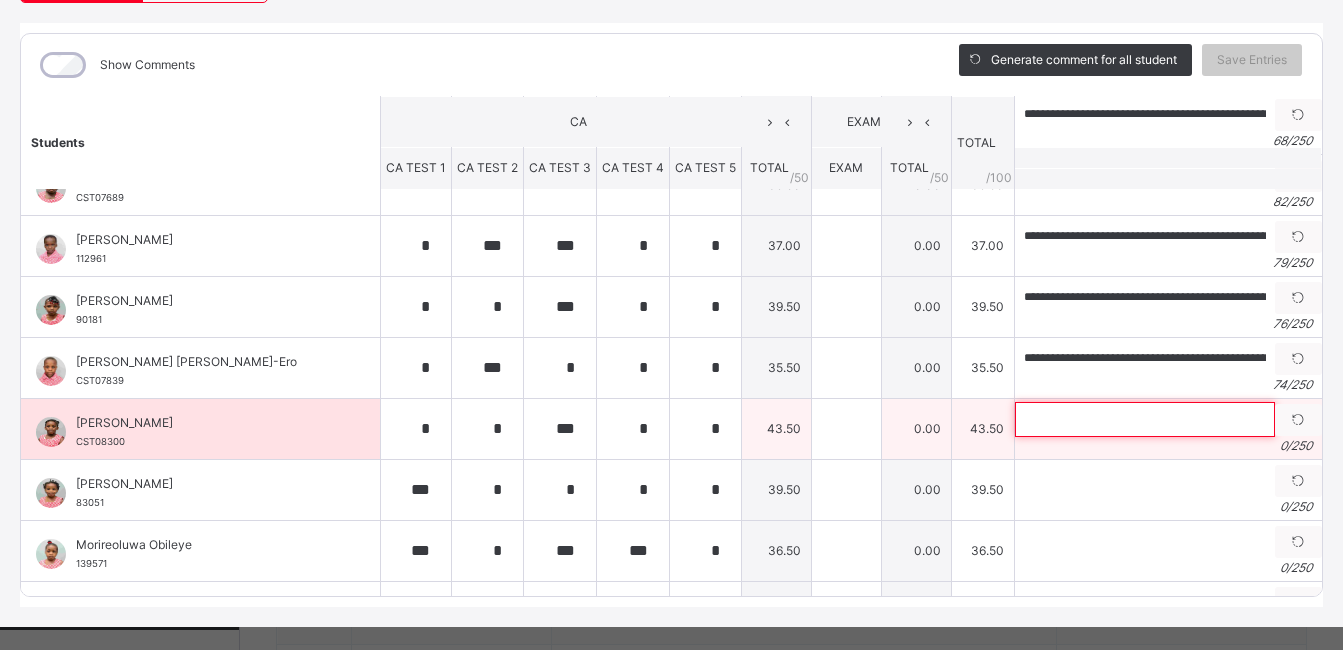 click at bounding box center [1145, 419] 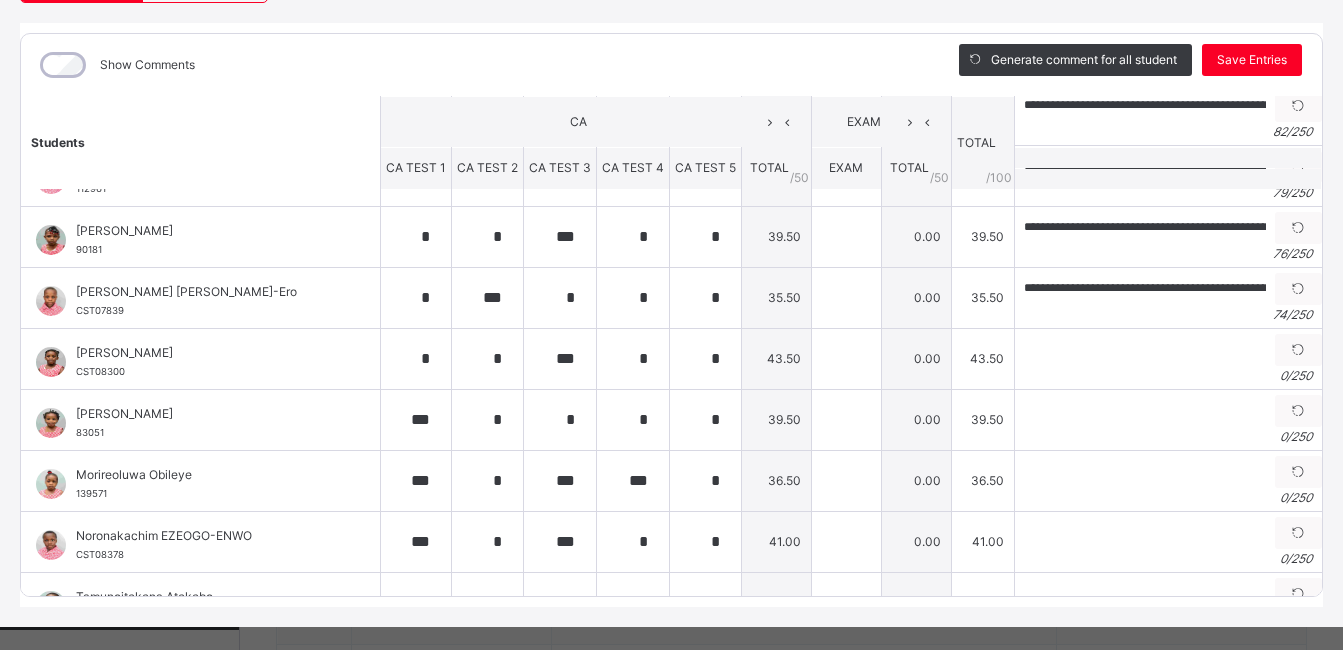 scroll, scrollTop: 364, scrollLeft: 0, axis: vertical 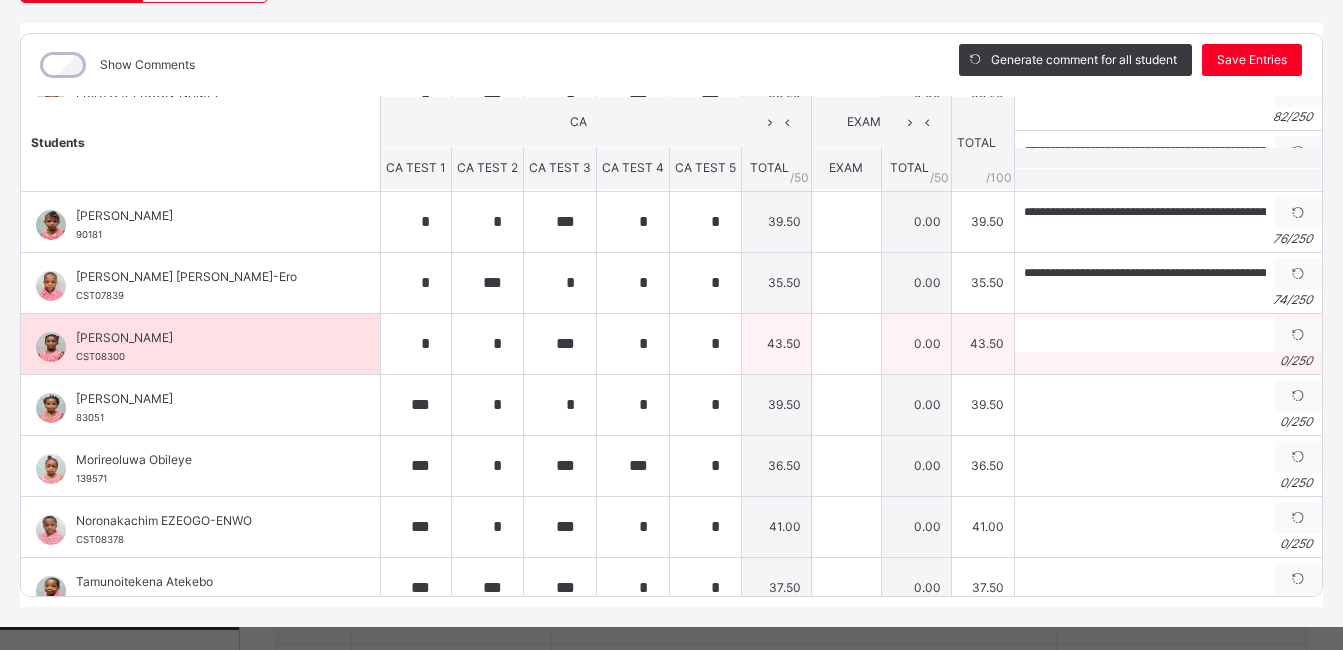 click on "0 / 250" at bounding box center (1168, 361) 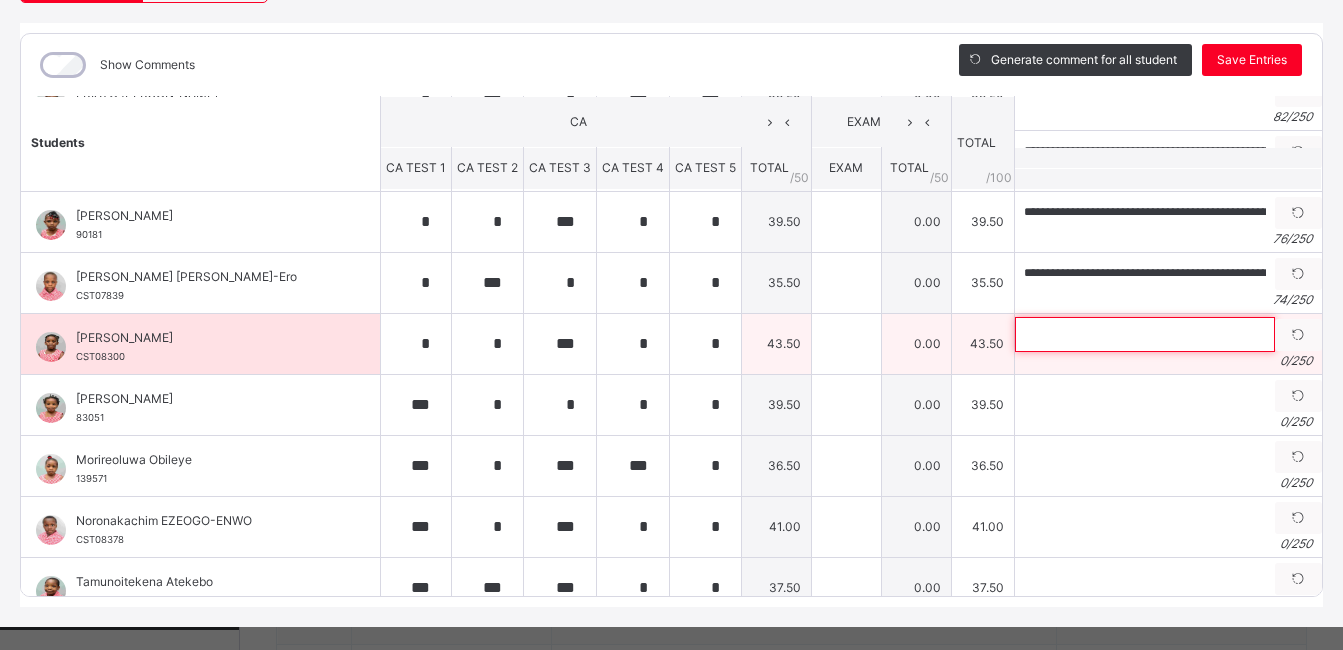 click at bounding box center [1145, 334] 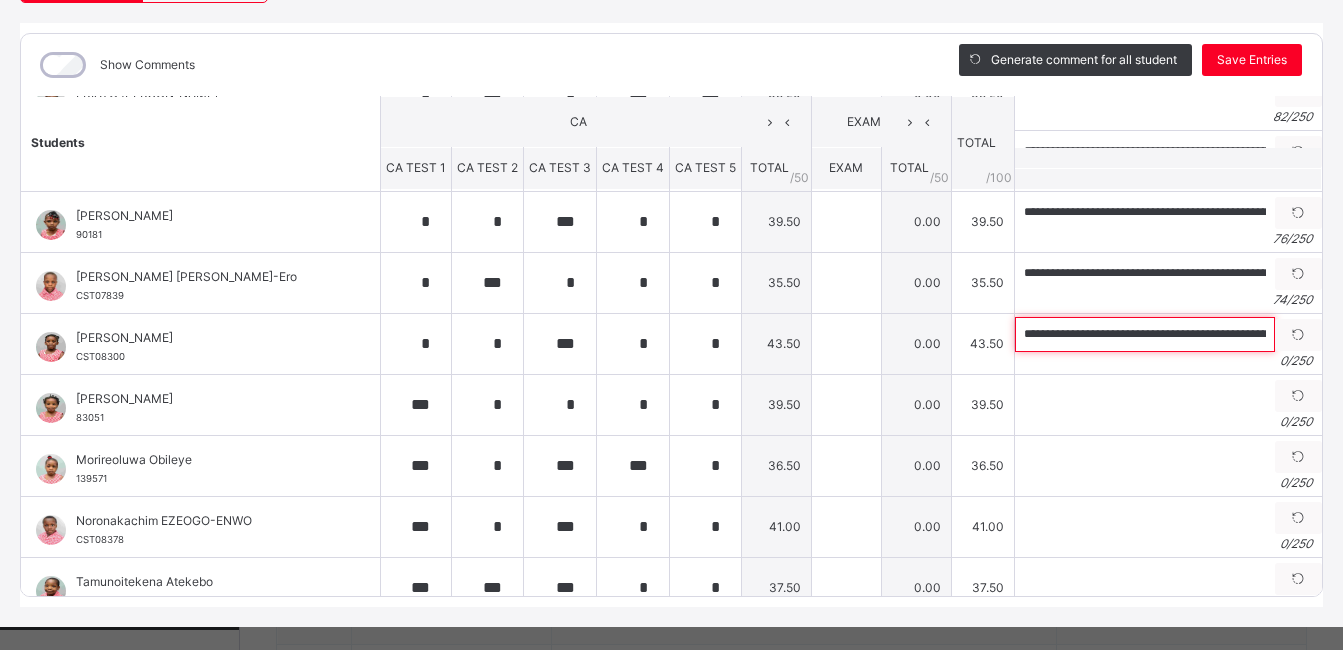scroll, scrollTop: 0, scrollLeft: 167, axis: horizontal 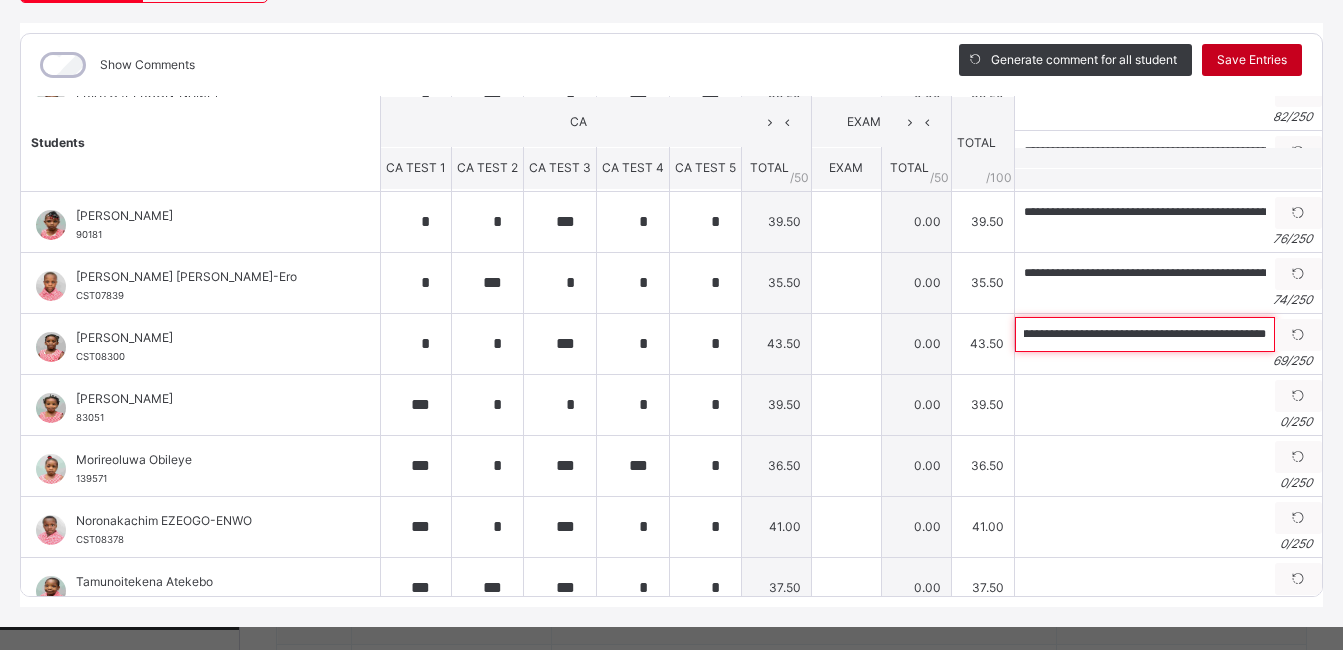 type on "**********" 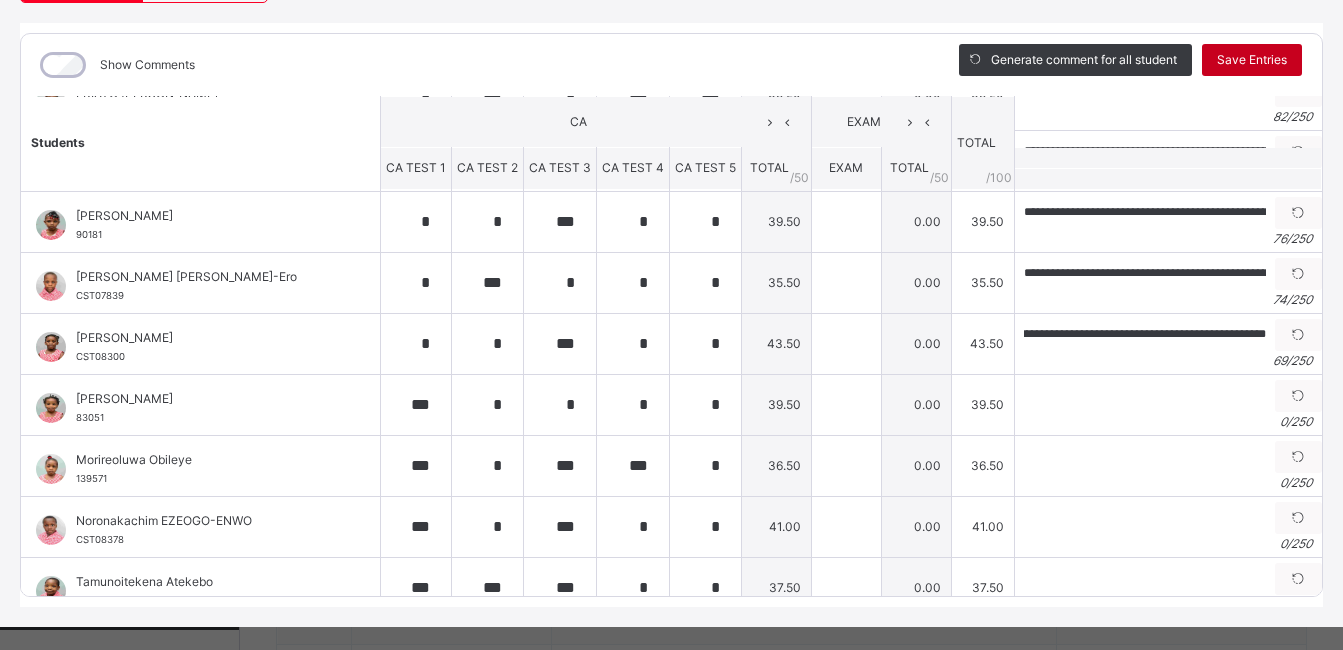 scroll, scrollTop: 0, scrollLeft: 0, axis: both 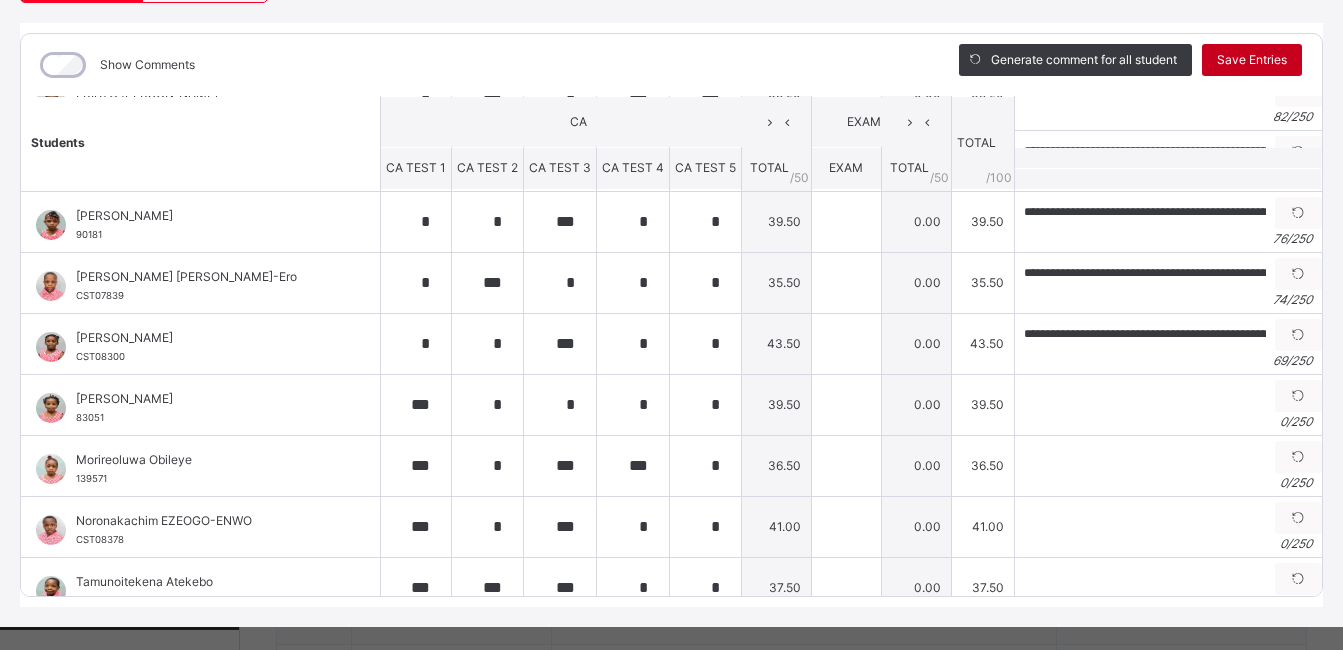 click on "Save Entries" at bounding box center [1252, 60] 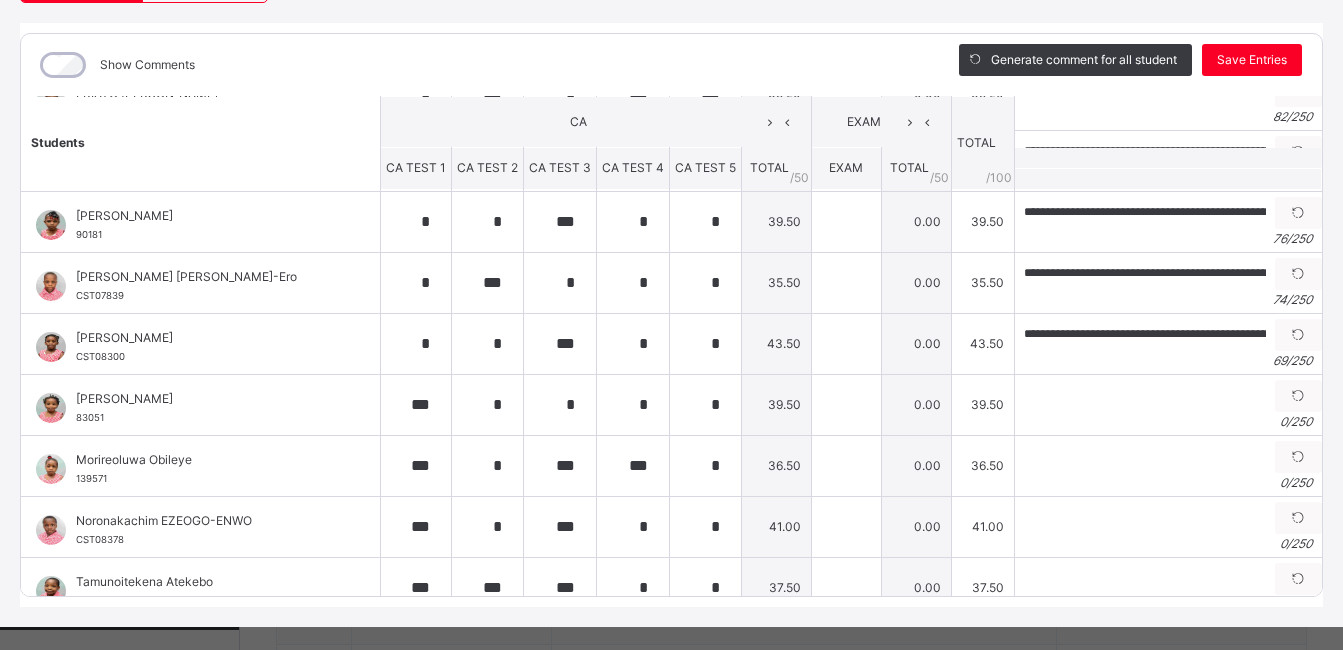 scroll, scrollTop: 370, scrollLeft: 0, axis: vertical 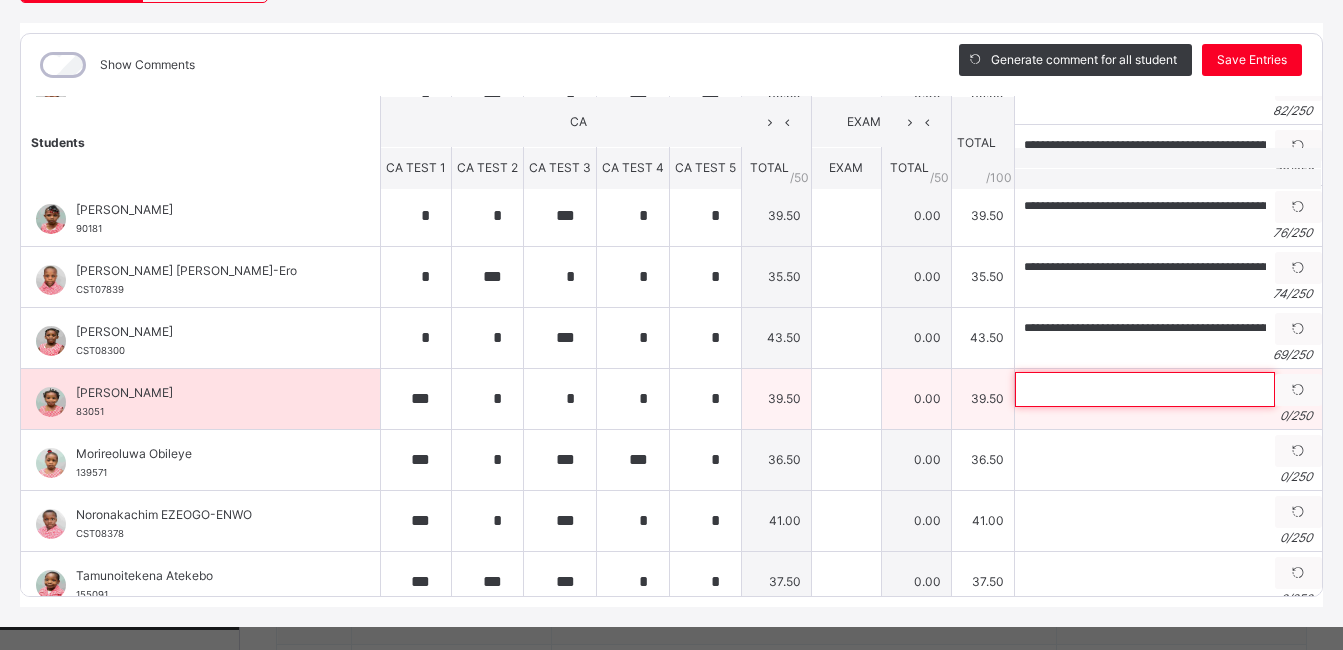 click at bounding box center (1145, 389) 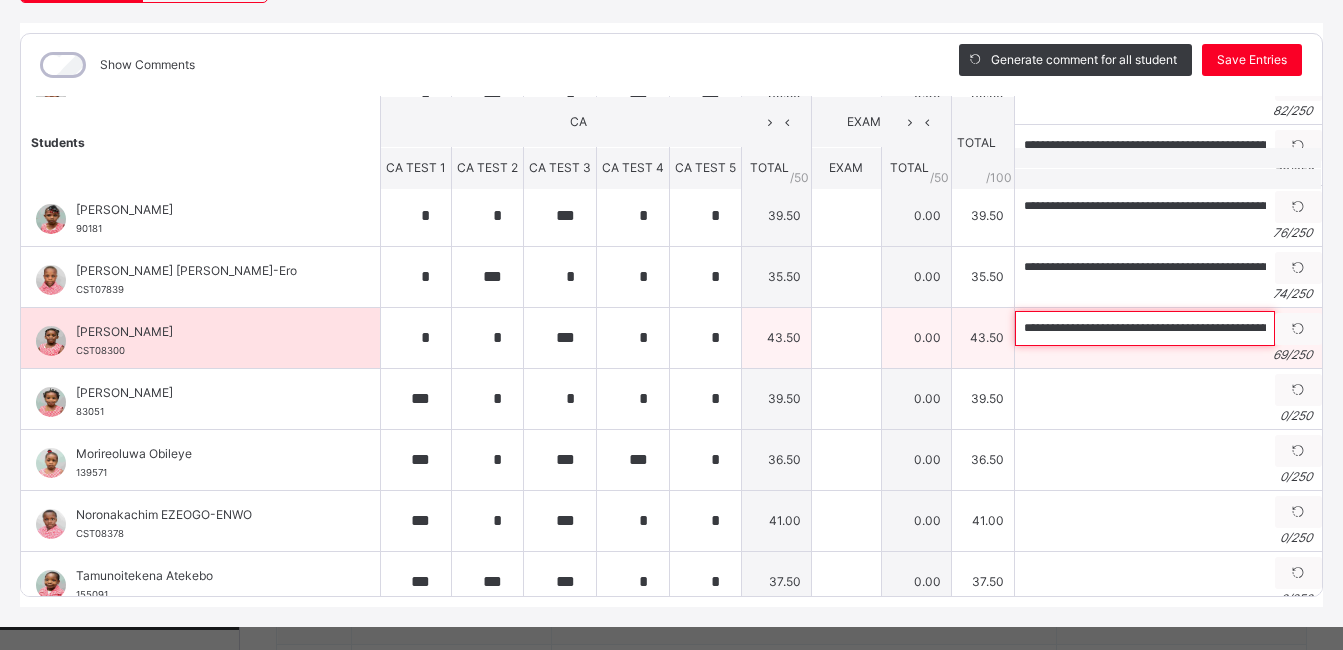 click on "**********" at bounding box center [1145, 328] 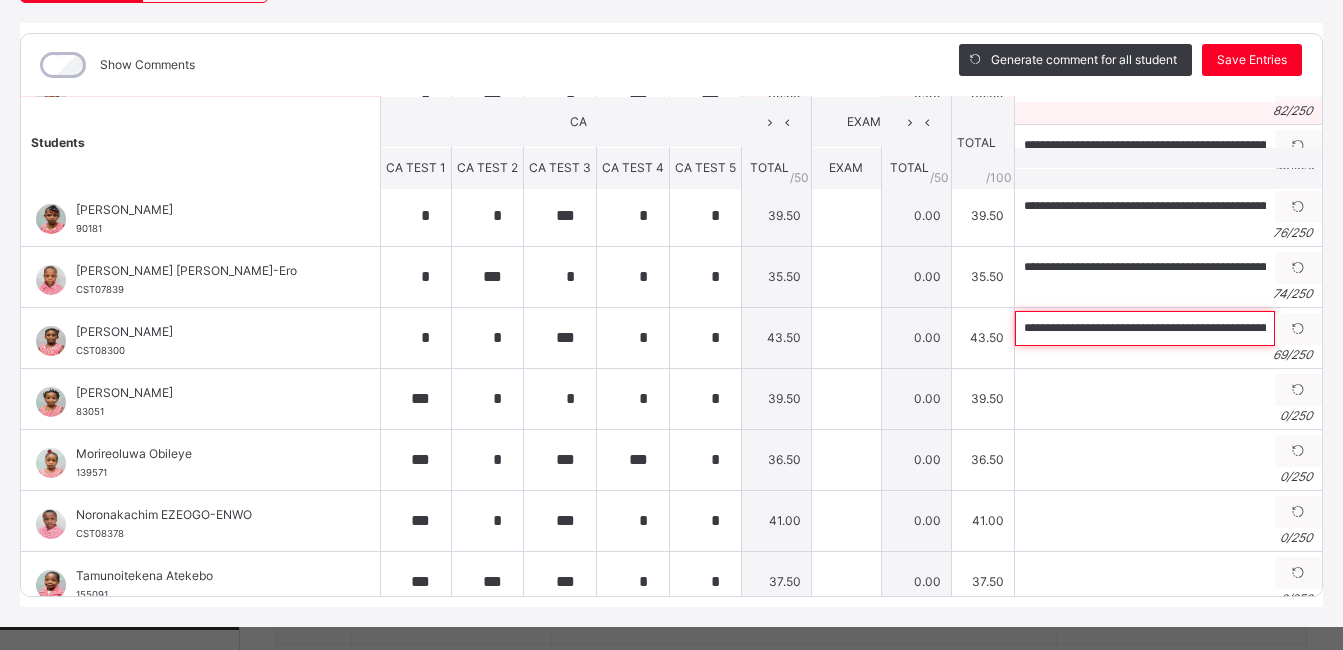 scroll, scrollTop: 0, scrollLeft: 216, axis: horizontal 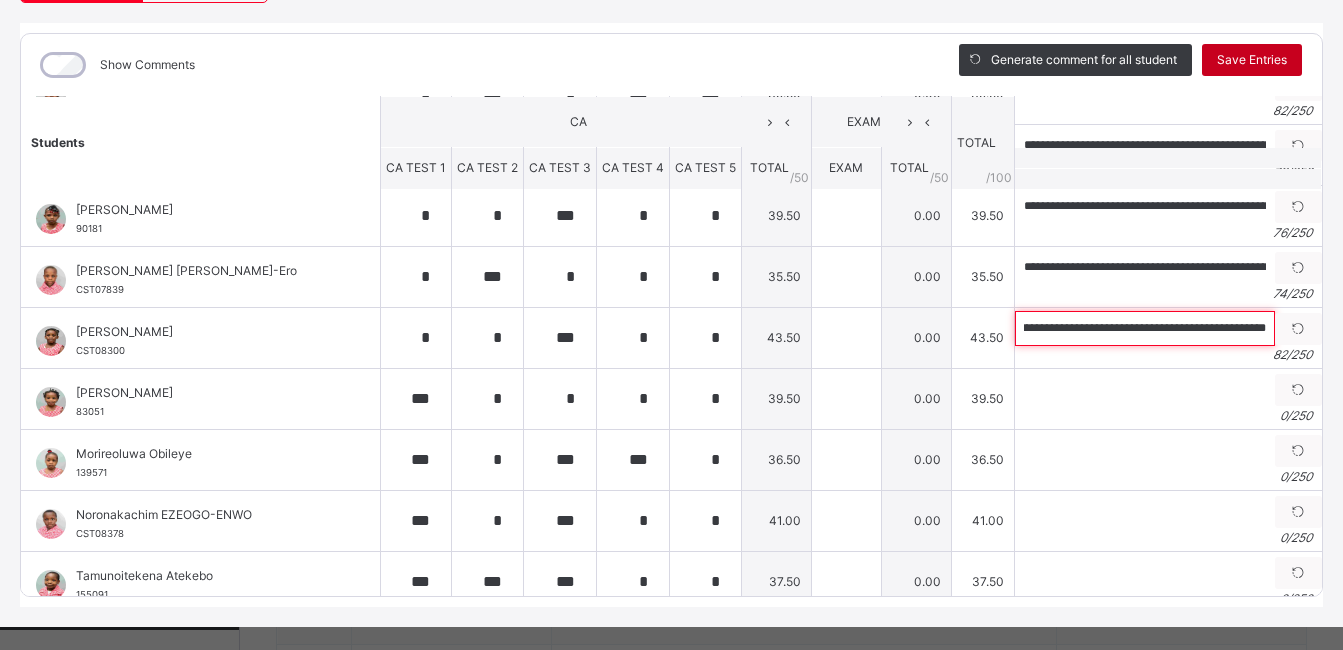 type on "**********" 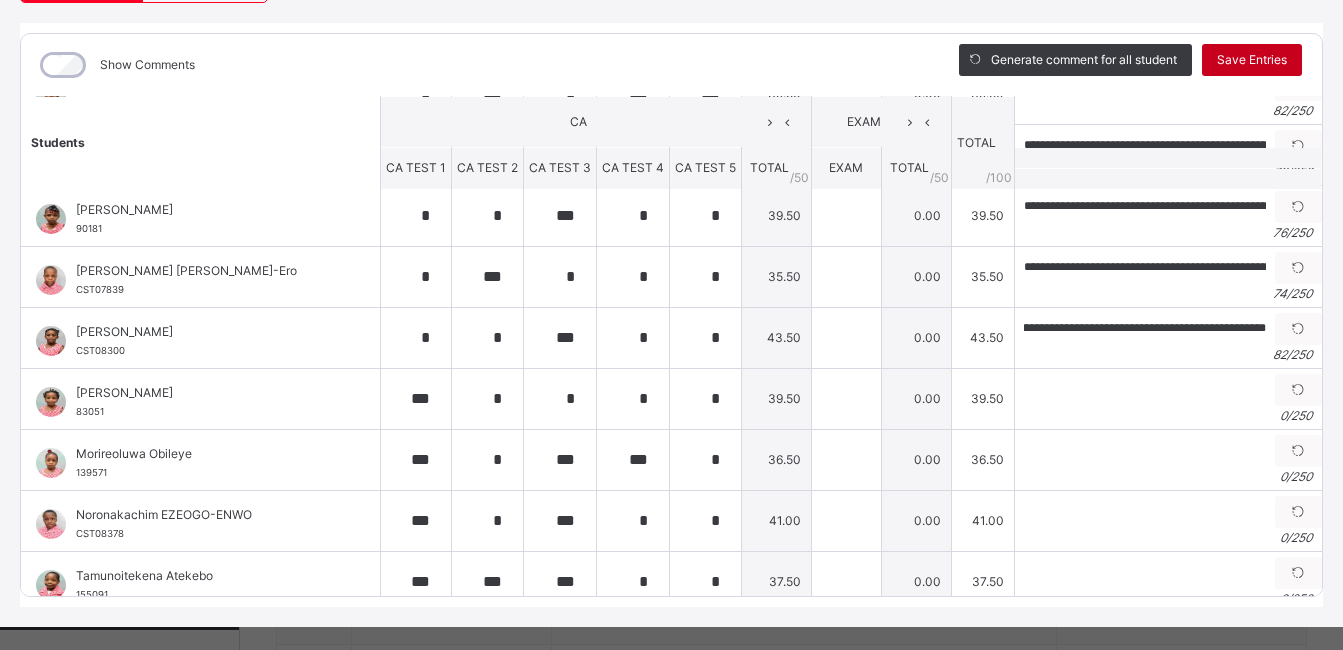 scroll, scrollTop: 0, scrollLeft: 0, axis: both 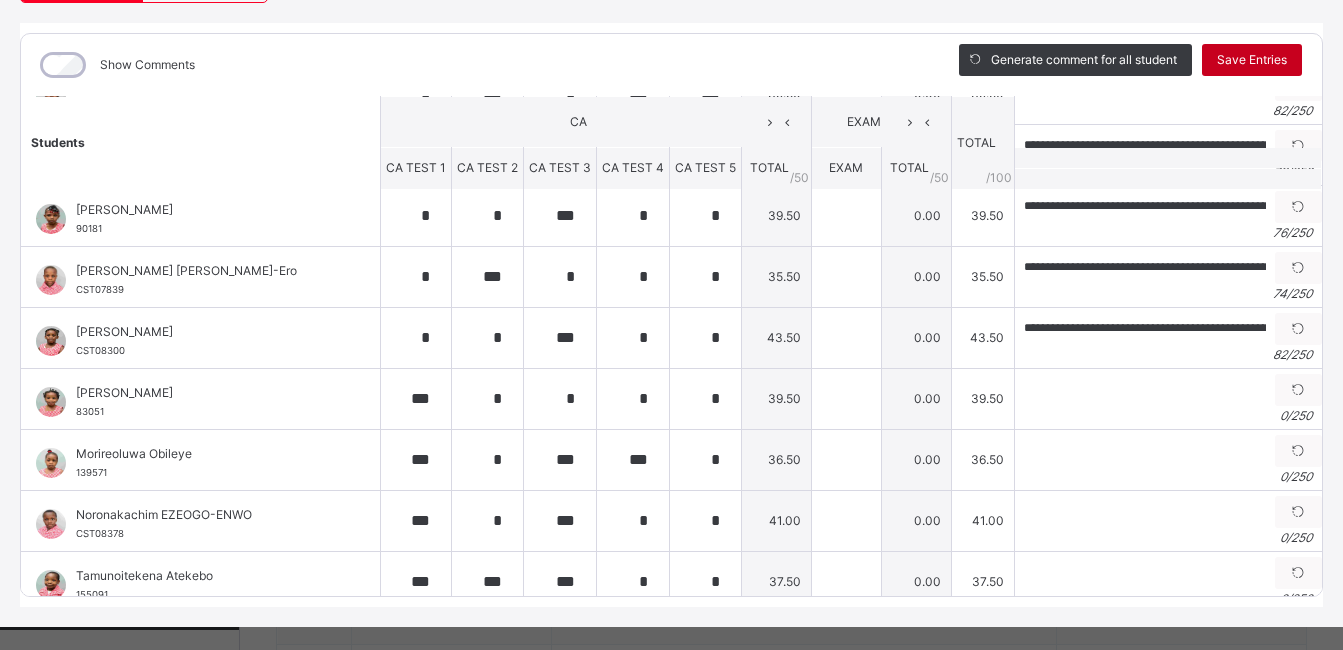 click on "Save Entries" at bounding box center (1252, 60) 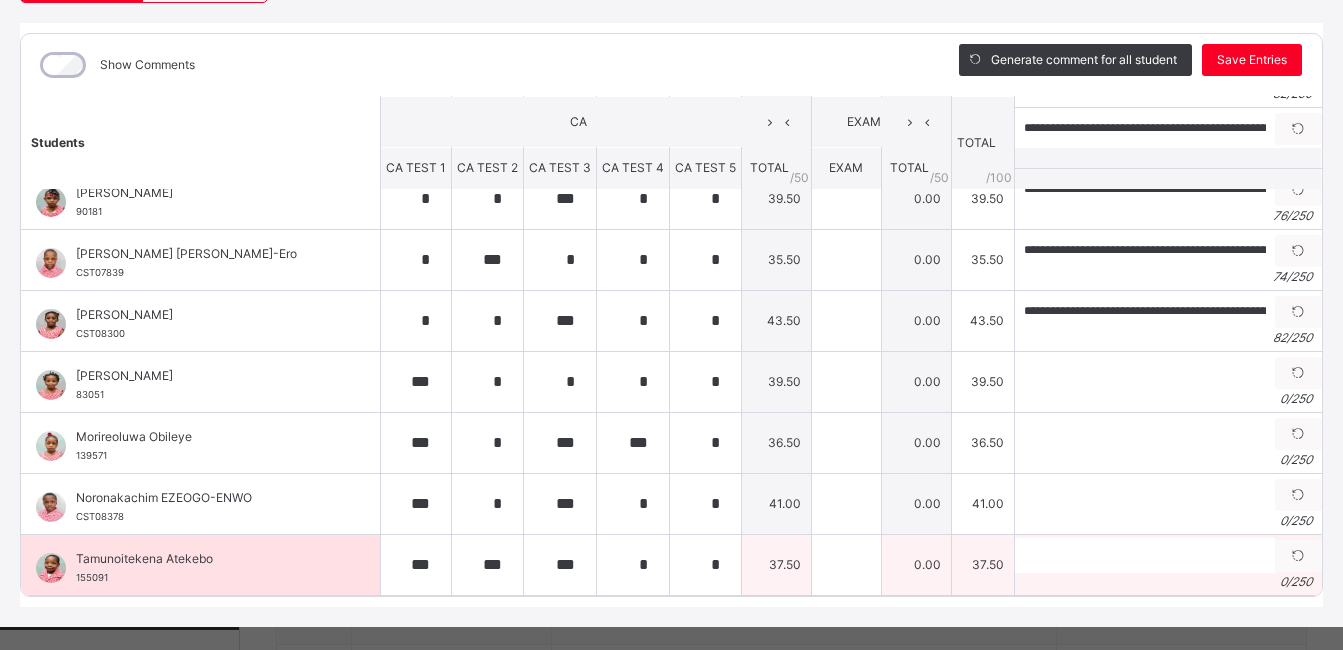 scroll, scrollTop: 402, scrollLeft: 0, axis: vertical 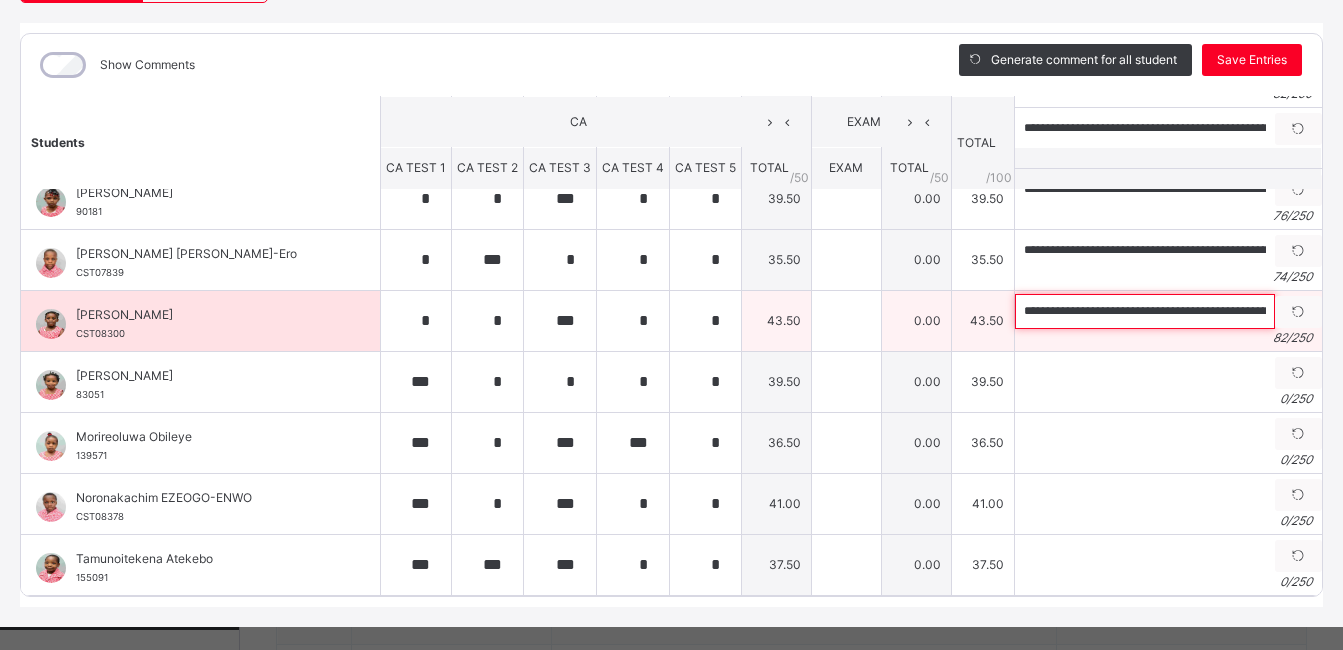 click on "**********" at bounding box center [1145, 311] 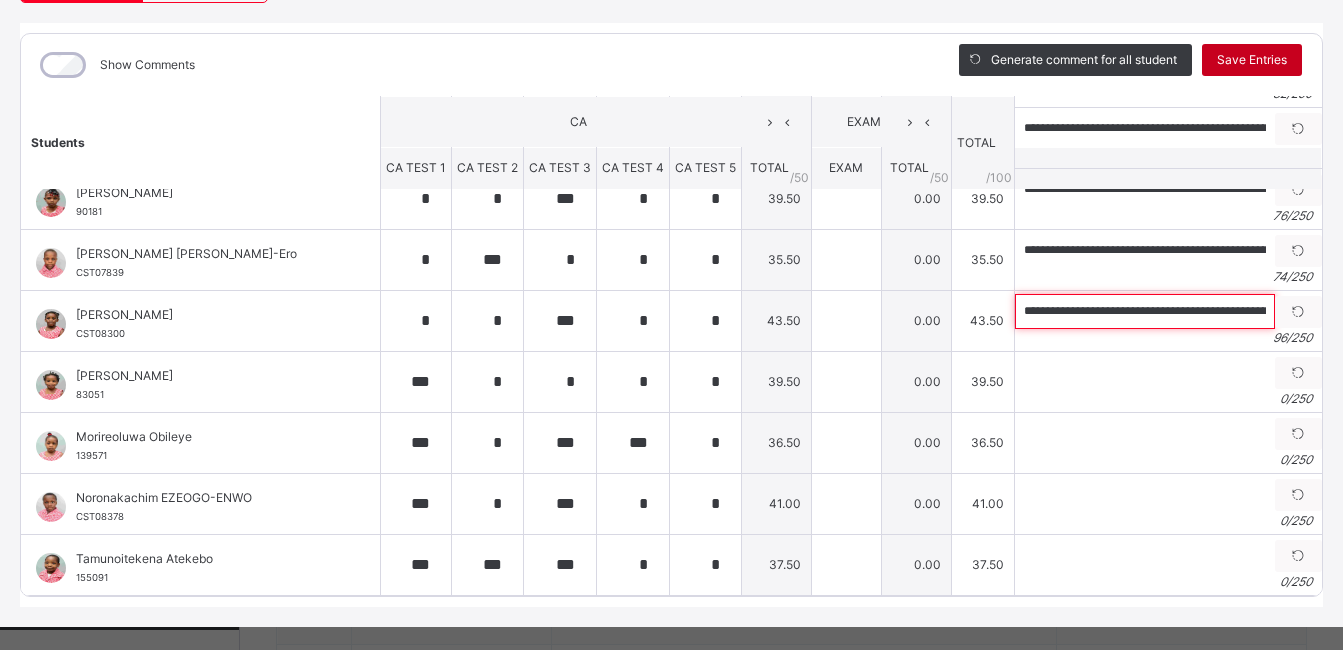 type on "**********" 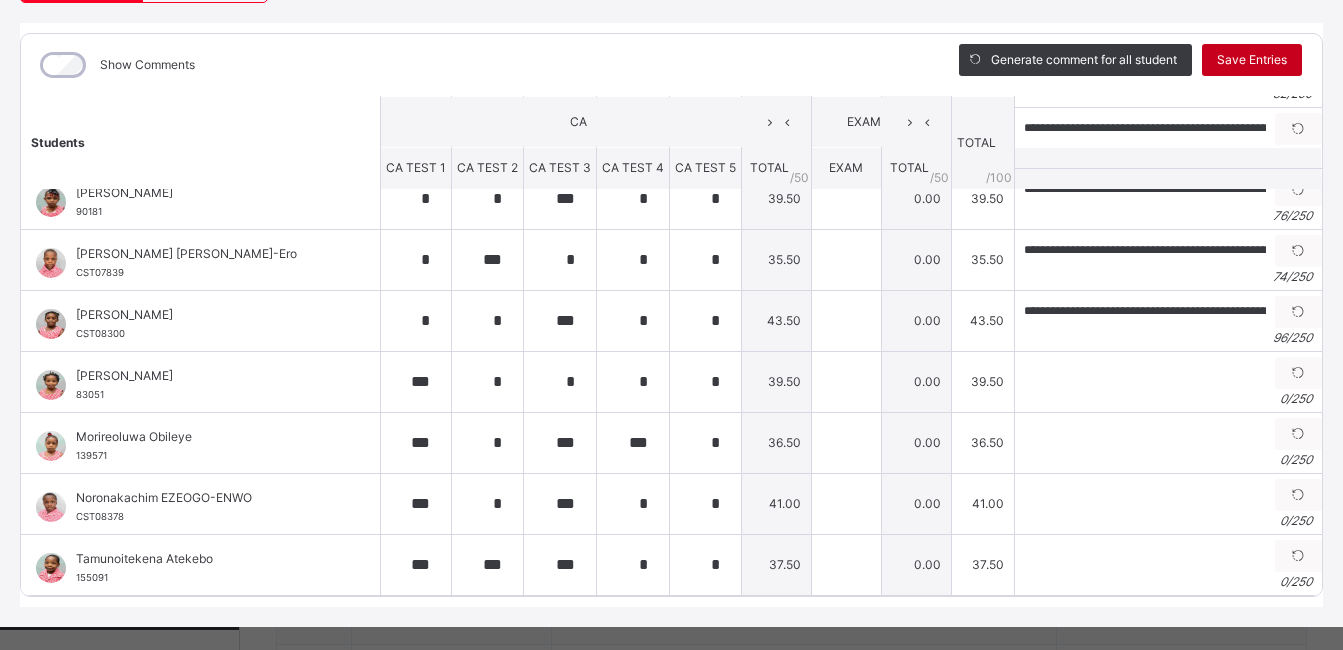 click on "Save Entries" at bounding box center (1252, 60) 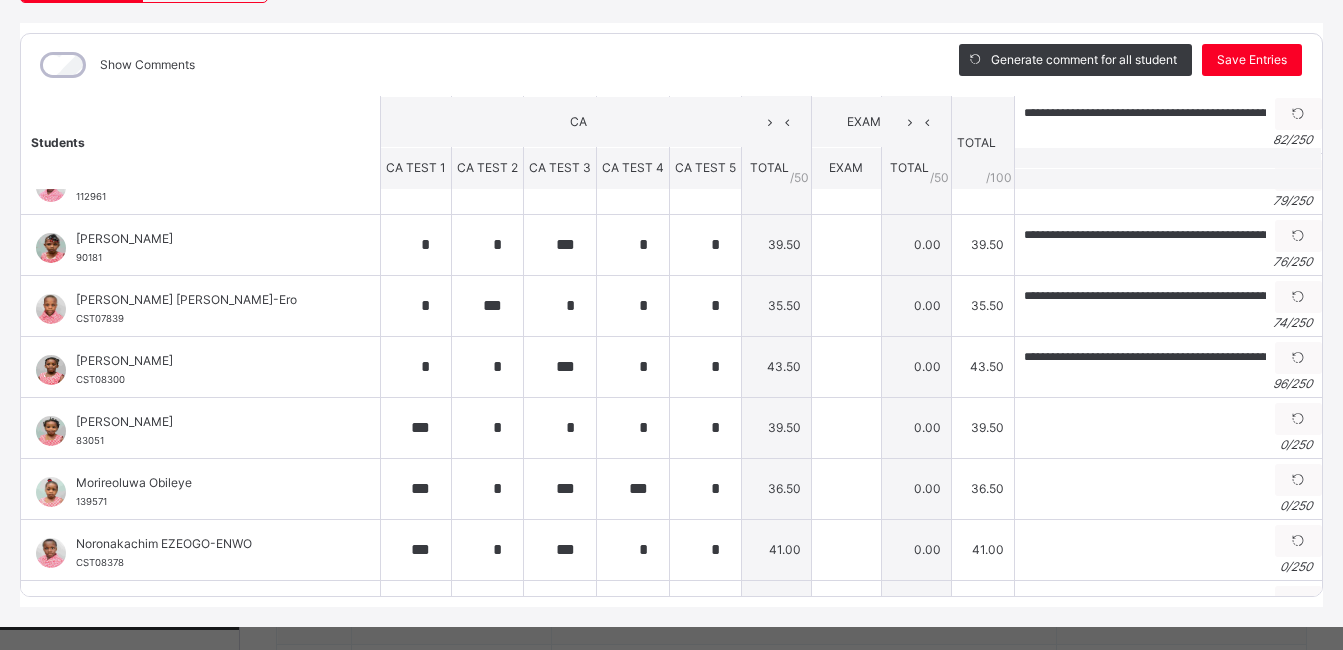 scroll, scrollTop: 386, scrollLeft: 0, axis: vertical 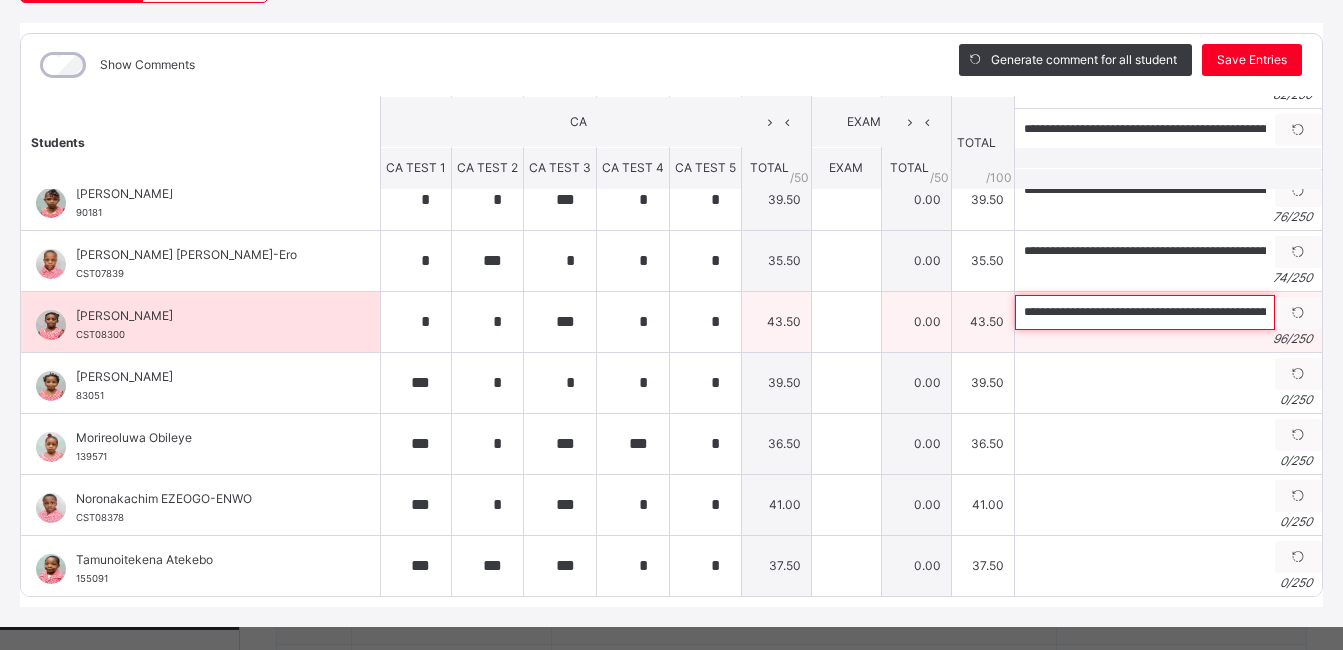 click on "**********" at bounding box center [1145, 312] 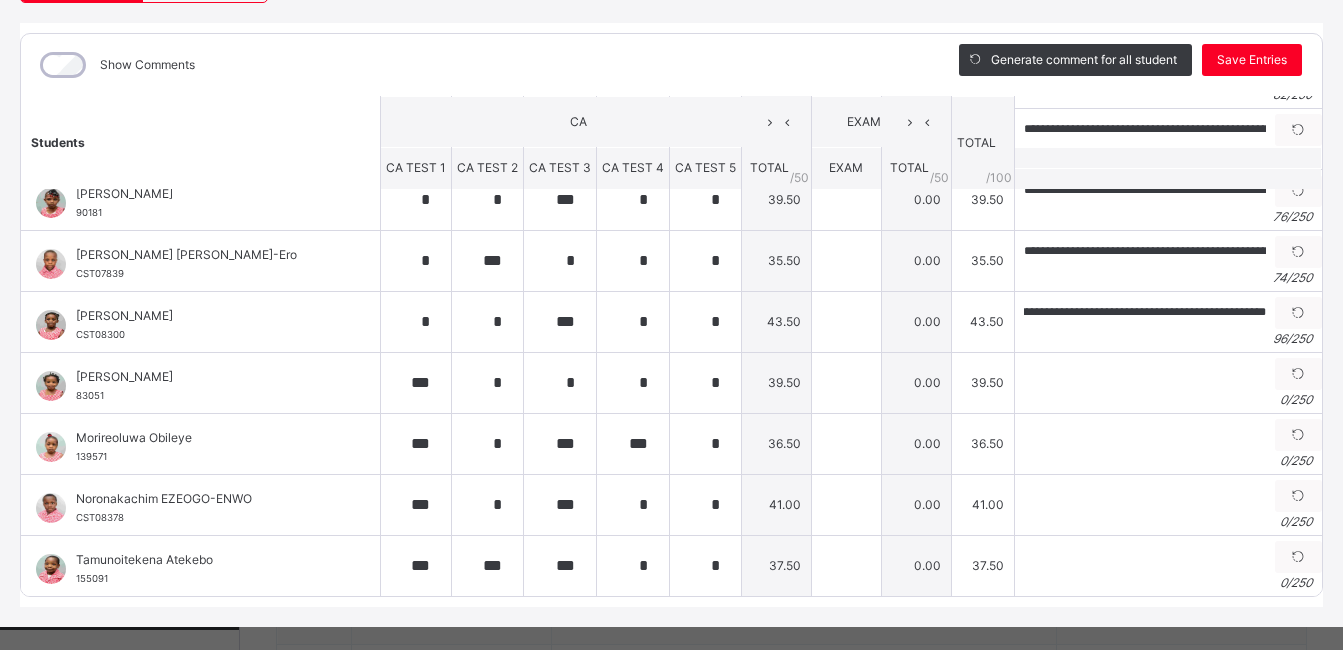 scroll, scrollTop: 0, scrollLeft: 0, axis: both 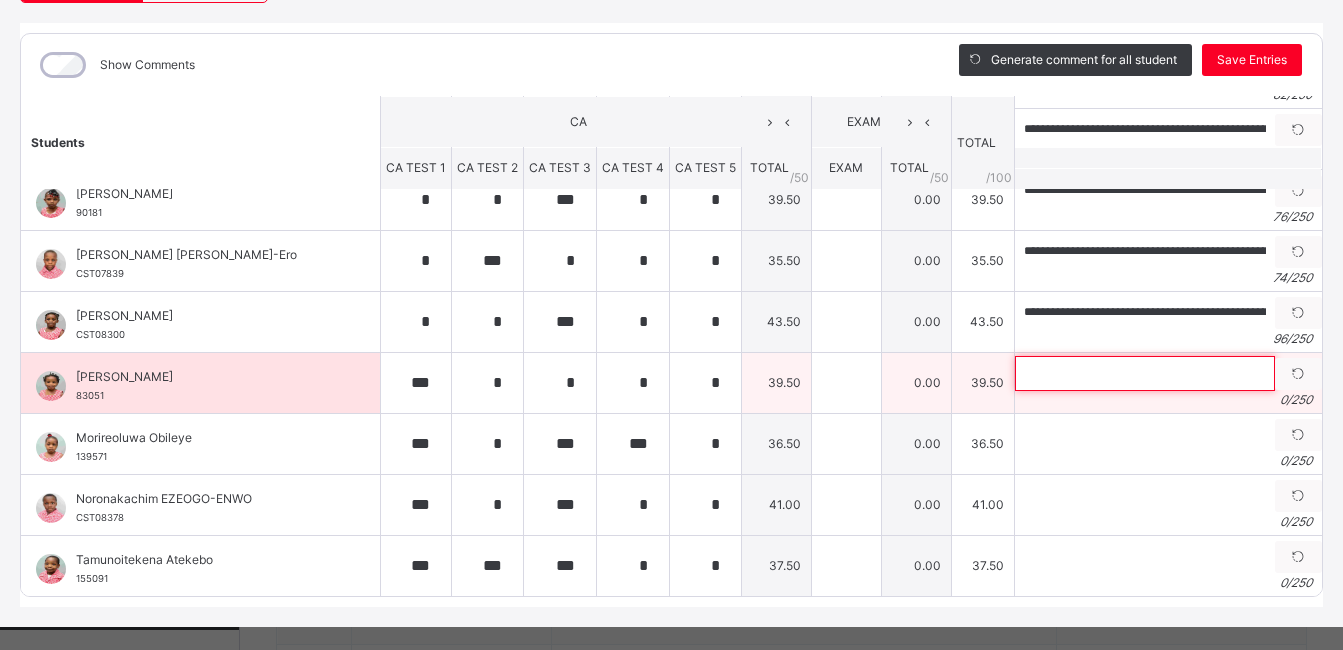 click at bounding box center (1145, 373) 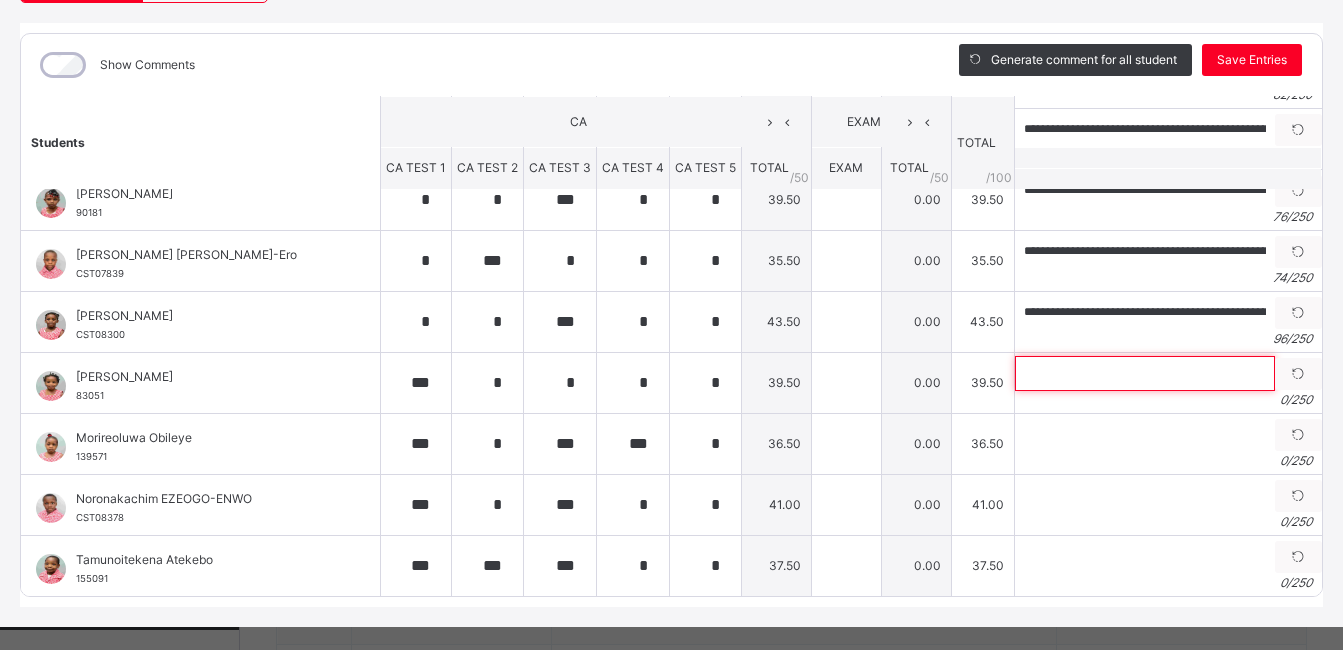scroll, scrollTop: 926, scrollLeft: 0, axis: vertical 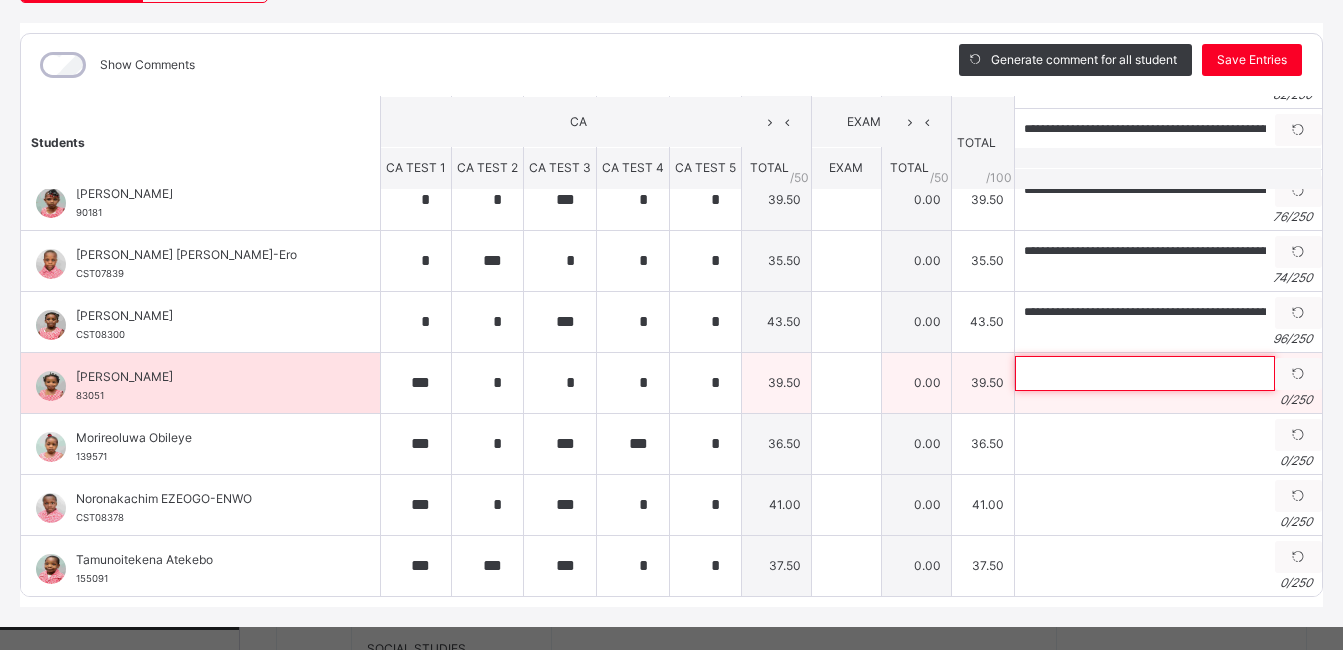 paste on "**********" 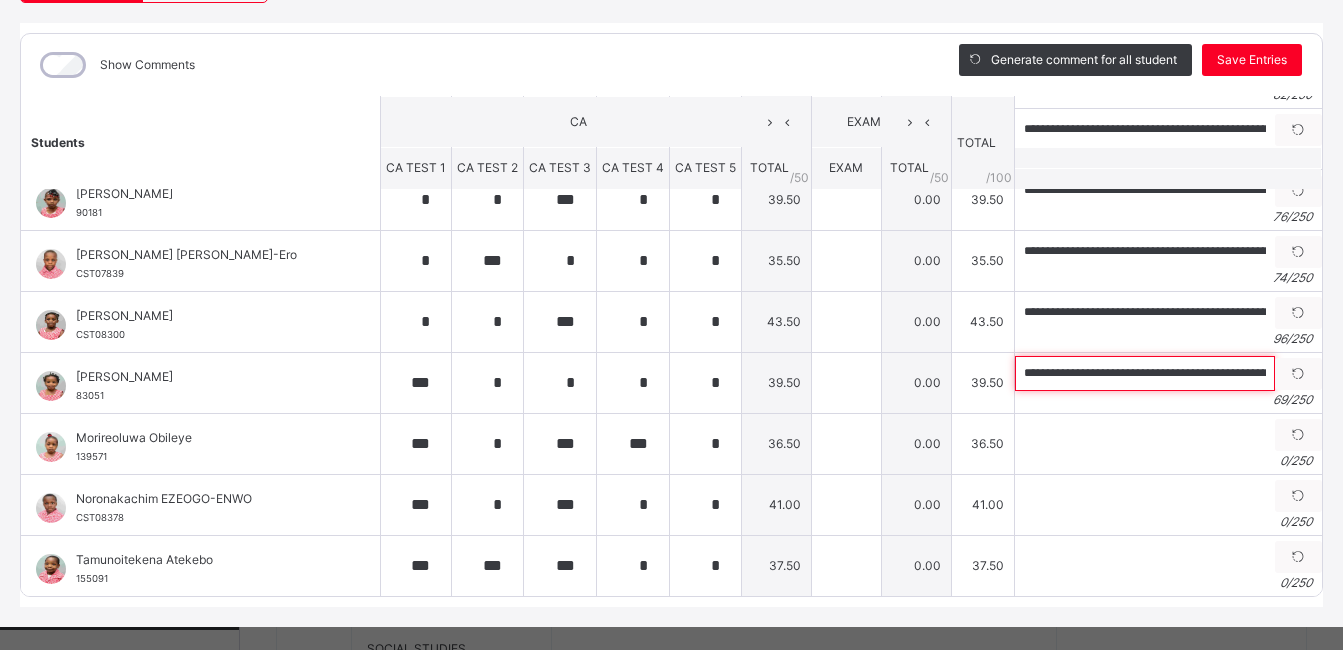 scroll, scrollTop: 0, scrollLeft: 151, axis: horizontal 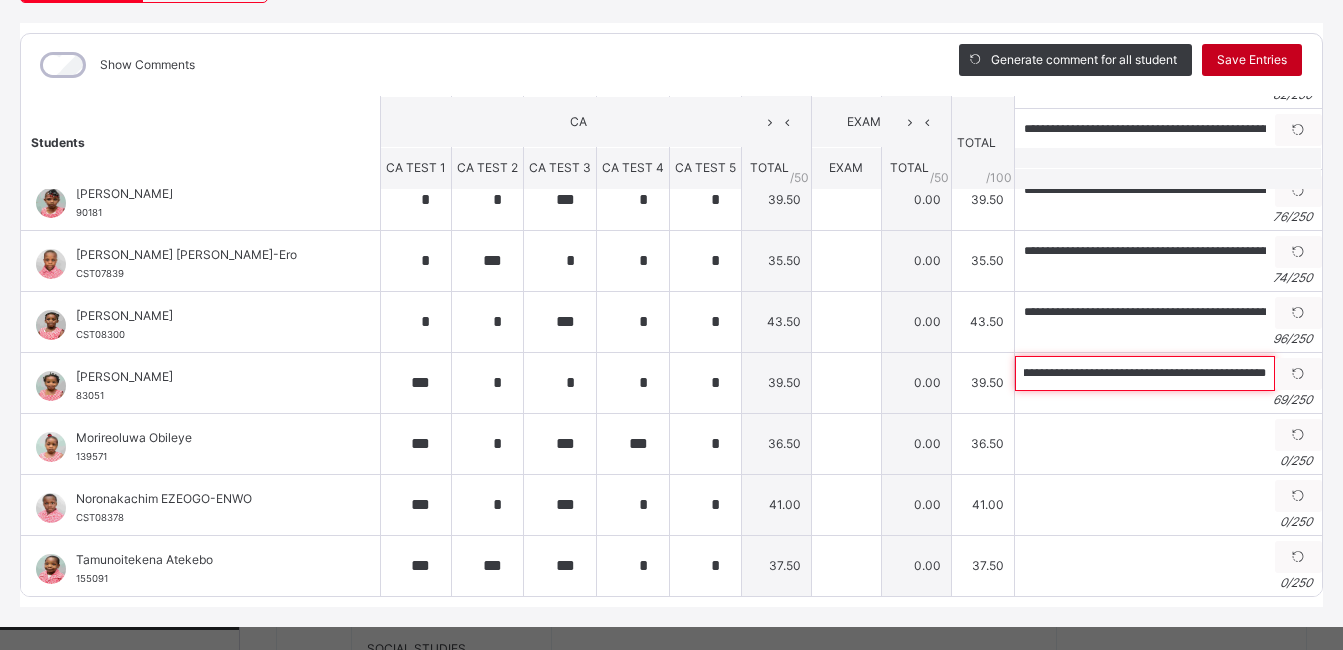 type on "**********" 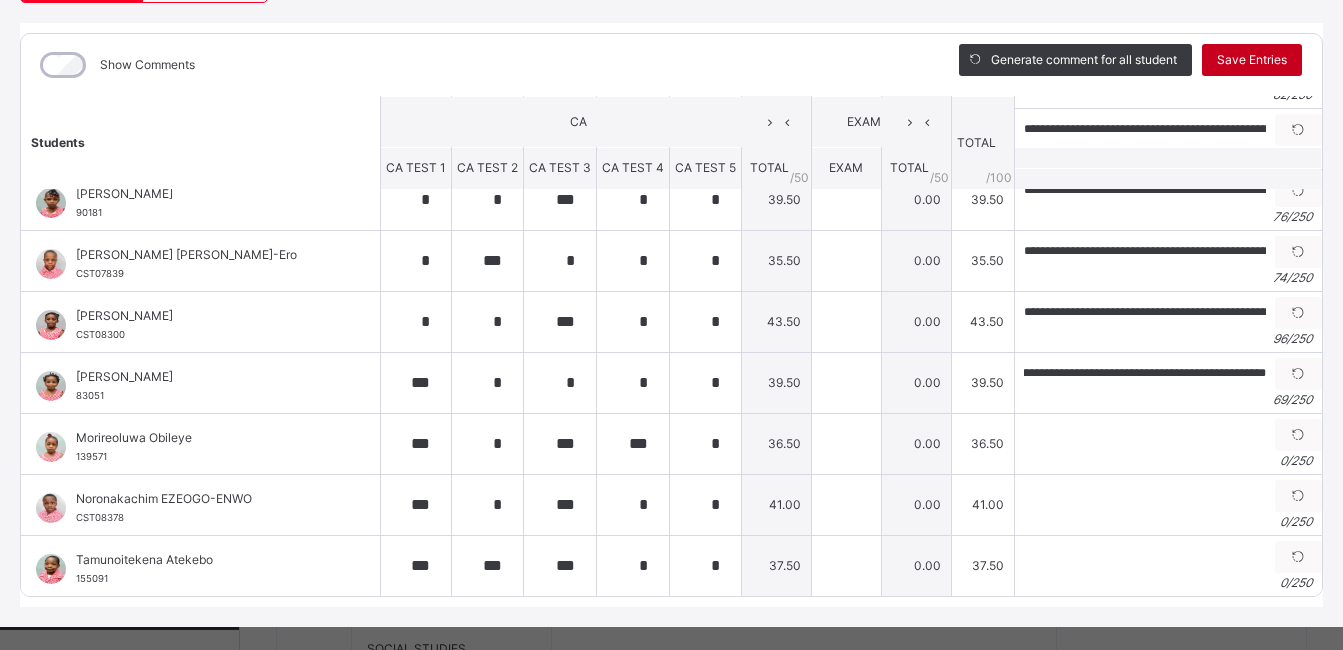 scroll, scrollTop: 0, scrollLeft: 0, axis: both 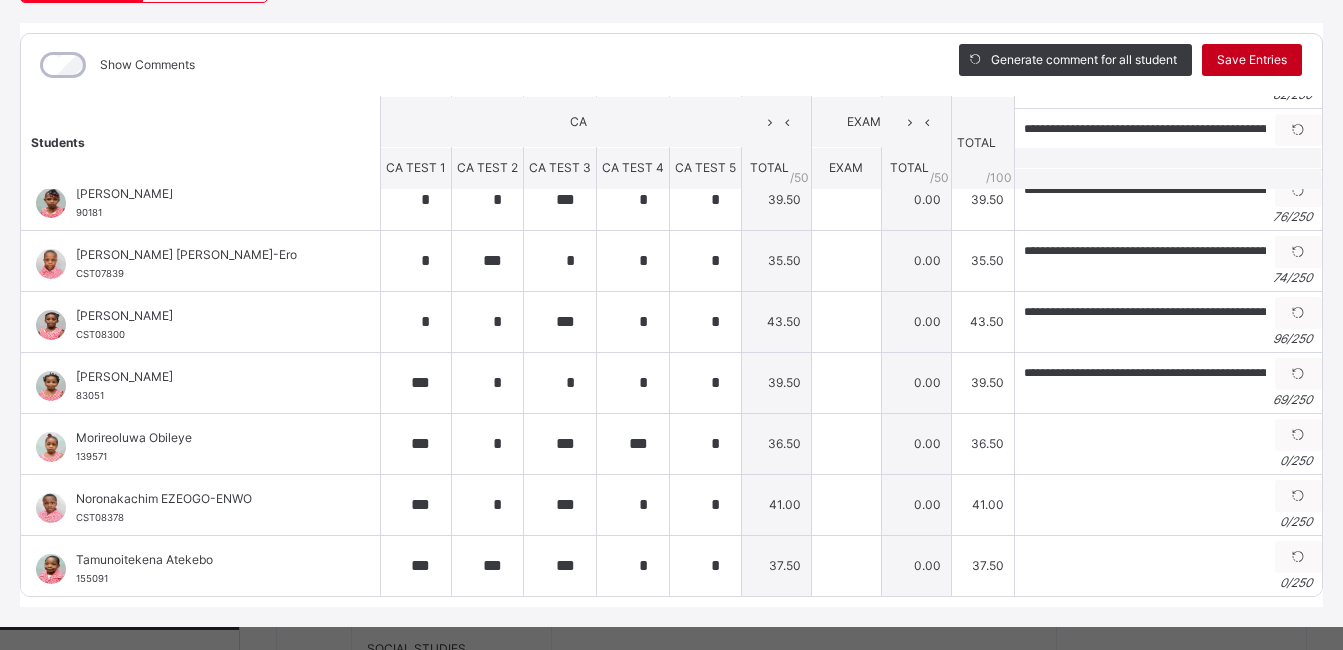 click on "Save Entries" at bounding box center (1252, 60) 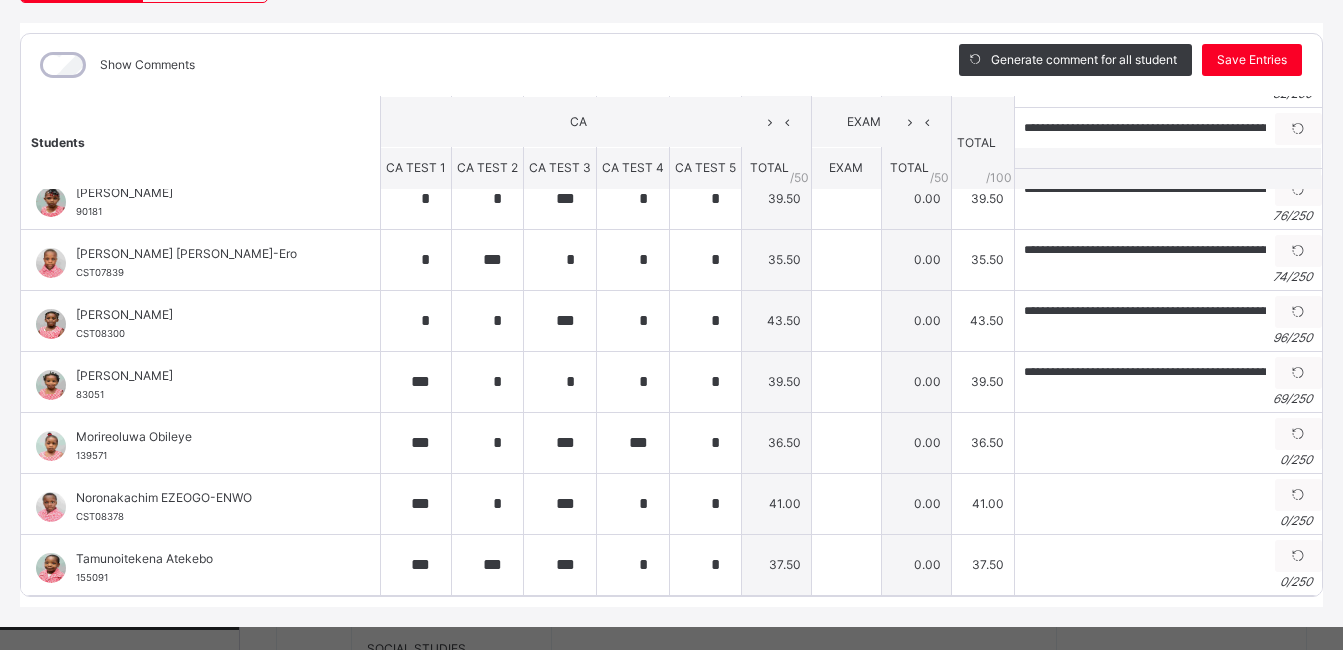 scroll, scrollTop: 402, scrollLeft: 0, axis: vertical 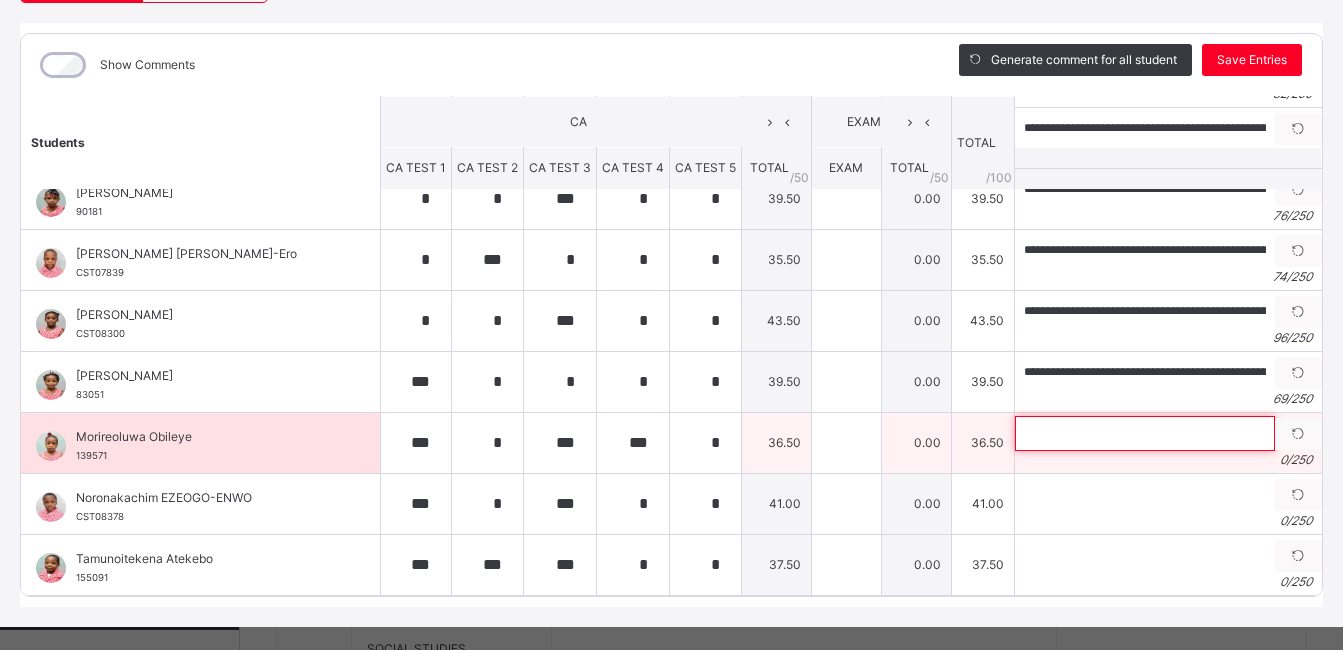 click at bounding box center (1145, 433) 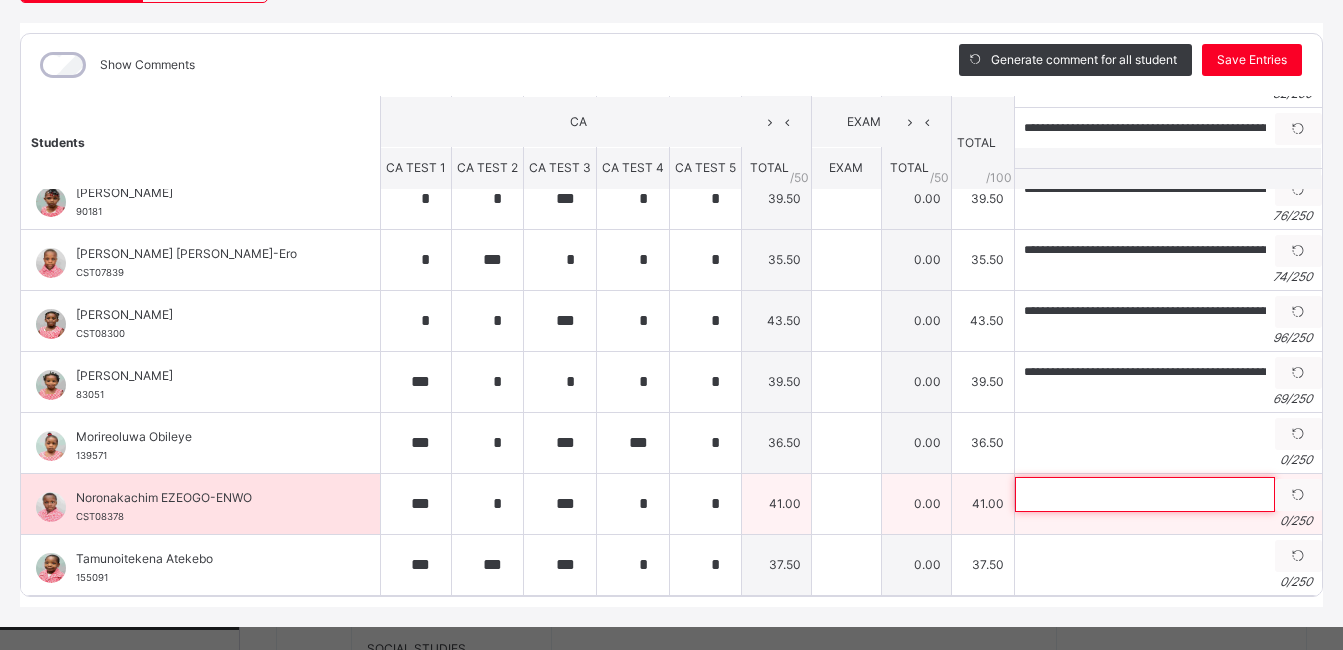 click at bounding box center (1145, 494) 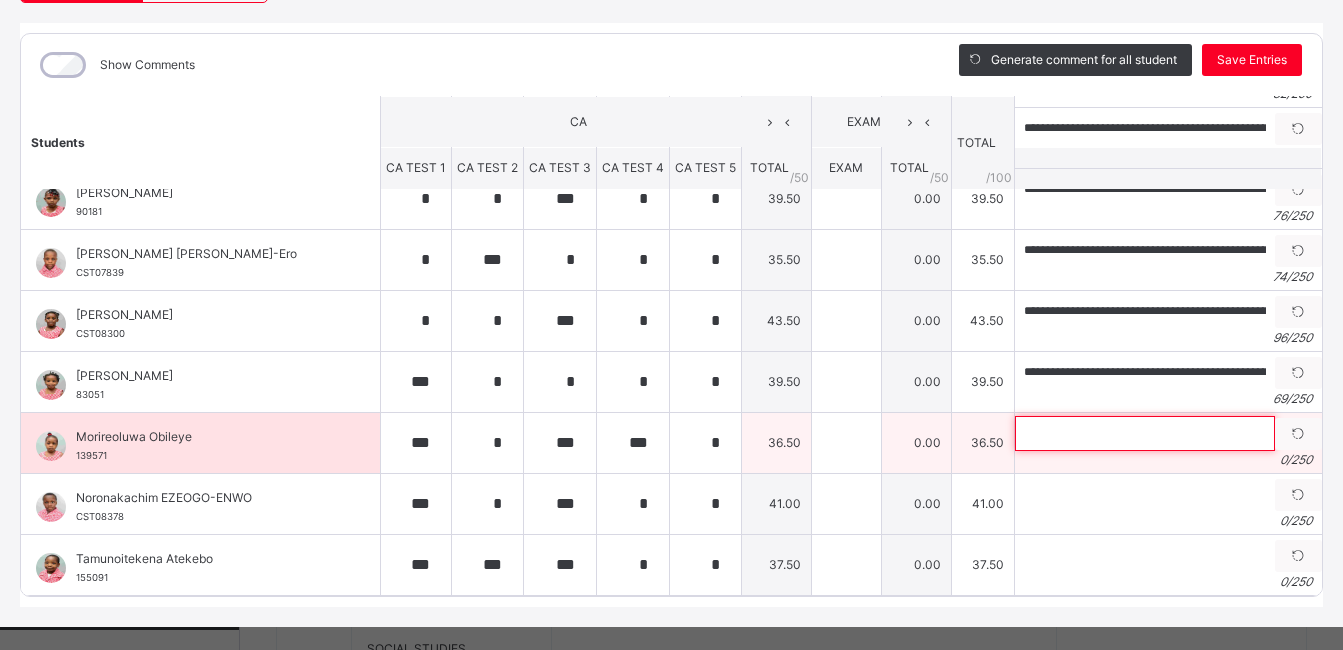 click at bounding box center [1145, 433] 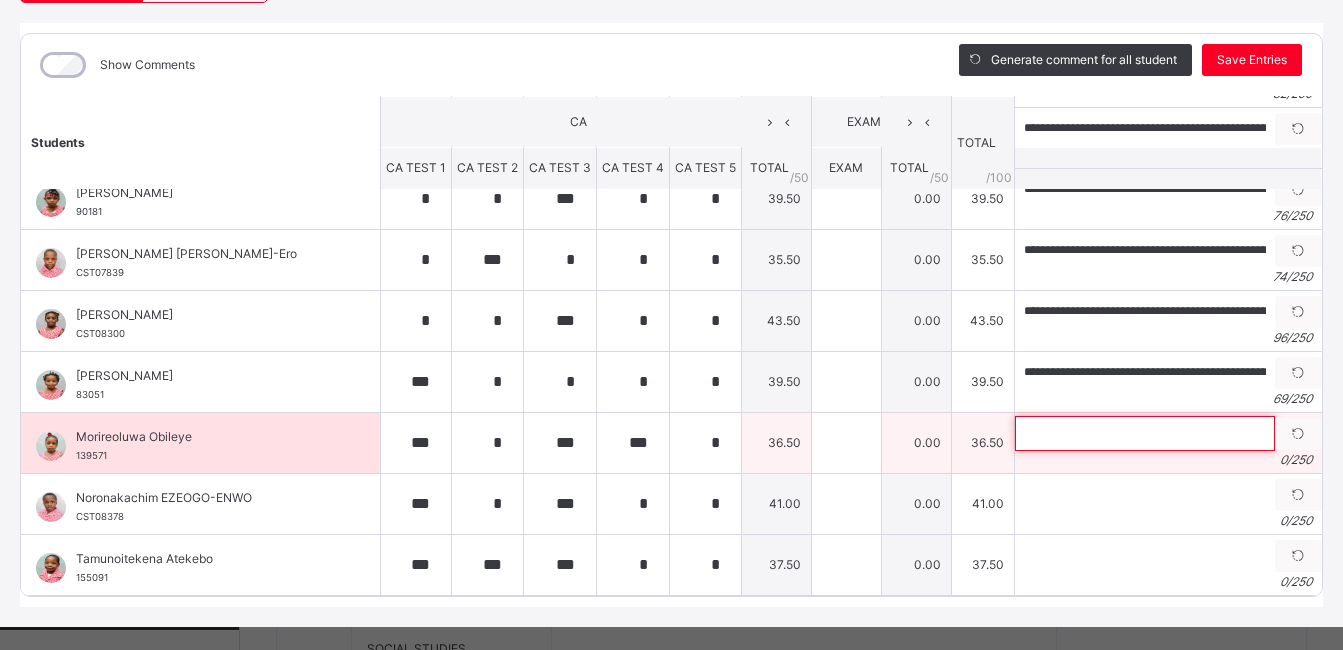 click at bounding box center (1145, 433) 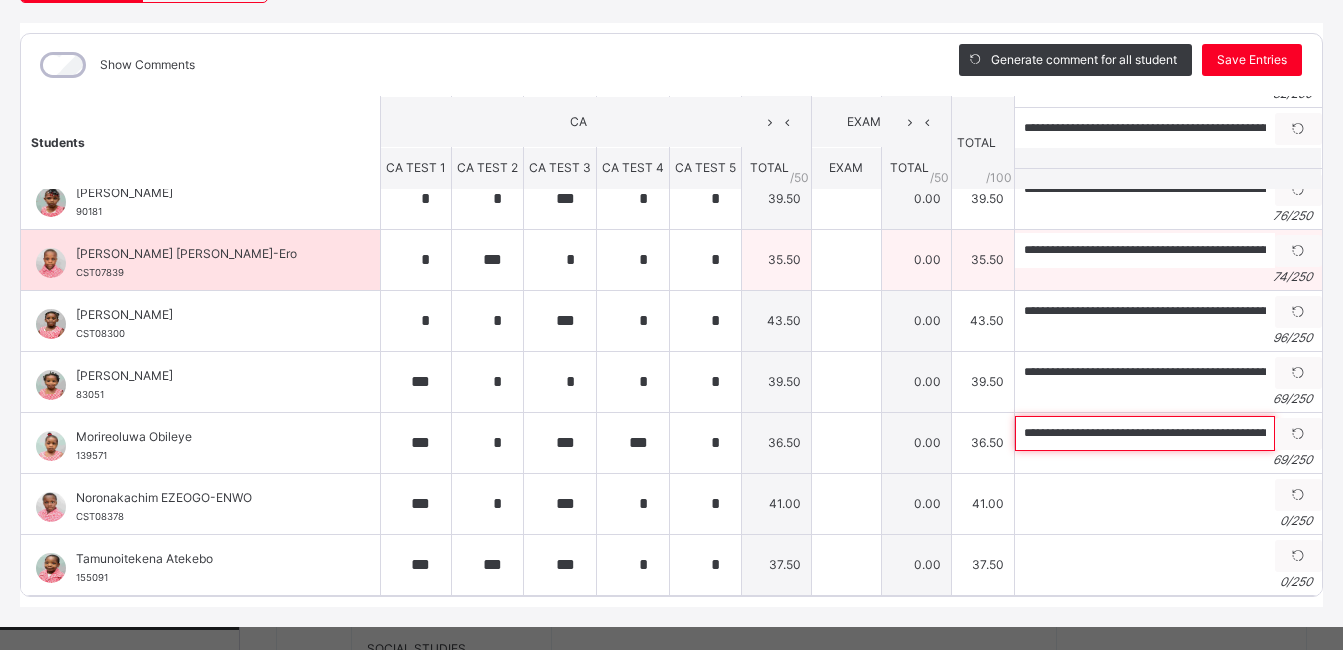 scroll, scrollTop: 0, scrollLeft: 157, axis: horizontal 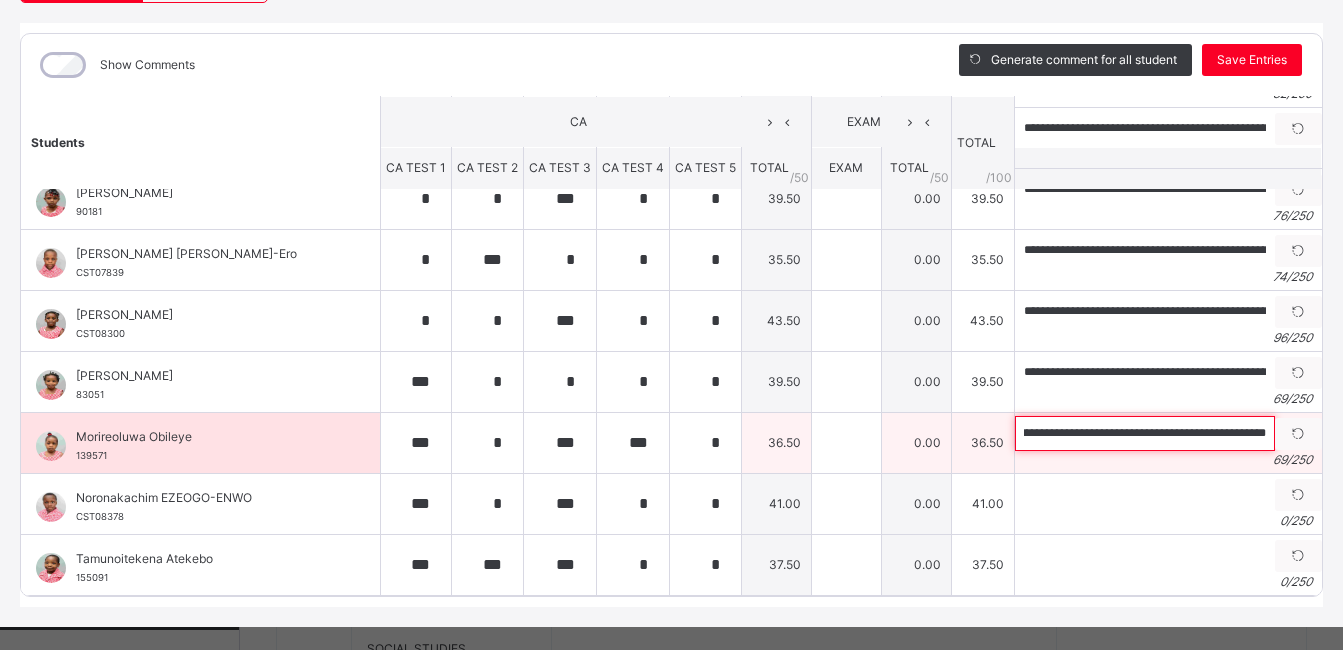click on "**********" at bounding box center [1145, 433] 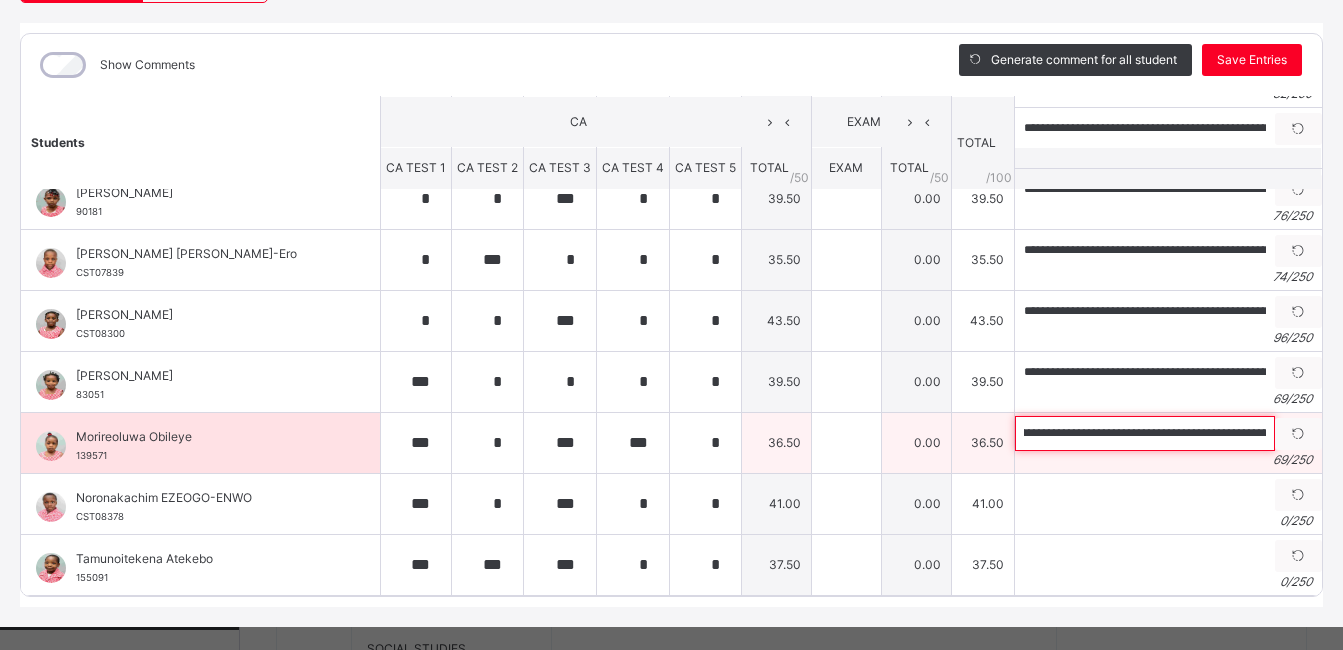 scroll, scrollTop: 0, scrollLeft: 0, axis: both 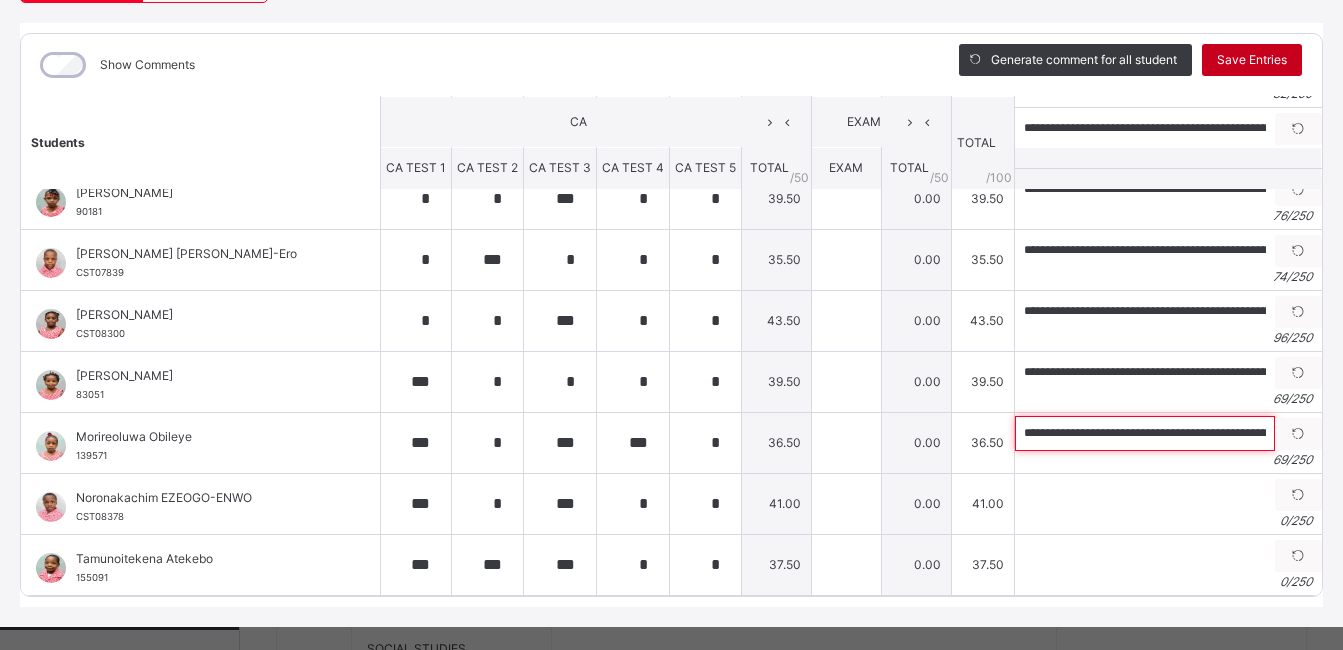 type on "**********" 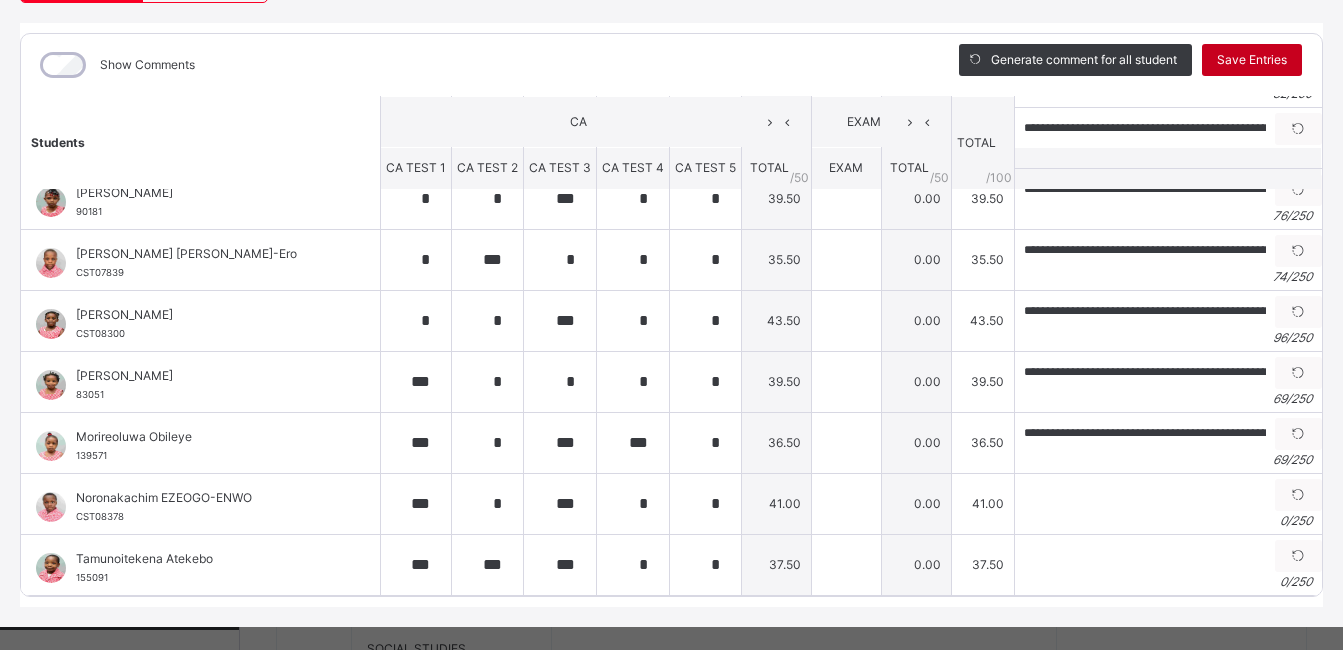 click on "Save Entries" at bounding box center (1252, 60) 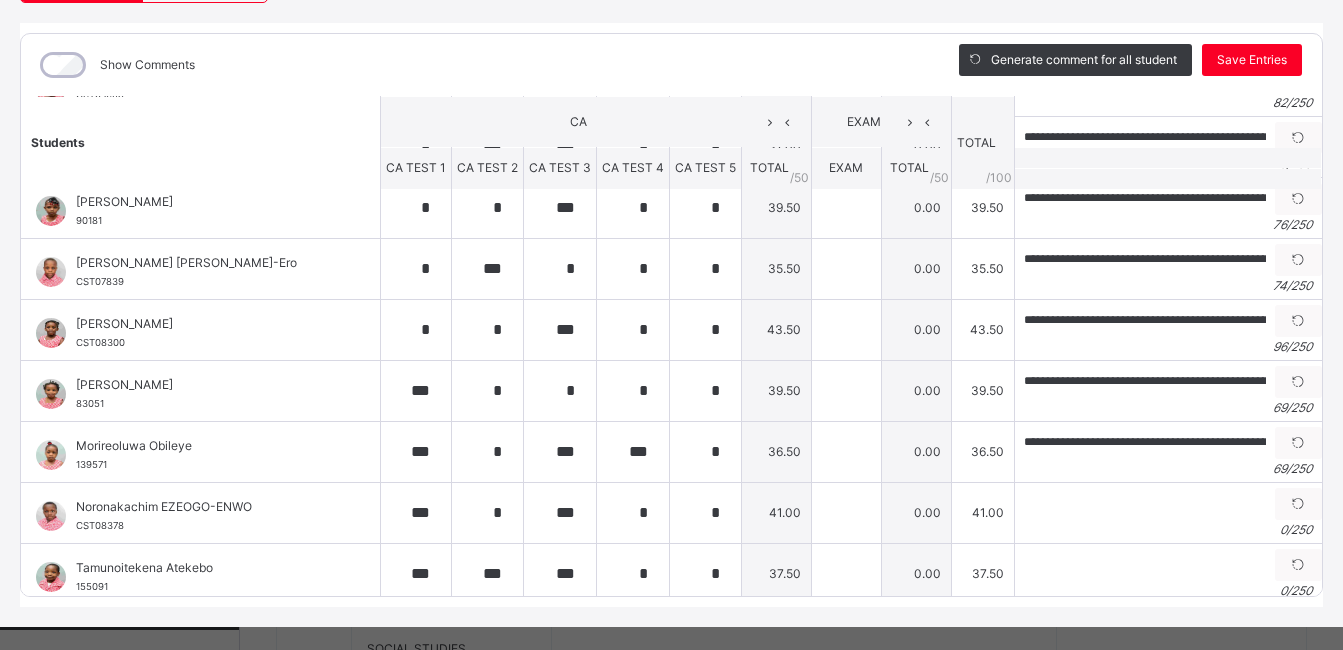scroll, scrollTop: 402, scrollLeft: 0, axis: vertical 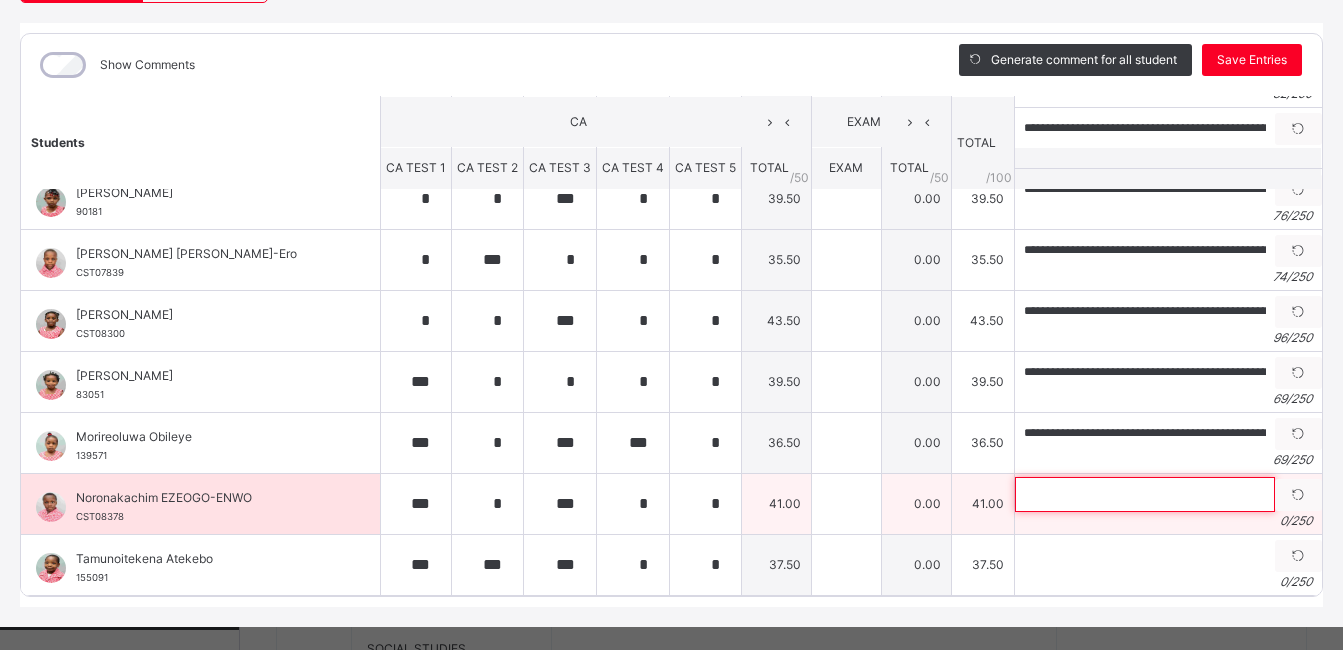 click at bounding box center [1145, 494] 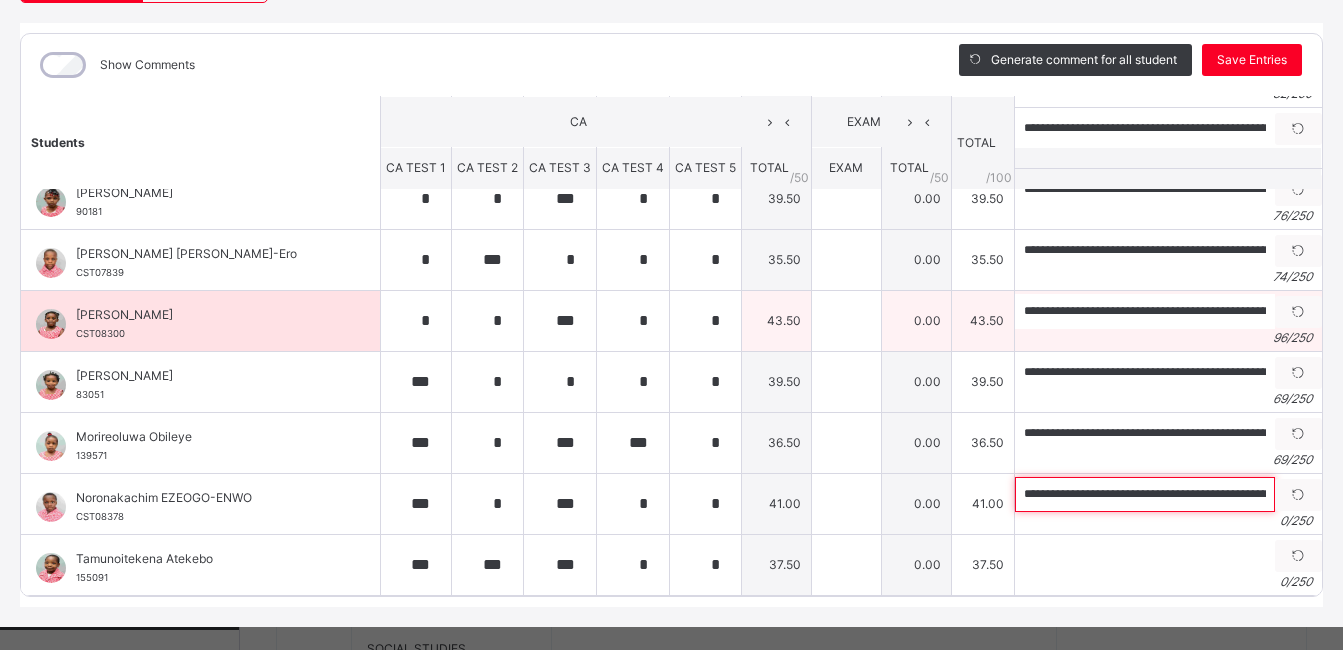 scroll, scrollTop: 0, scrollLeft: 153, axis: horizontal 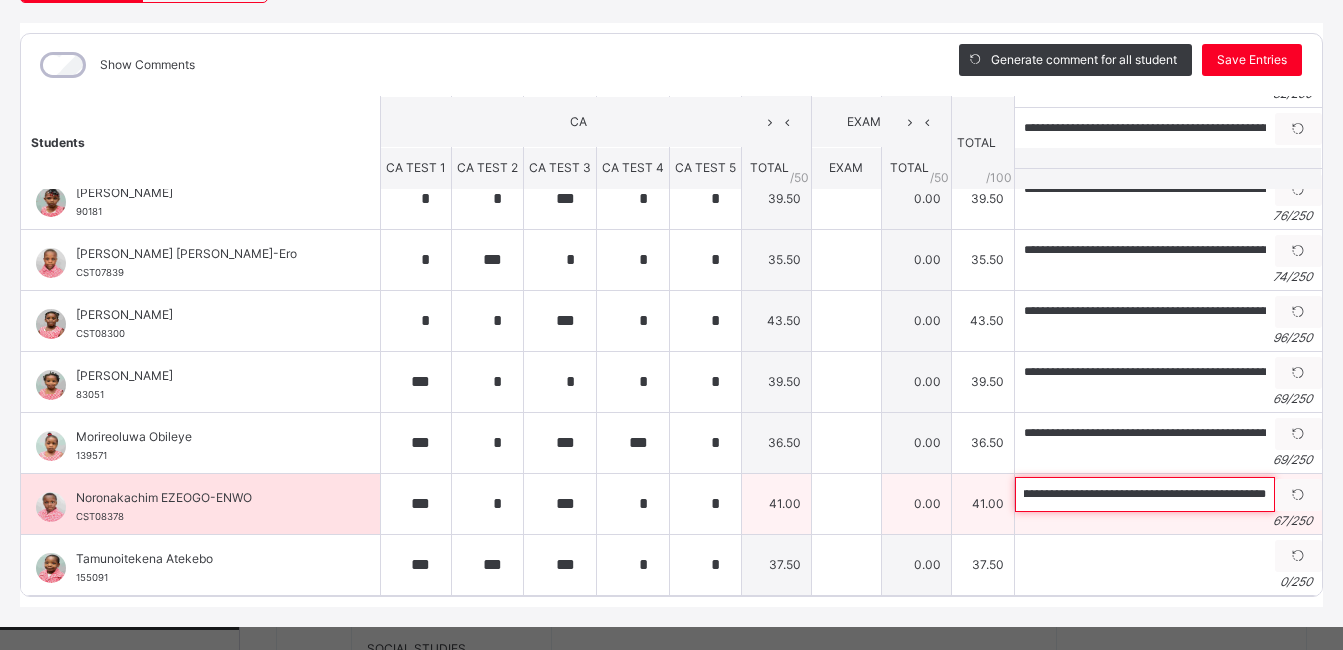click on "**********" at bounding box center (1145, 494) 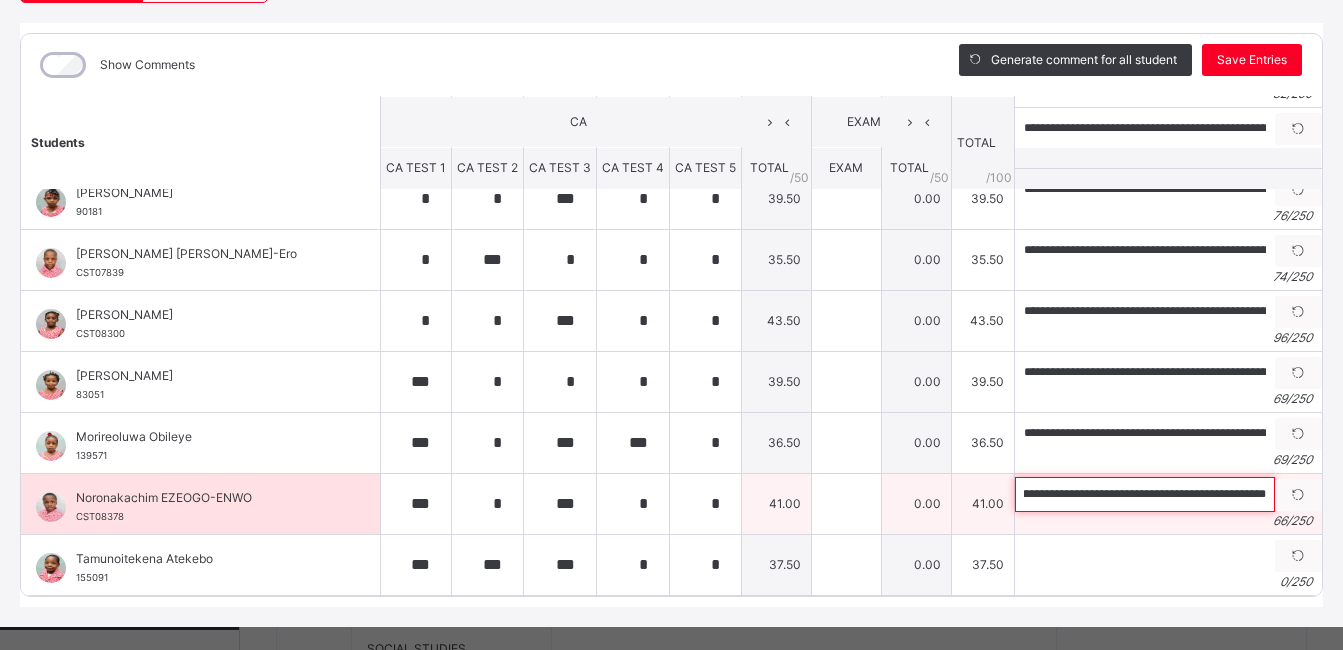 scroll, scrollTop: 0, scrollLeft: 142, axis: horizontal 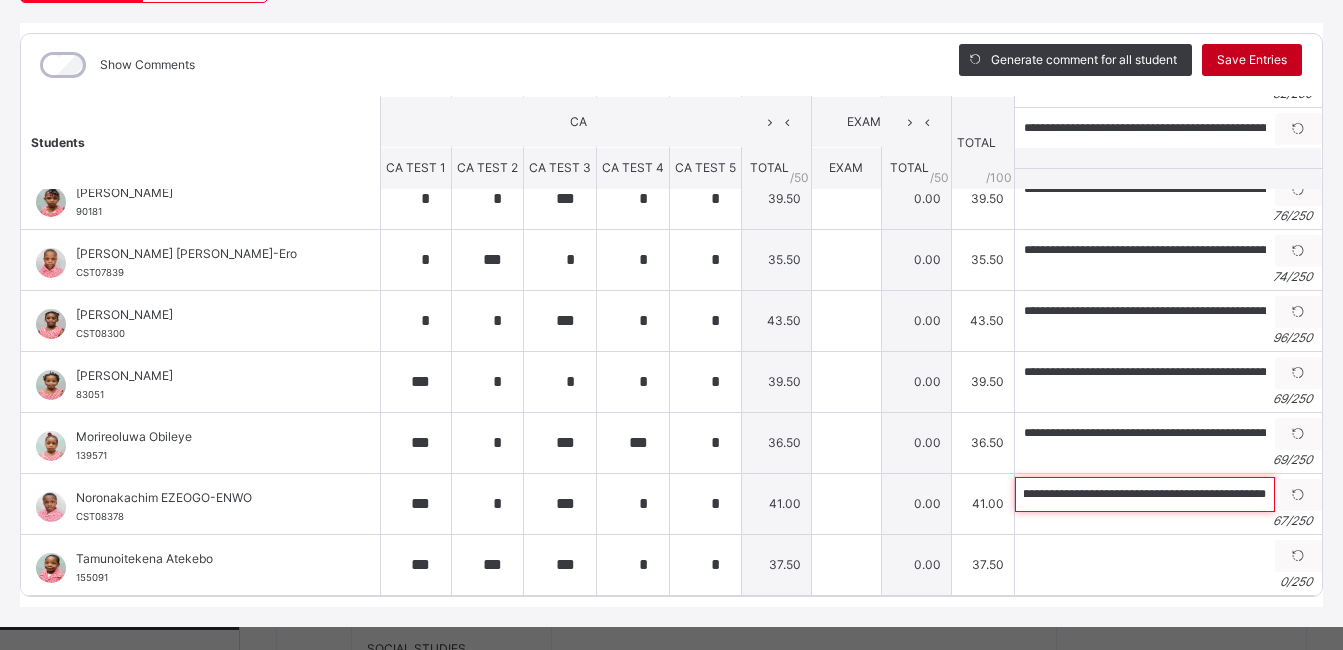 type on "**********" 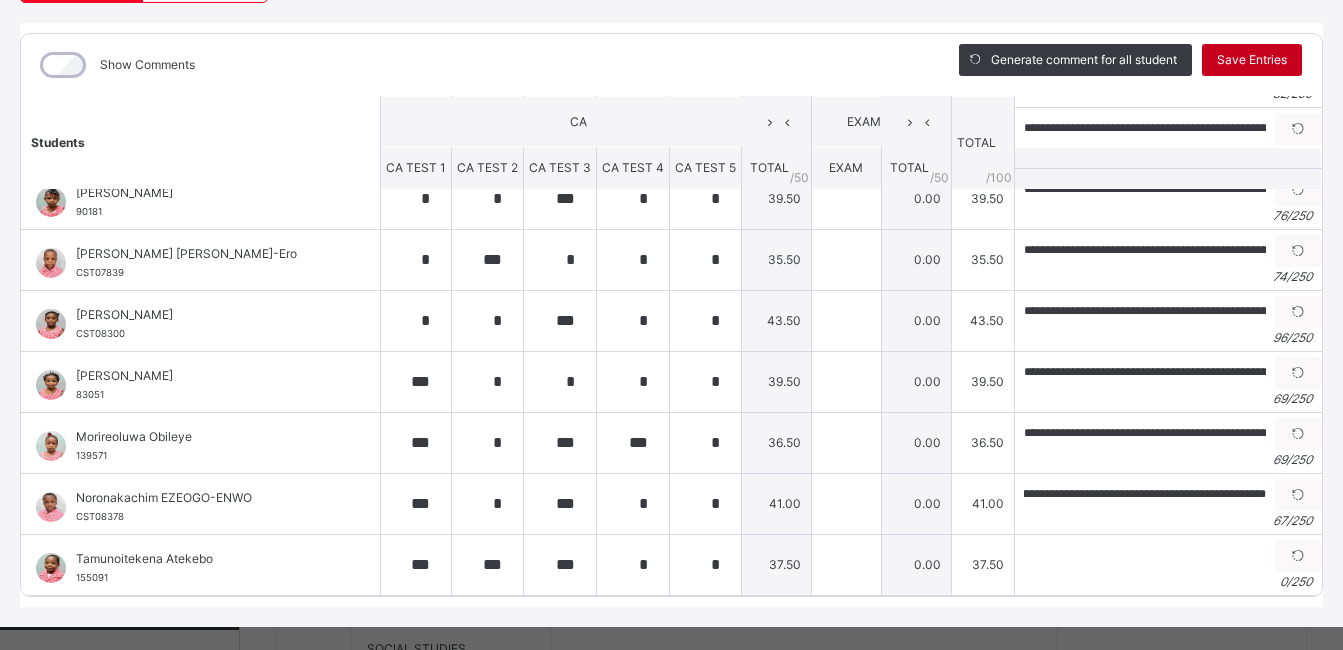 scroll, scrollTop: 0, scrollLeft: 0, axis: both 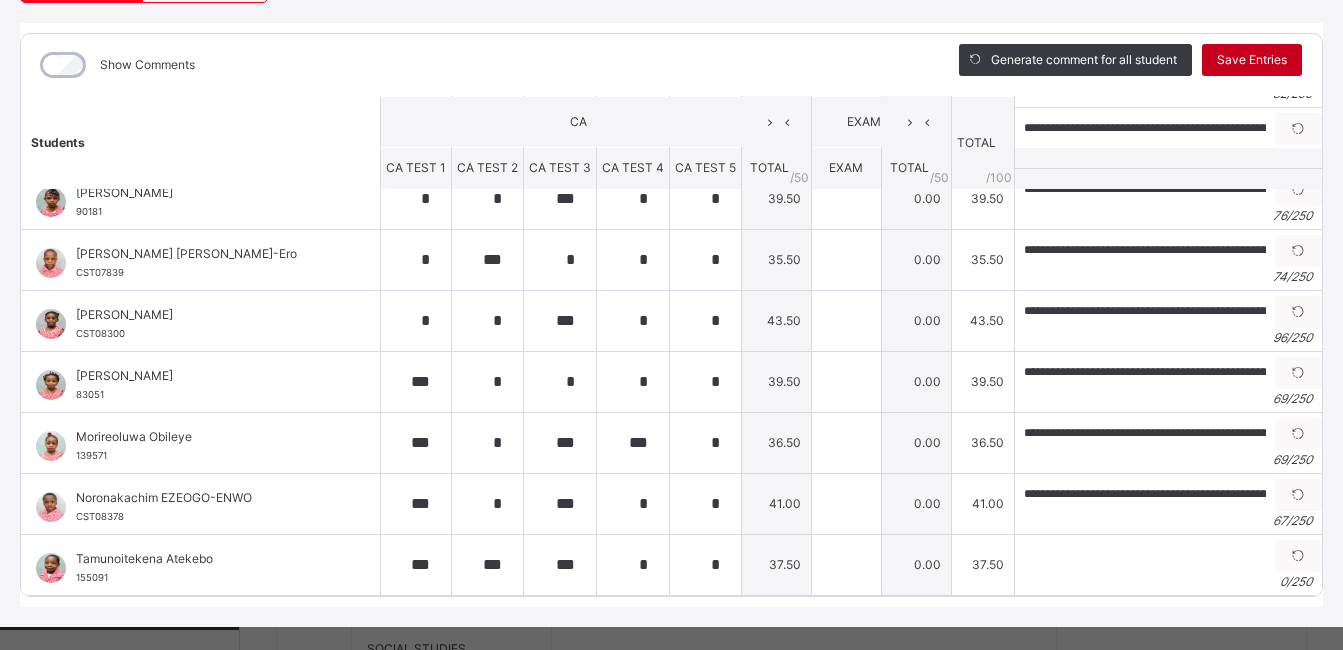 click on "Save Entries" at bounding box center [1252, 60] 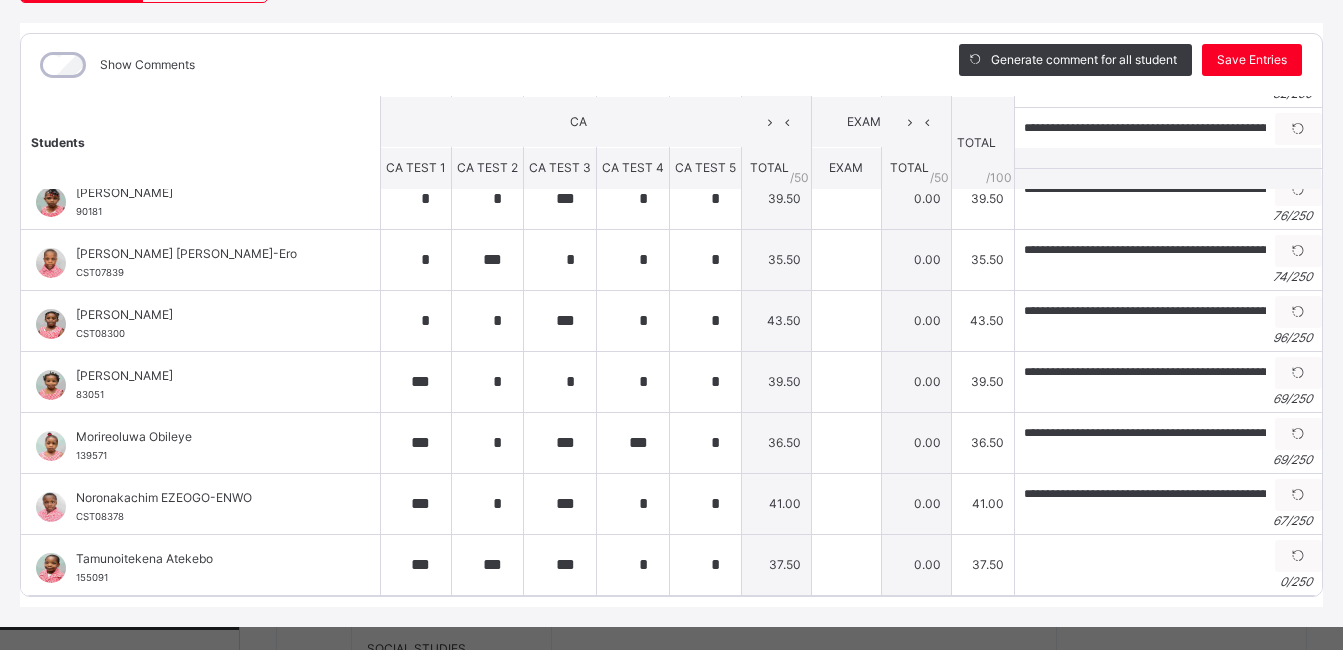 scroll, scrollTop: 402, scrollLeft: 0, axis: vertical 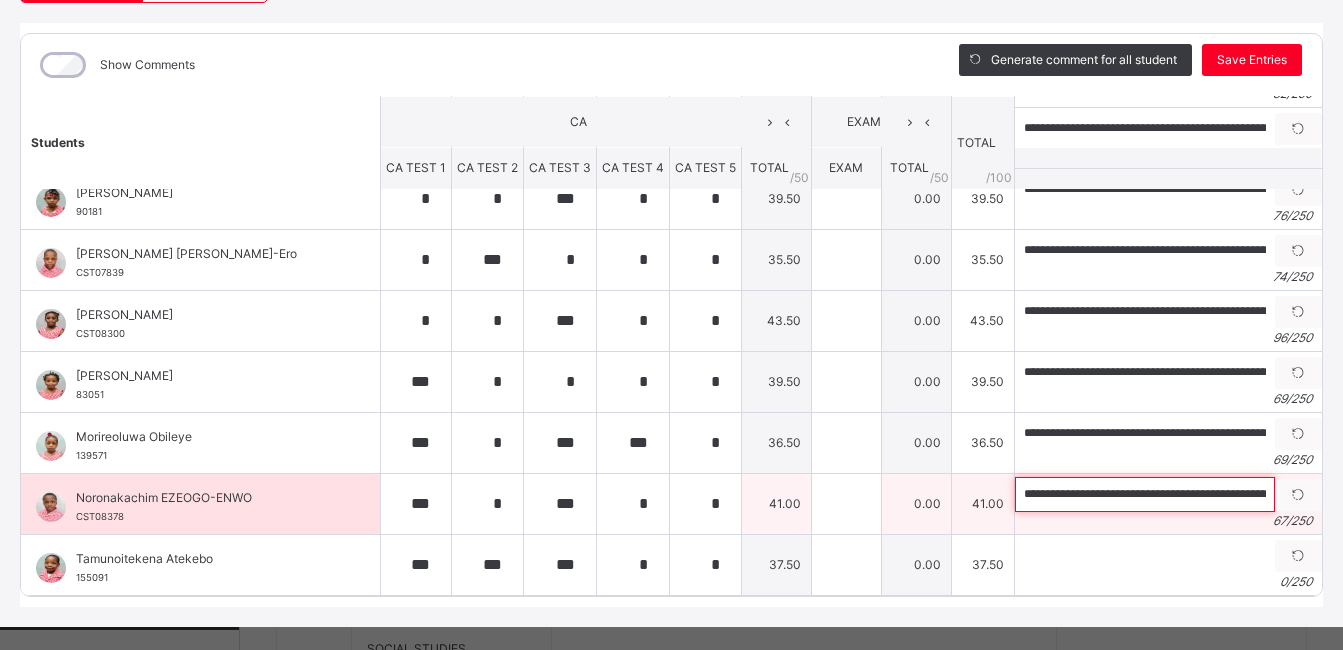 click on "**********" at bounding box center (1145, 494) 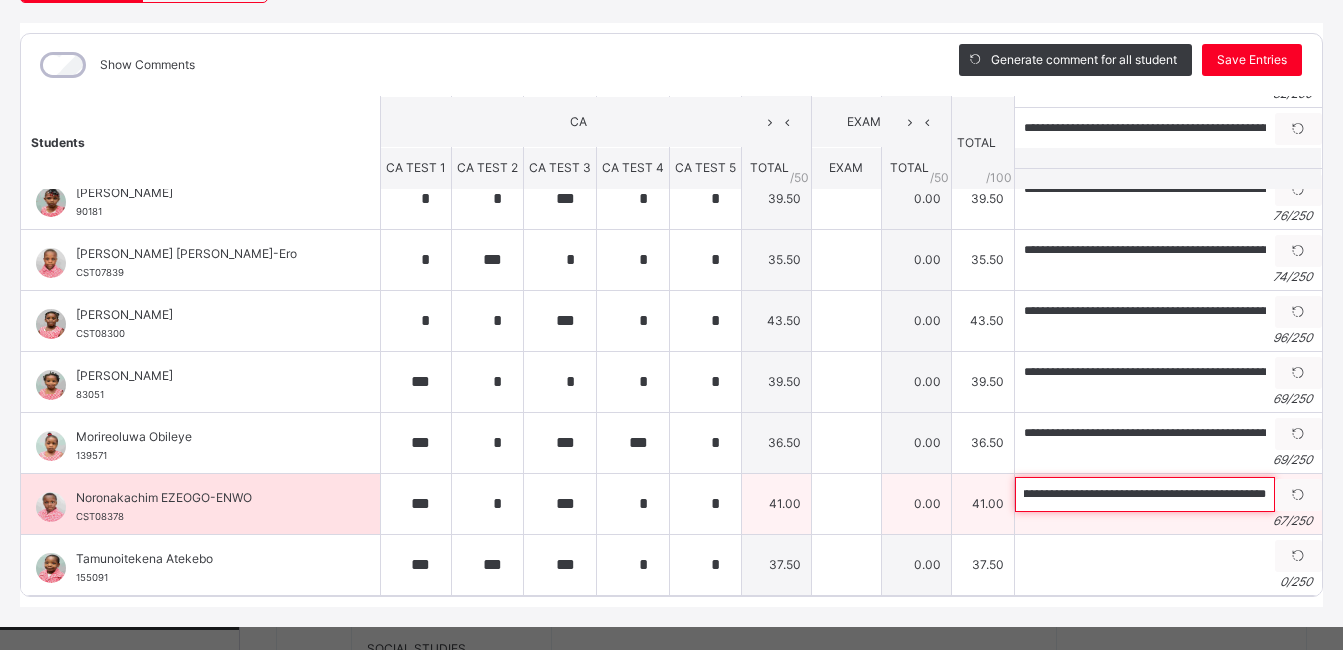 scroll, scrollTop: 0, scrollLeft: 151, axis: horizontal 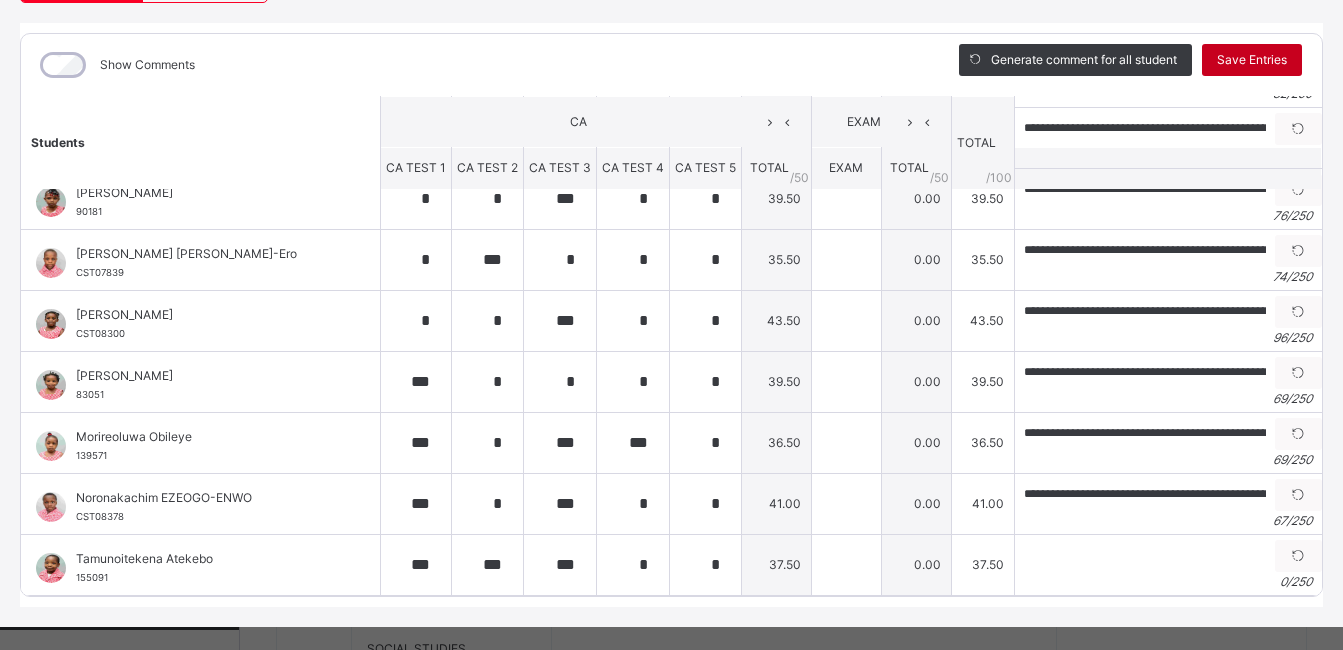 click on "Save Entries" at bounding box center [1252, 60] 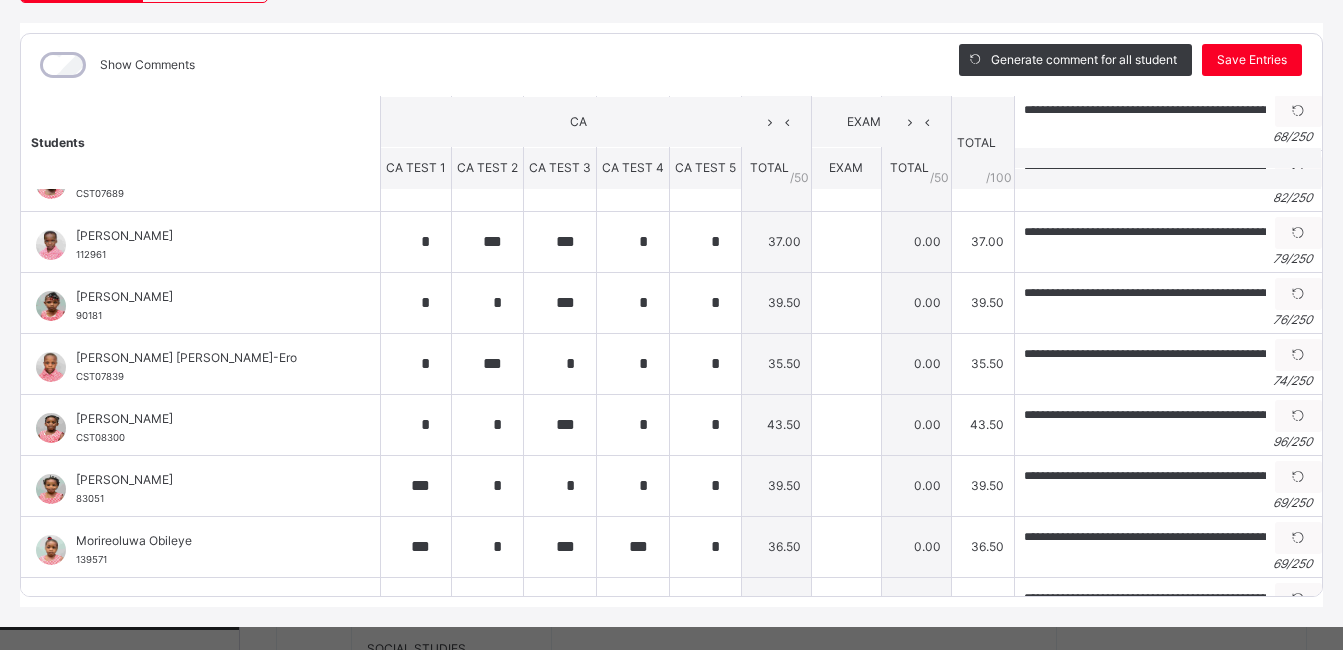 scroll, scrollTop: 402, scrollLeft: 0, axis: vertical 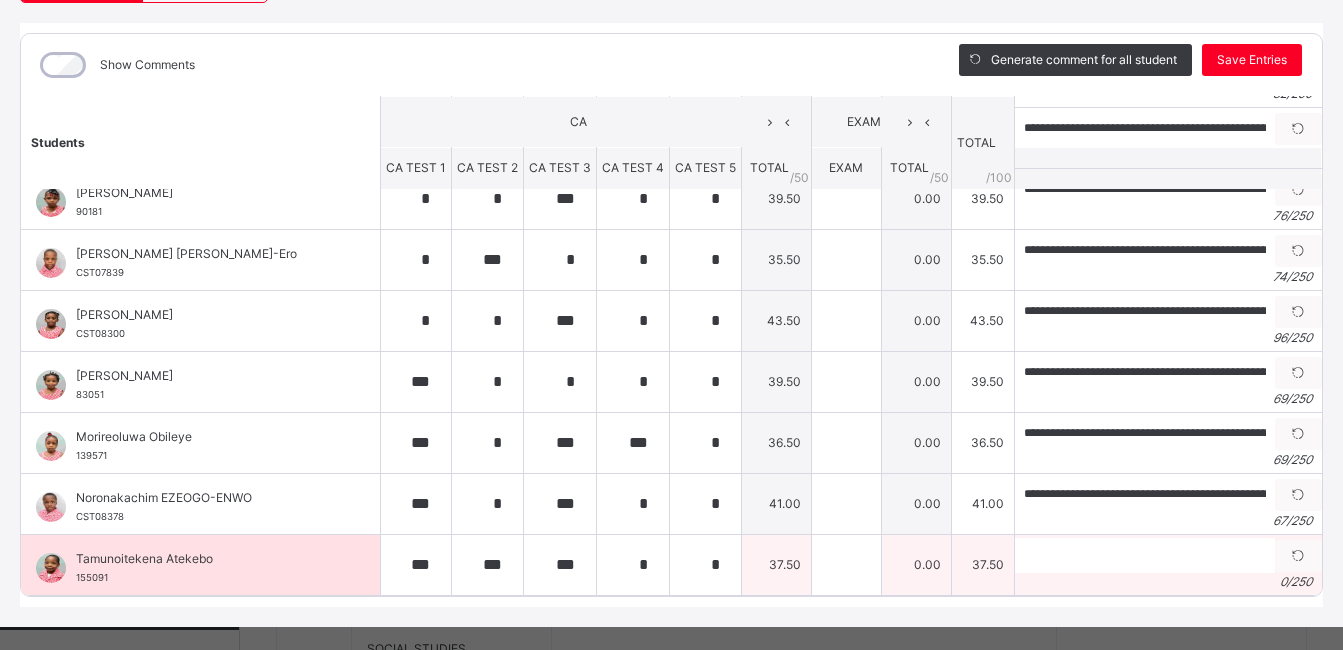 click on "0 / 250" at bounding box center (1168, 582) 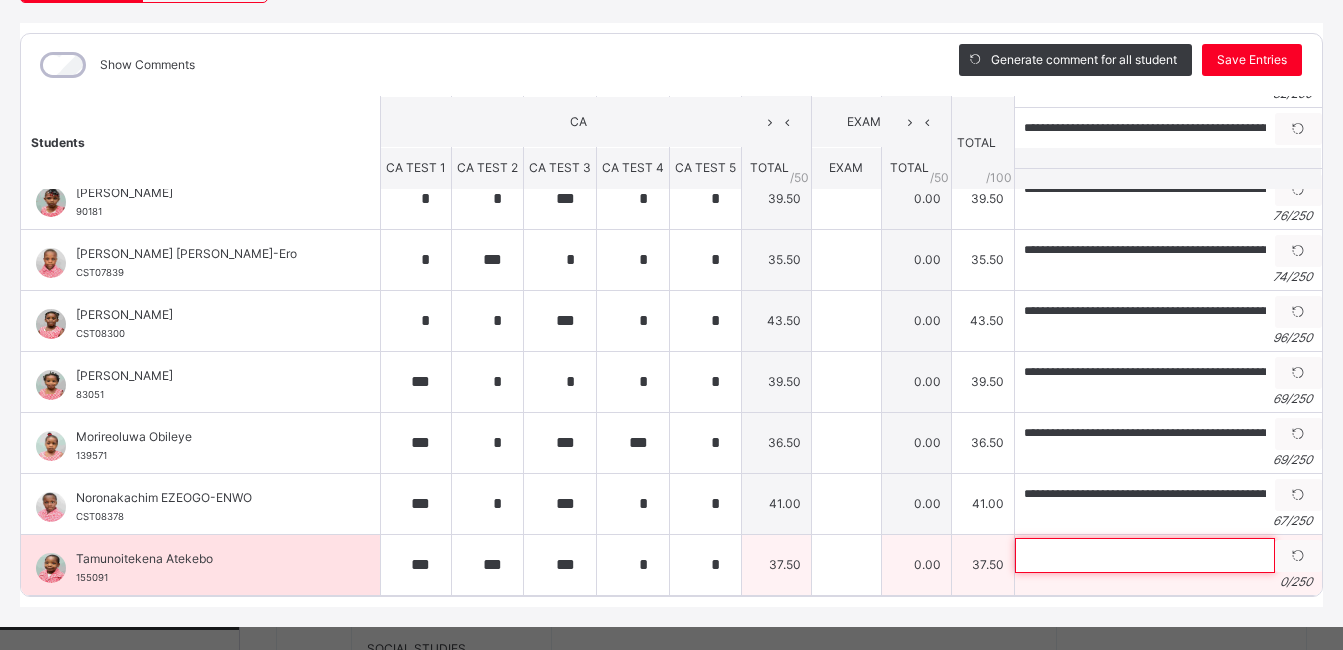 click at bounding box center (1145, 555) 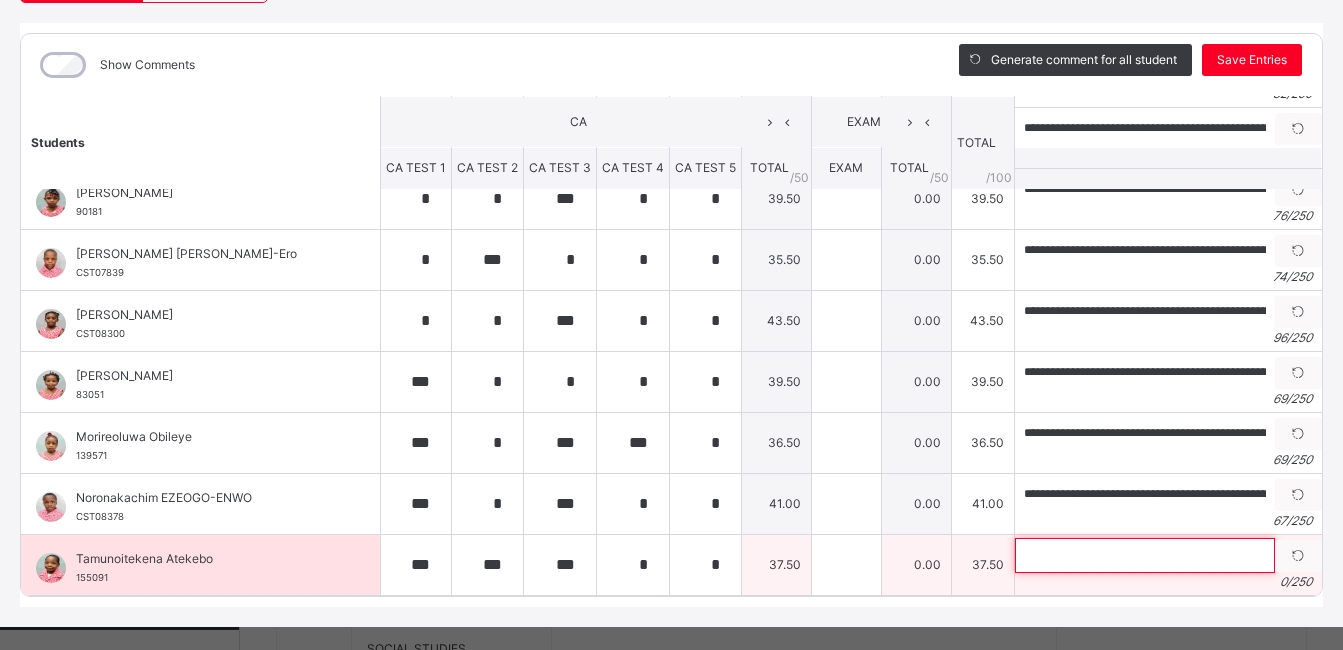 click at bounding box center (1145, 555) 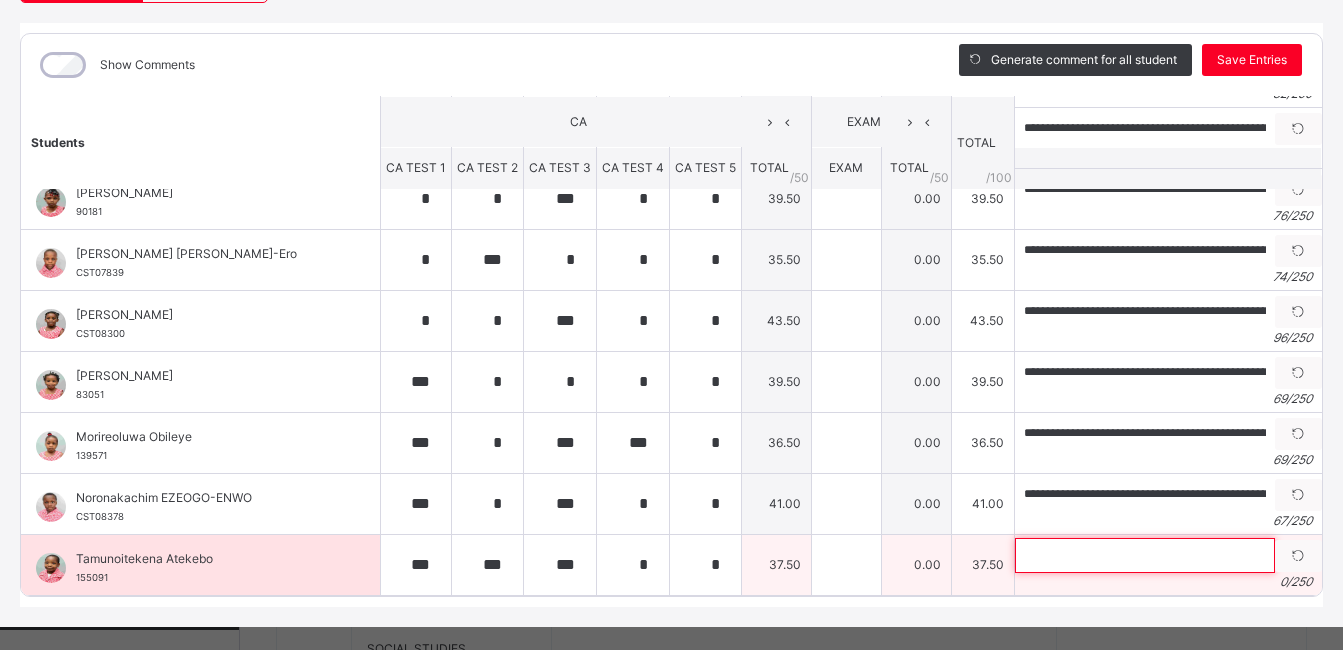 paste on "**********" 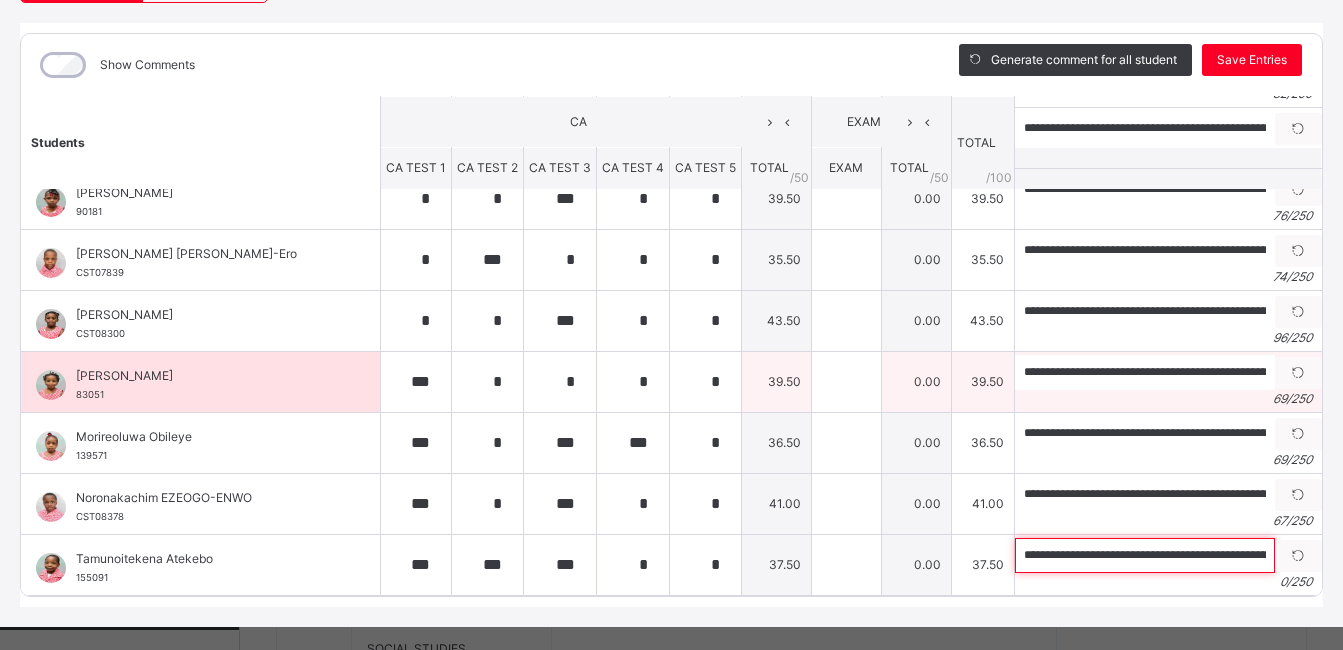 scroll, scrollTop: 0, scrollLeft: 201, axis: horizontal 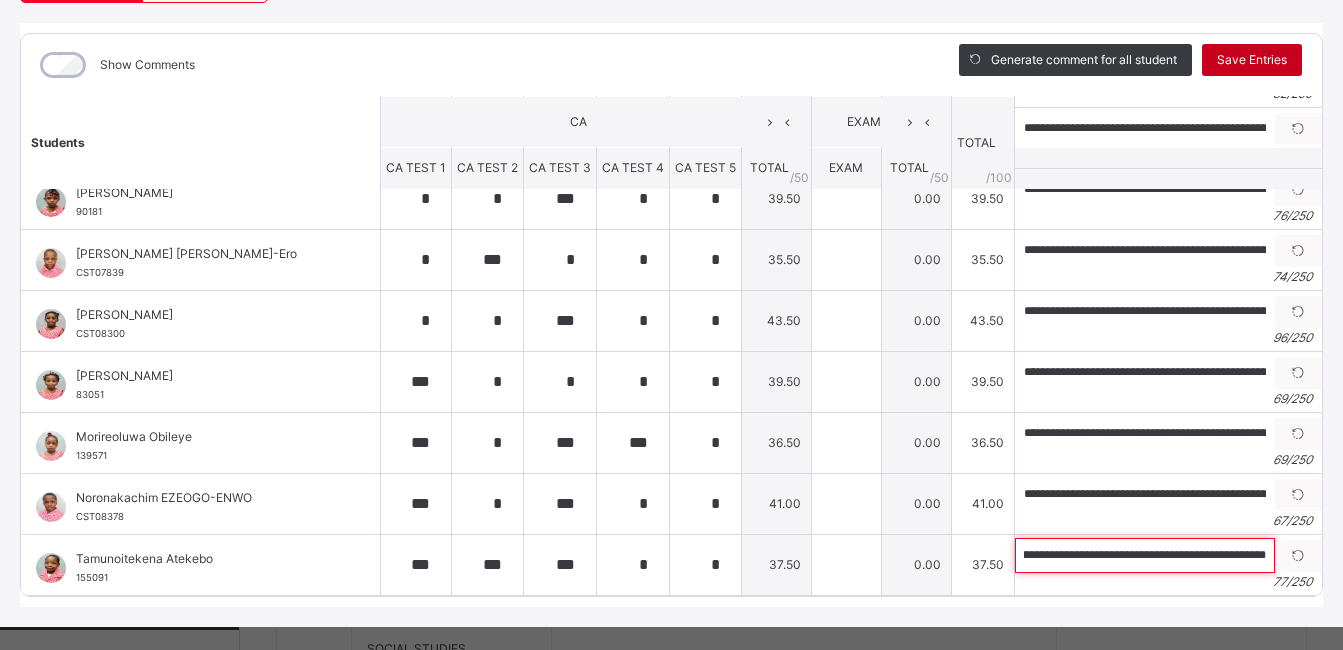 type on "**********" 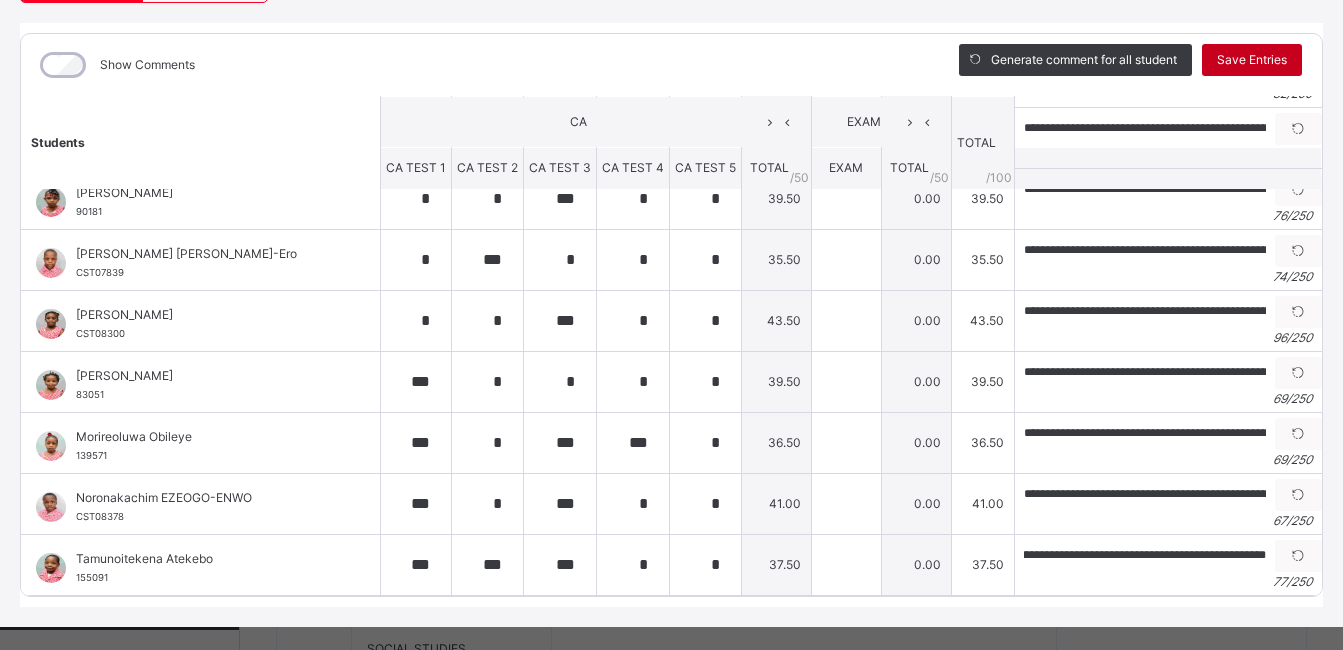 scroll, scrollTop: 0, scrollLeft: 0, axis: both 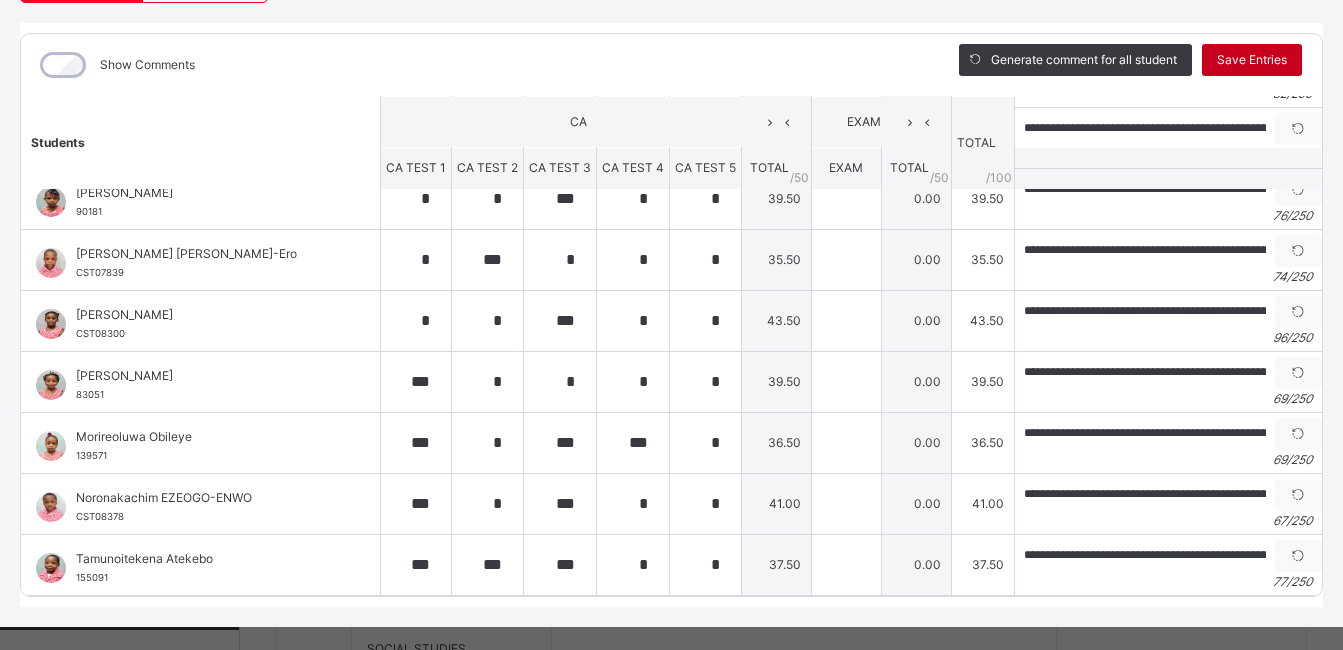 click on "Save Entries" at bounding box center [1252, 60] 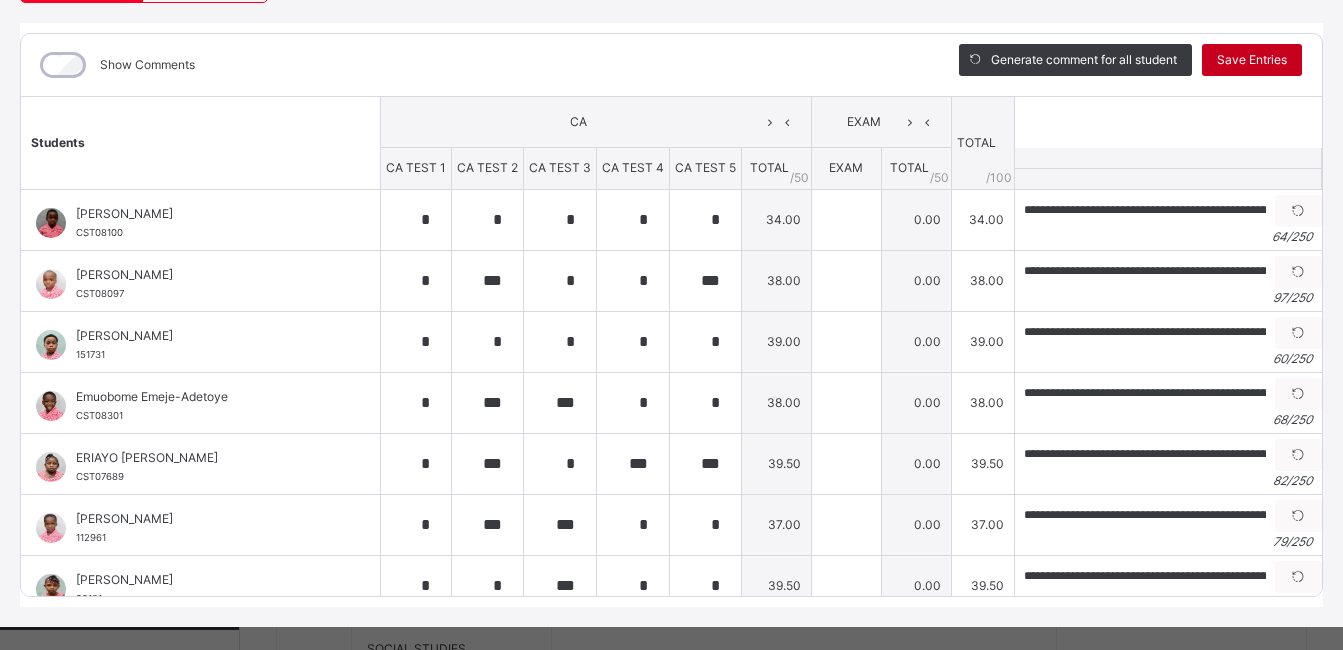 click on "Save Entries" at bounding box center [1252, 60] 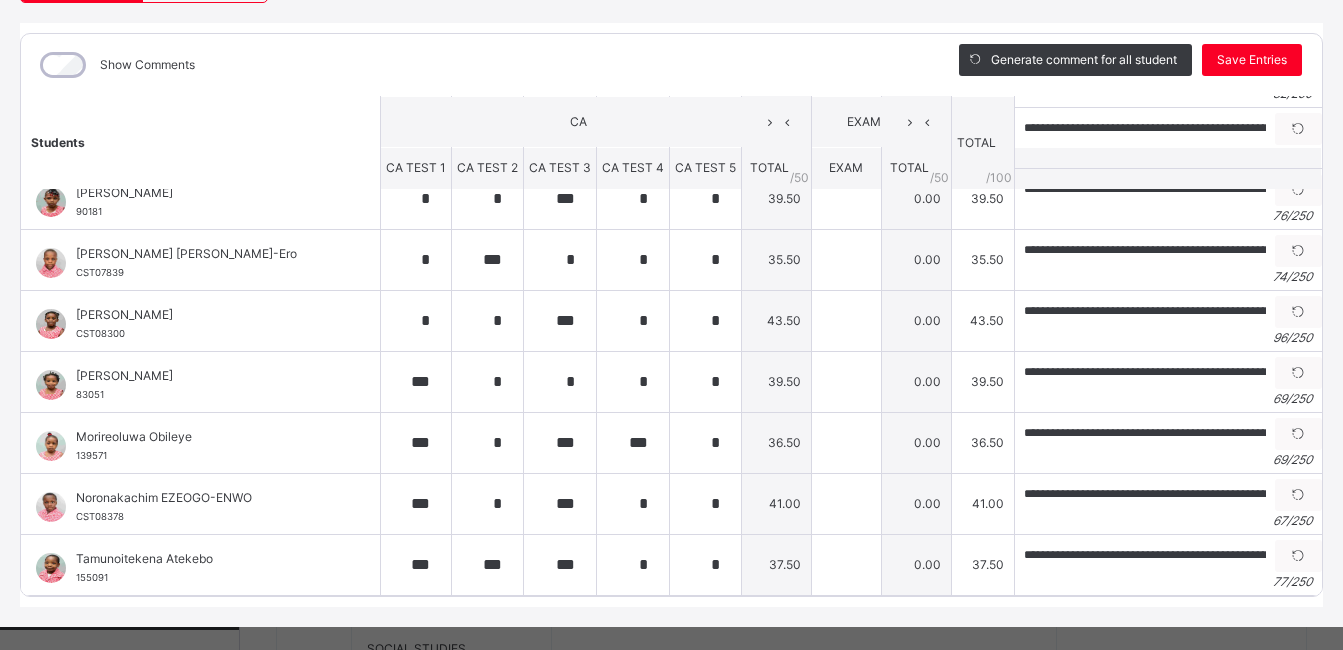 scroll, scrollTop: 402, scrollLeft: 0, axis: vertical 